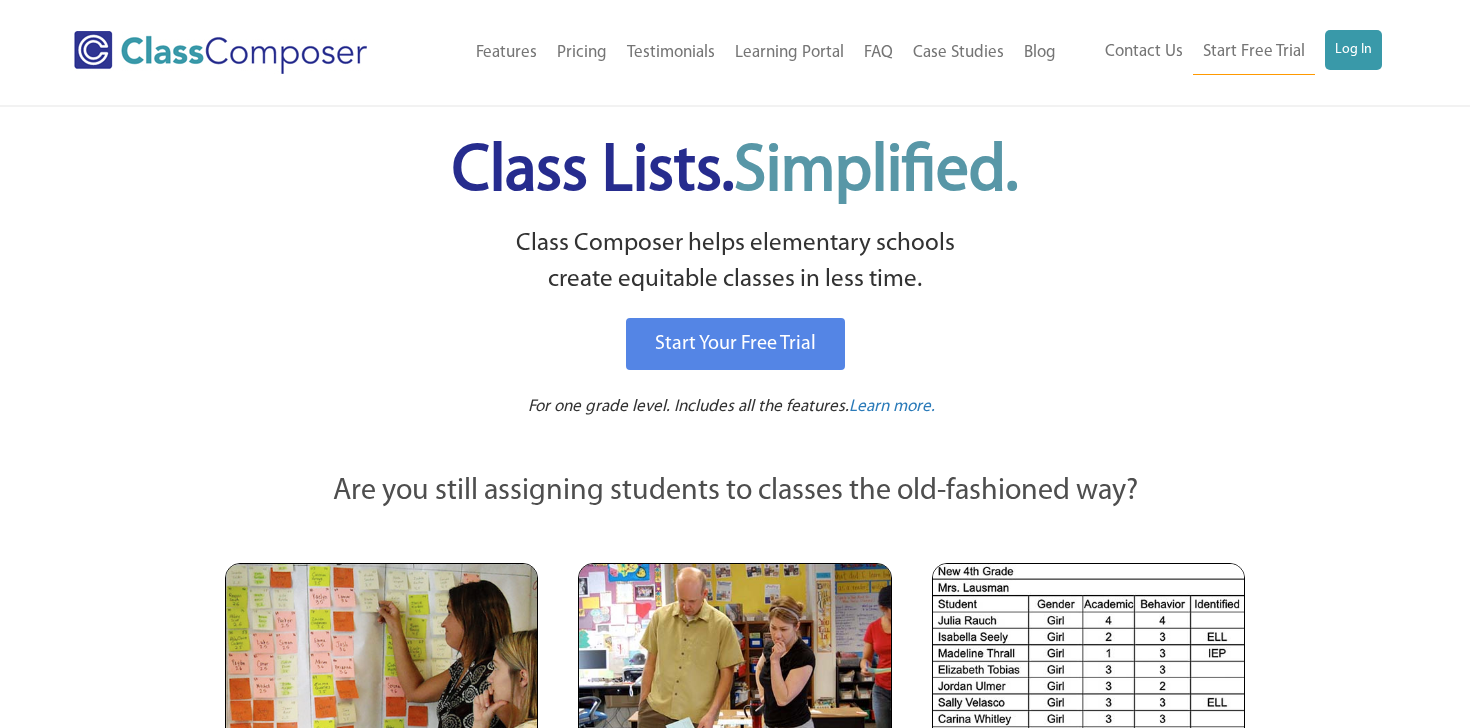 scroll, scrollTop: 0, scrollLeft: 0, axis: both 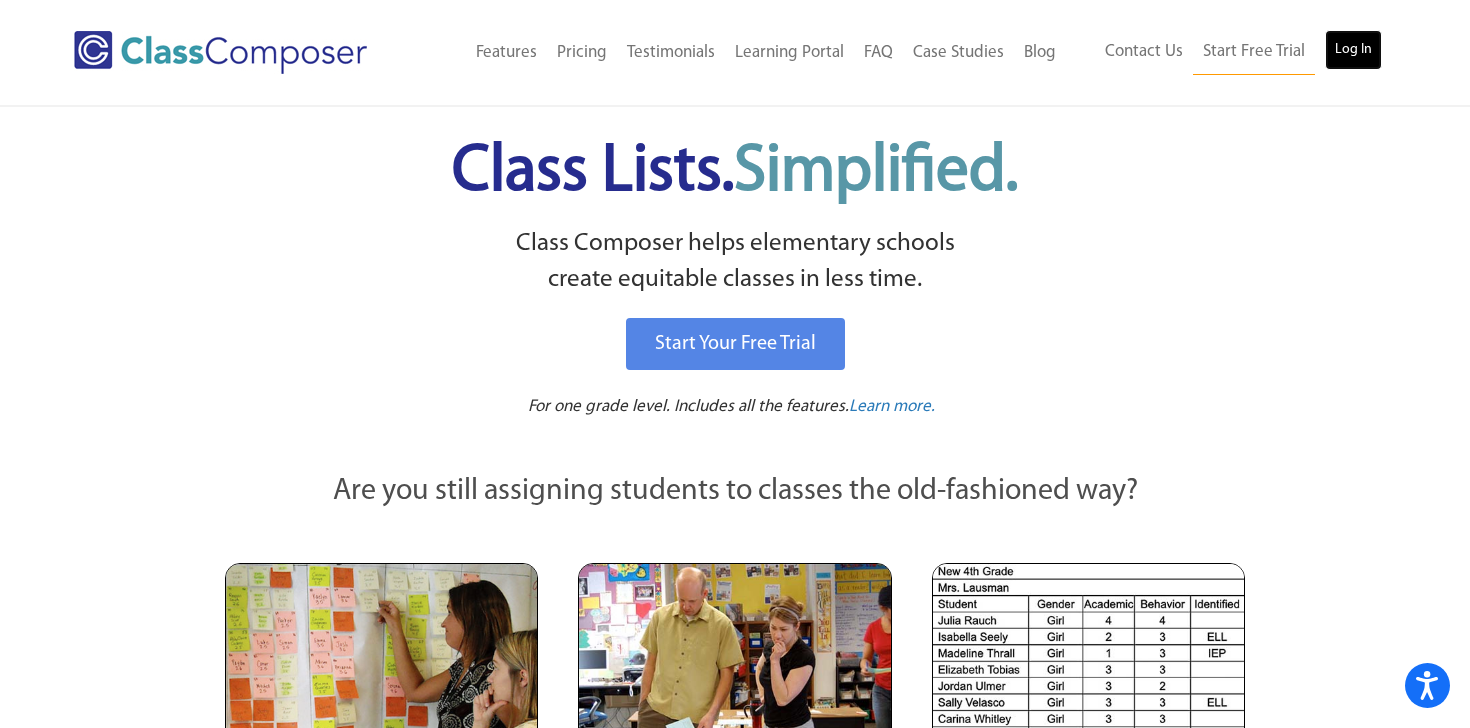 click on "Log In" at bounding box center (1353, 50) 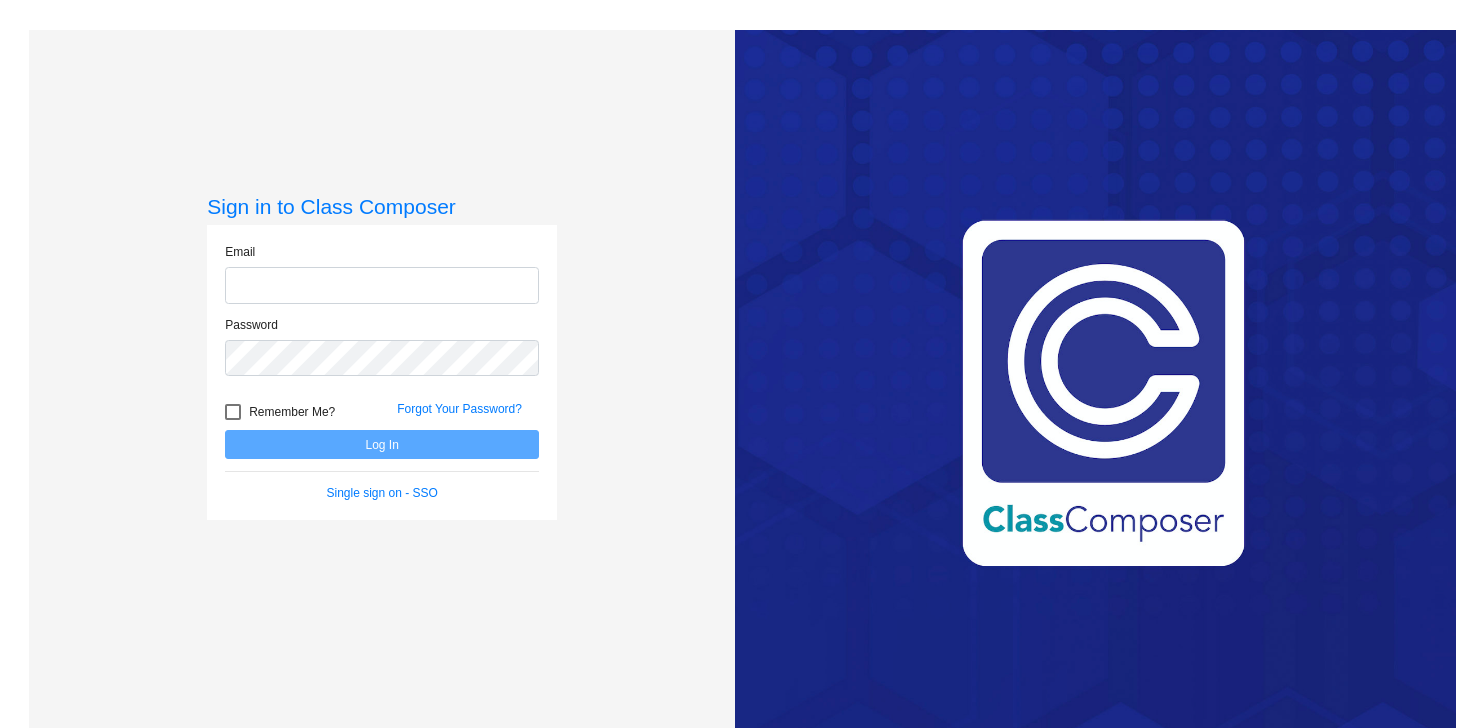 scroll, scrollTop: 0, scrollLeft: 0, axis: both 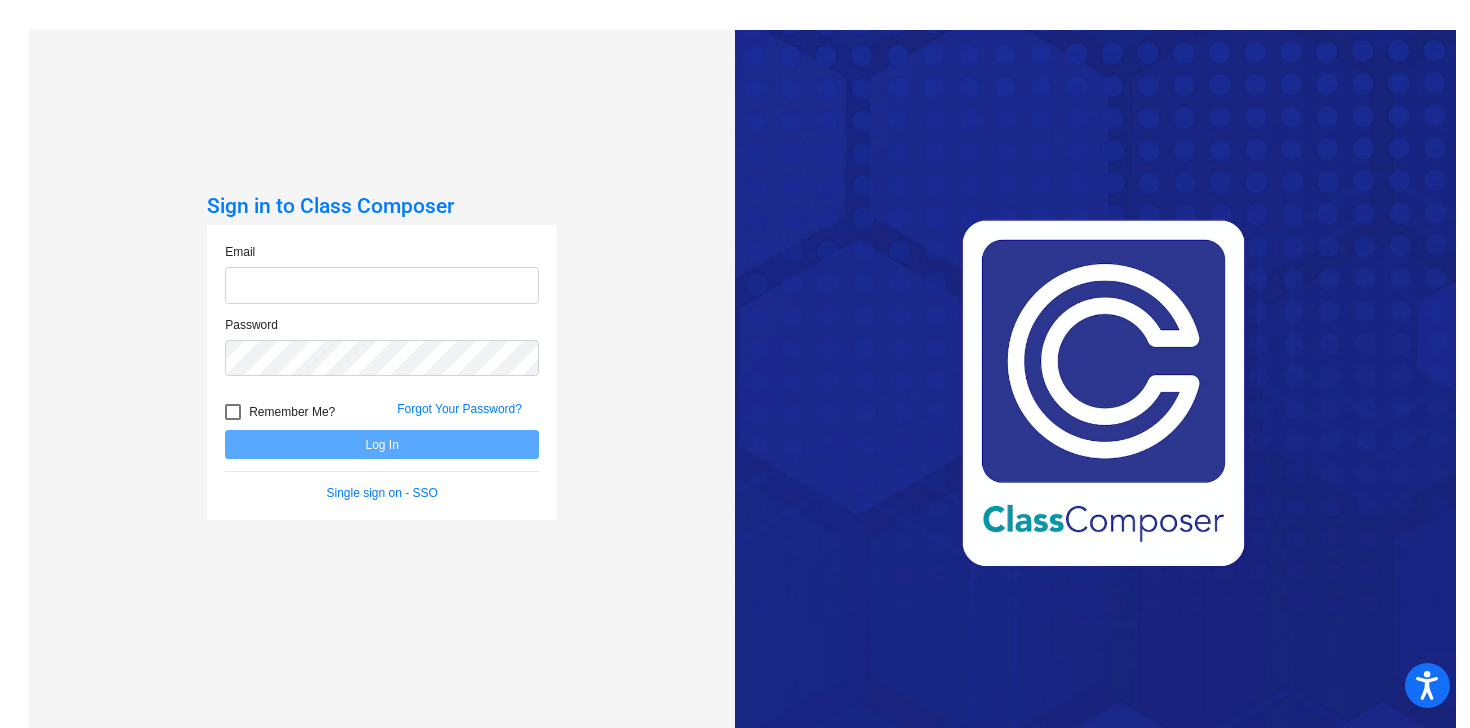 type on "[EMAIL]" 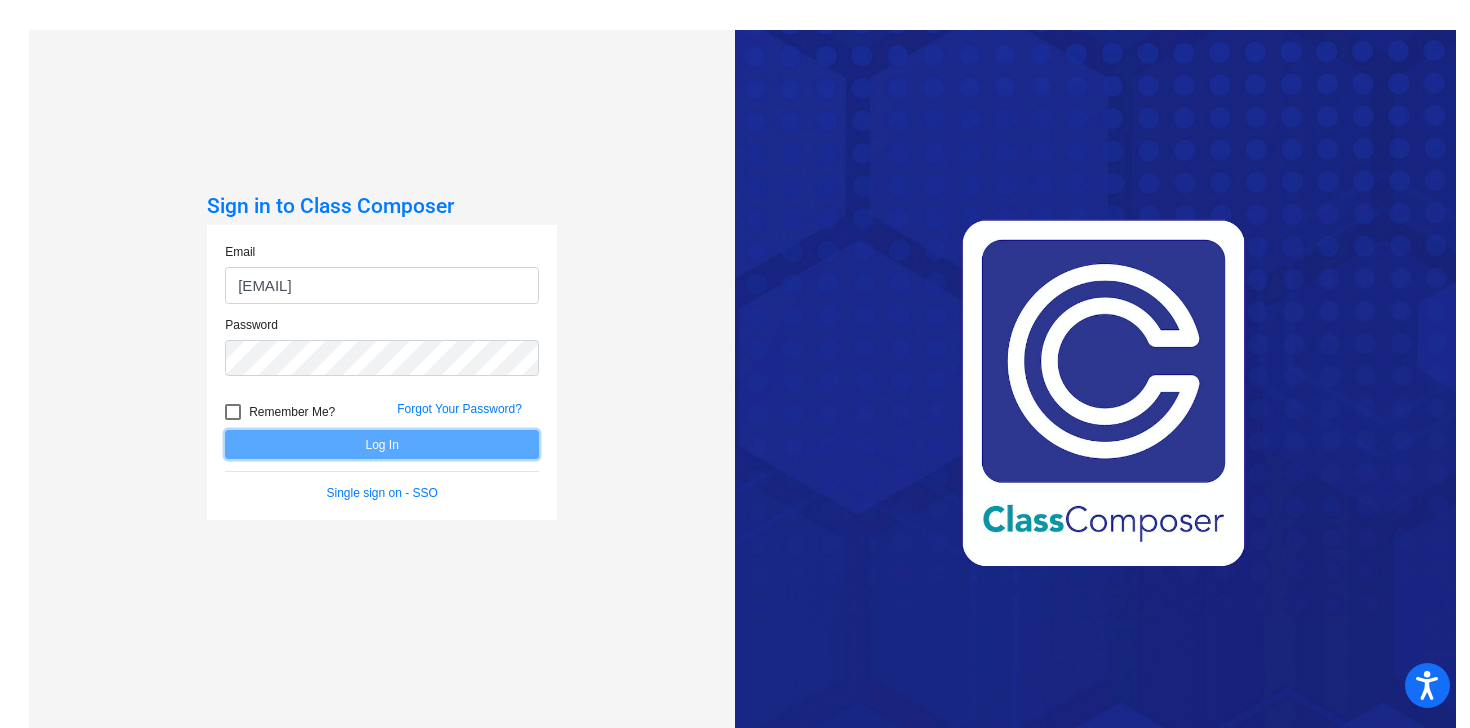click on "Log In" 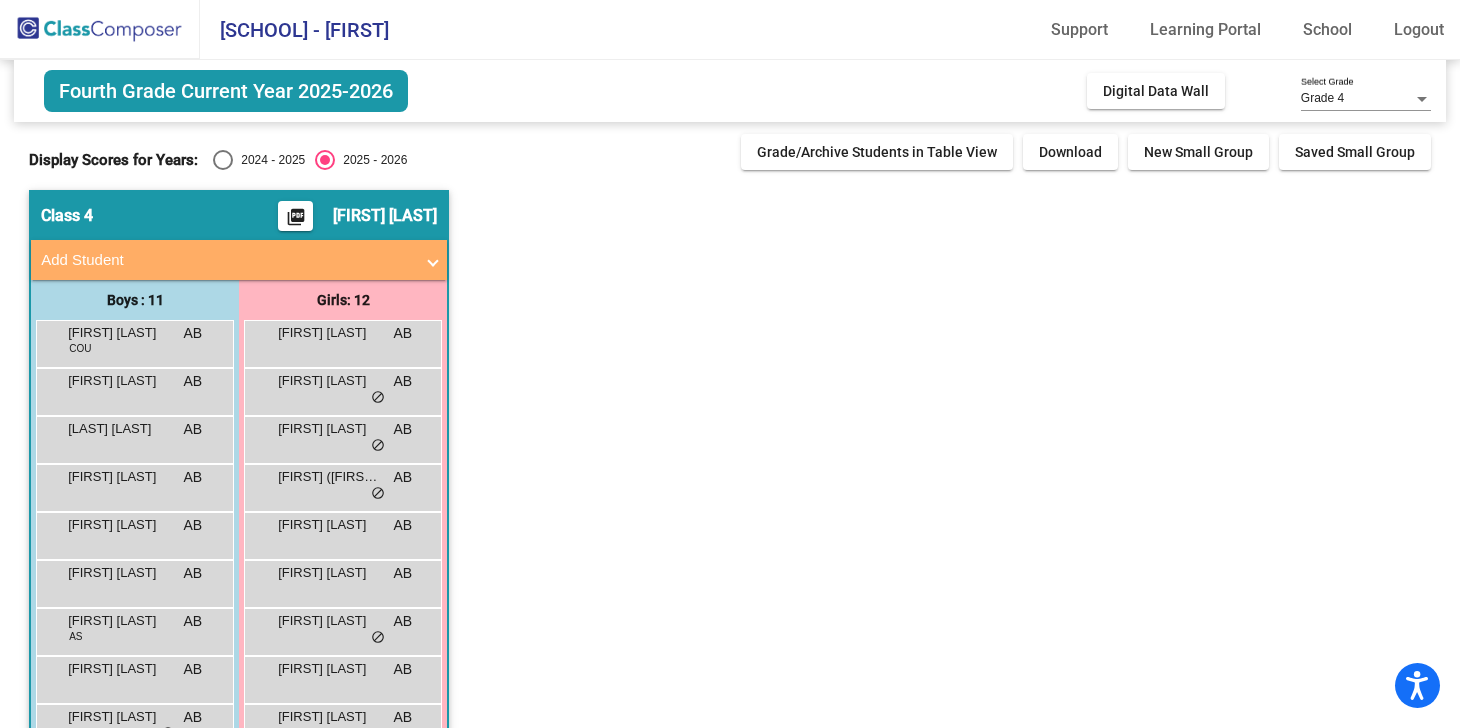 click on "2024 - 2025" at bounding box center (269, 160) 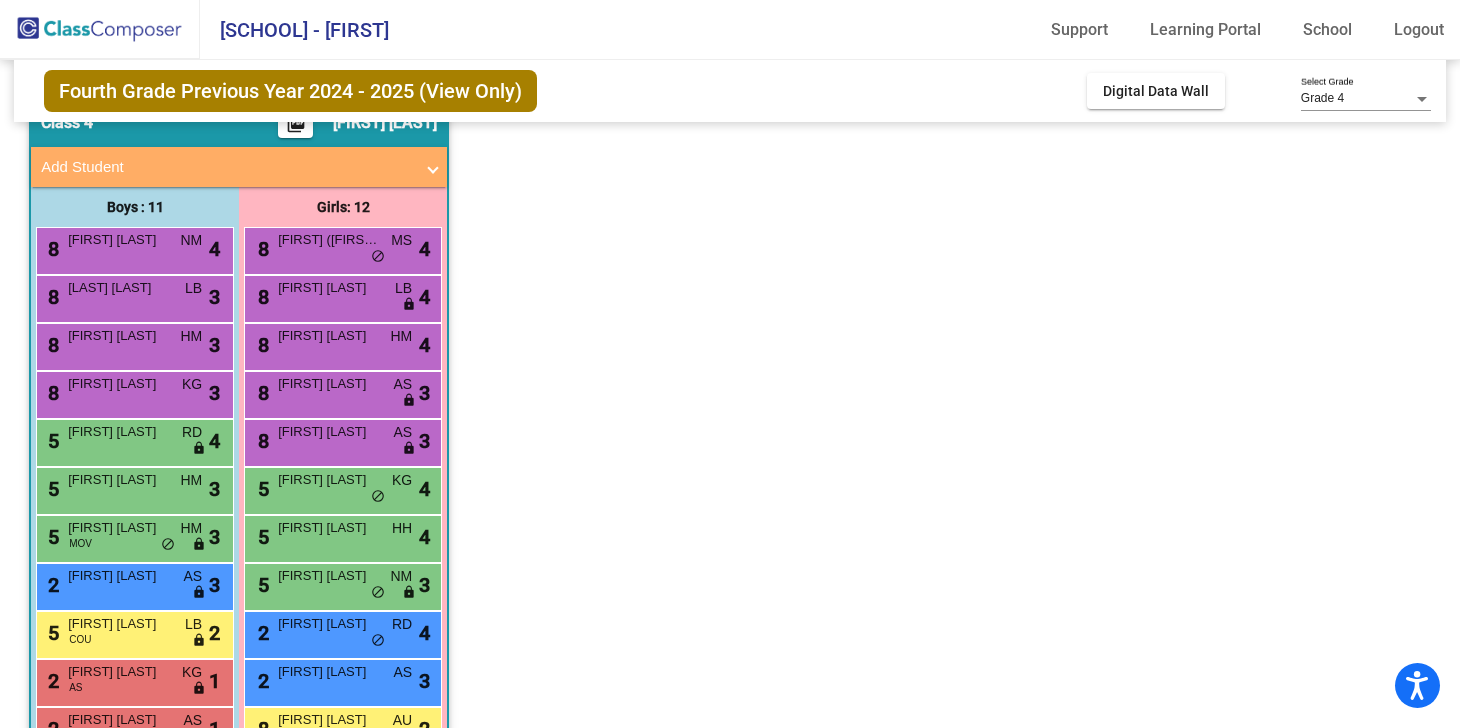 scroll, scrollTop: 91, scrollLeft: 0, axis: vertical 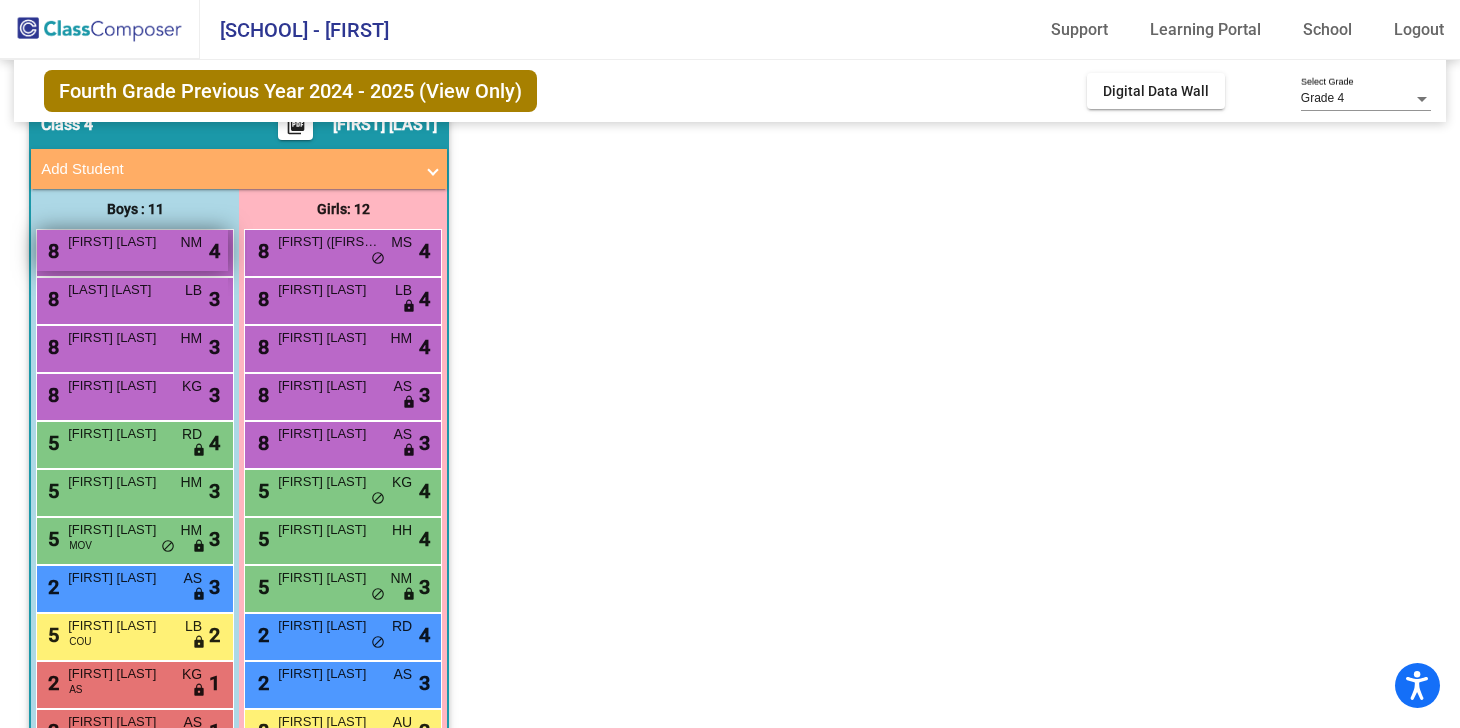 click on "[FIRST] [LAST]" at bounding box center (118, 242) 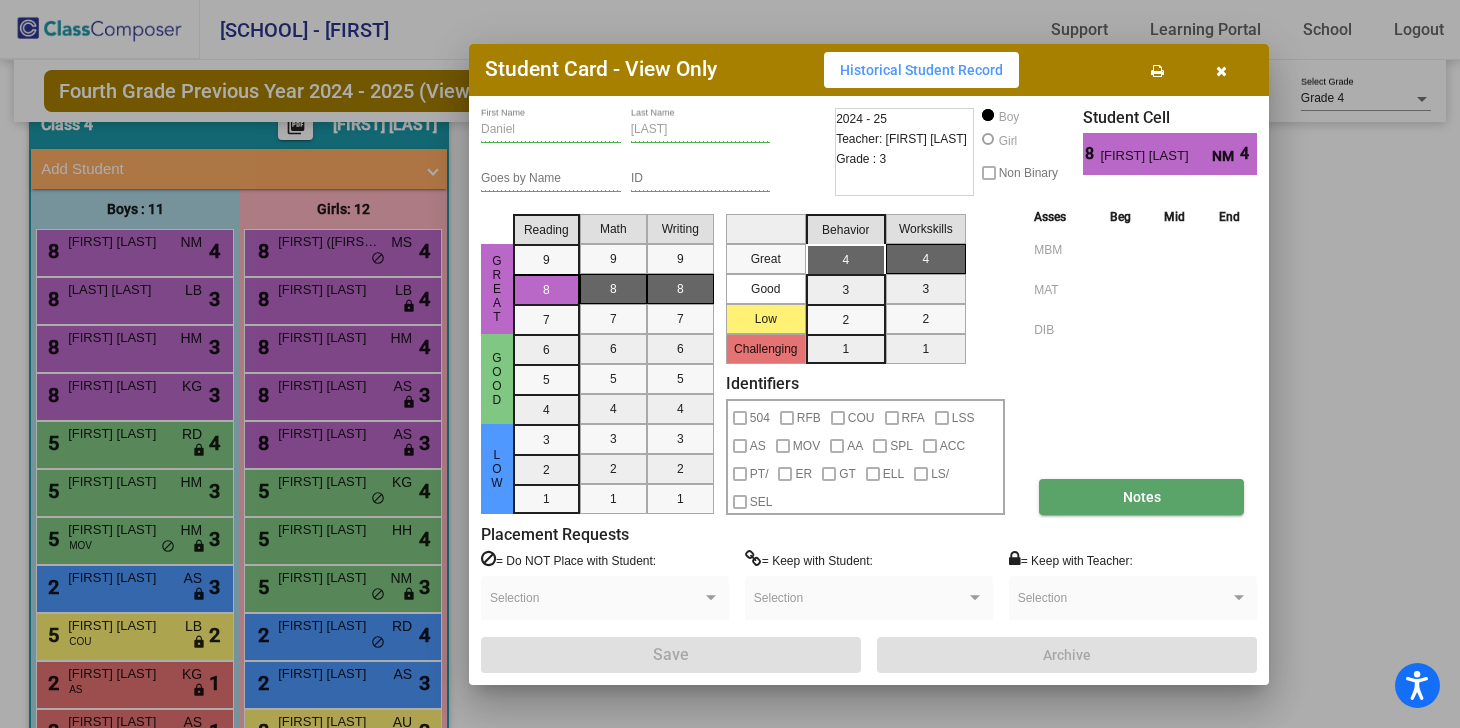 click on "Notes" at bounding box center (1141, 497) 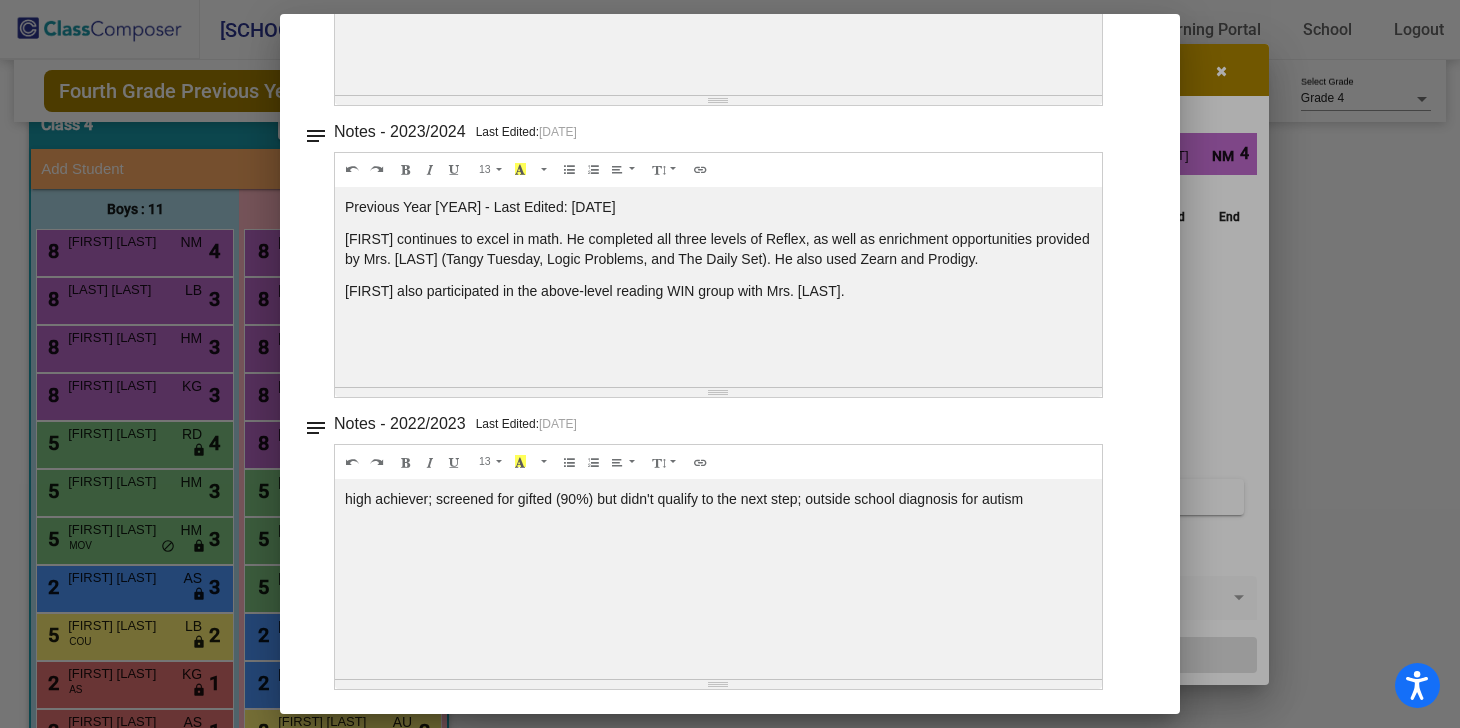 scroll, scrollTop: 0, scrollLeft: 0, axis: both 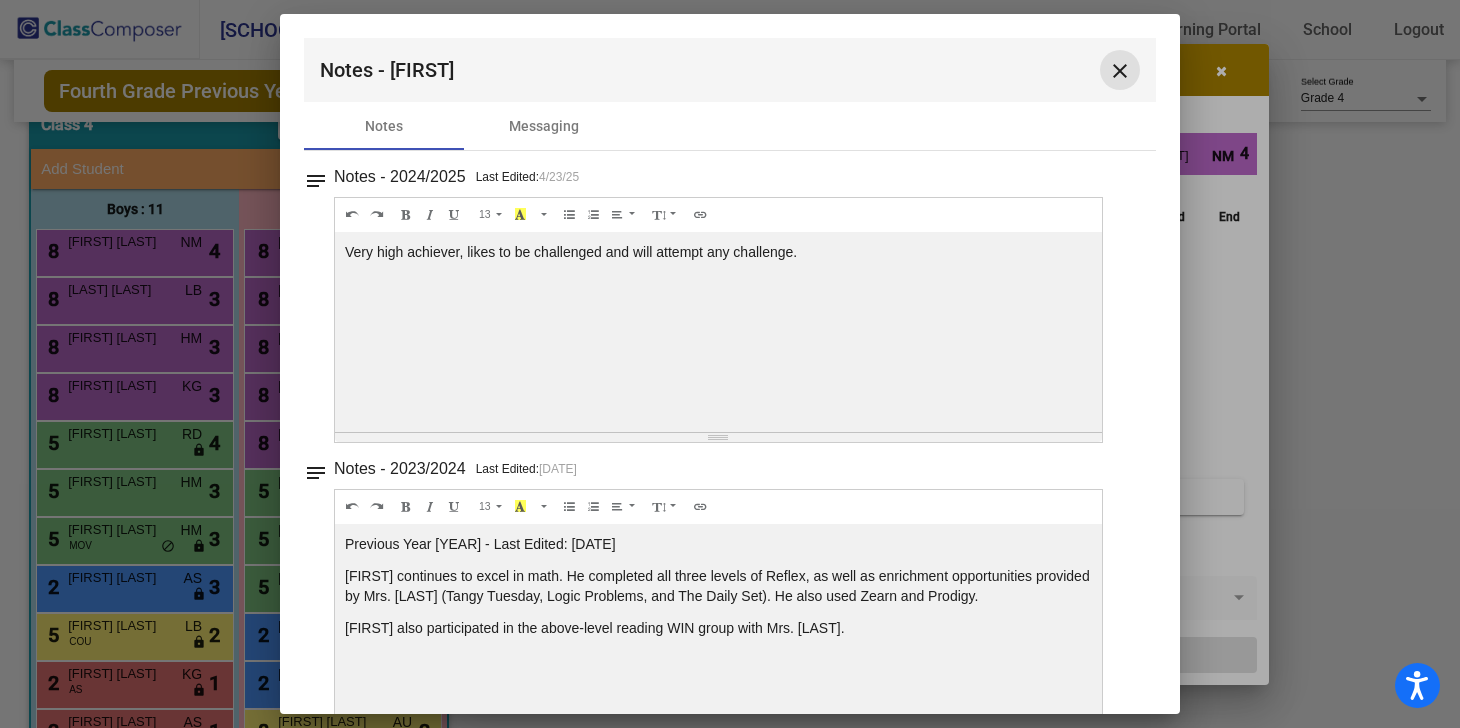 click on "close" at bounding box center (1120, 71) 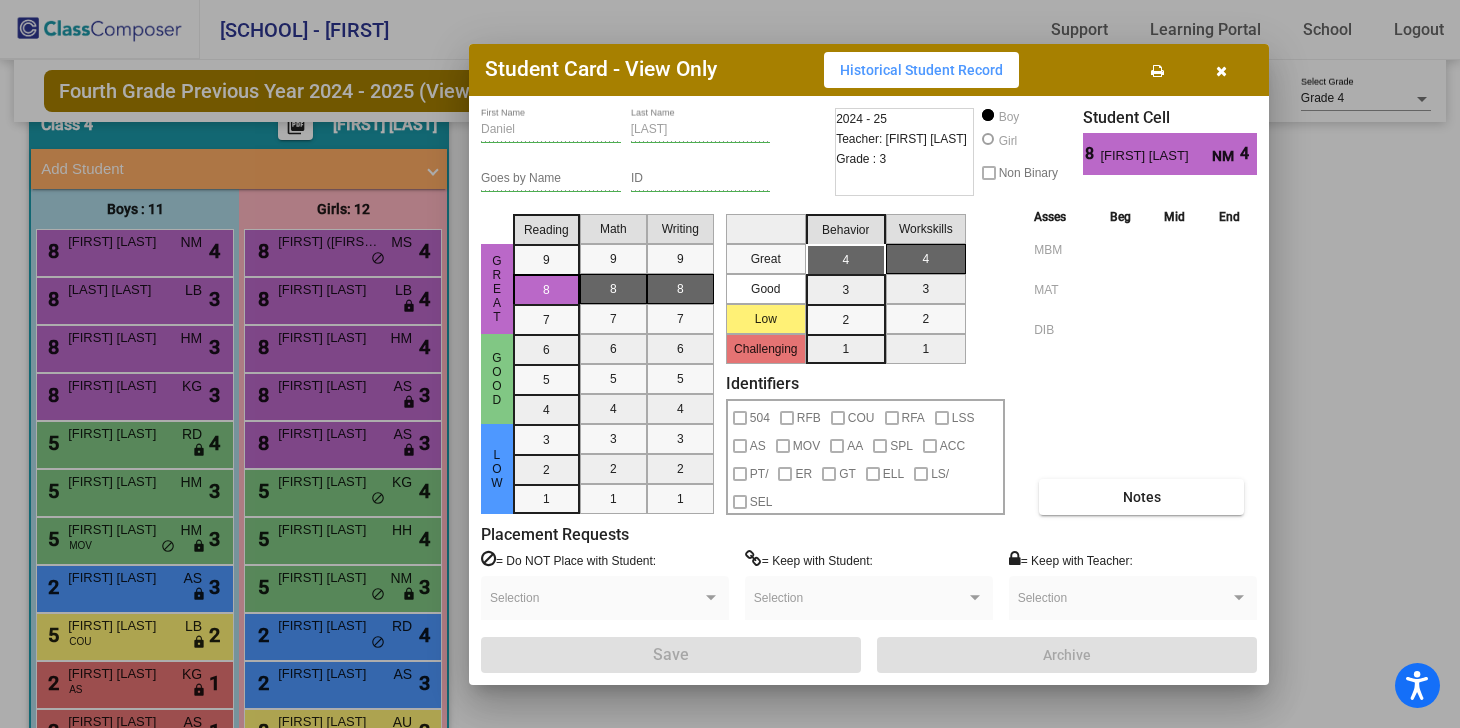click at bounding box center (1221, 71) 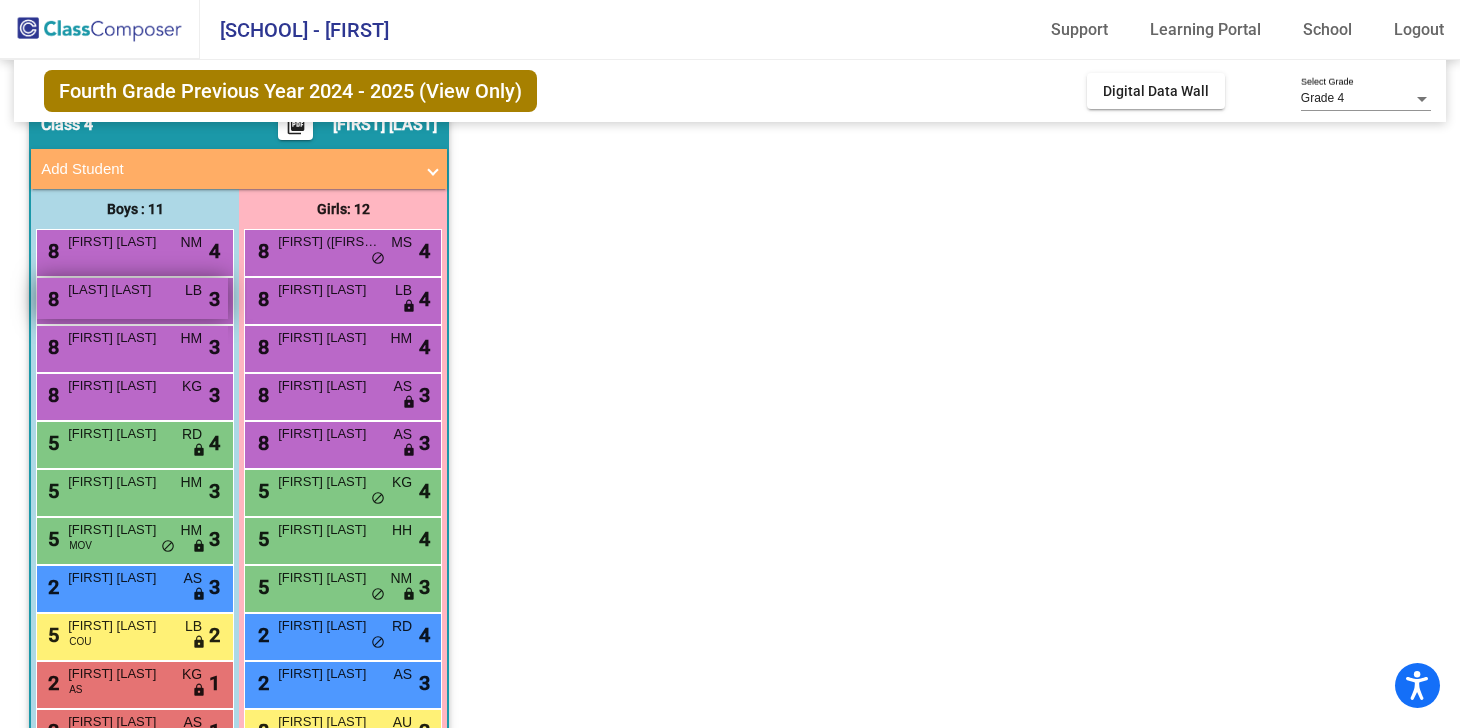 click on "[LAST] [LAST]" at bounding box center (118, 290) 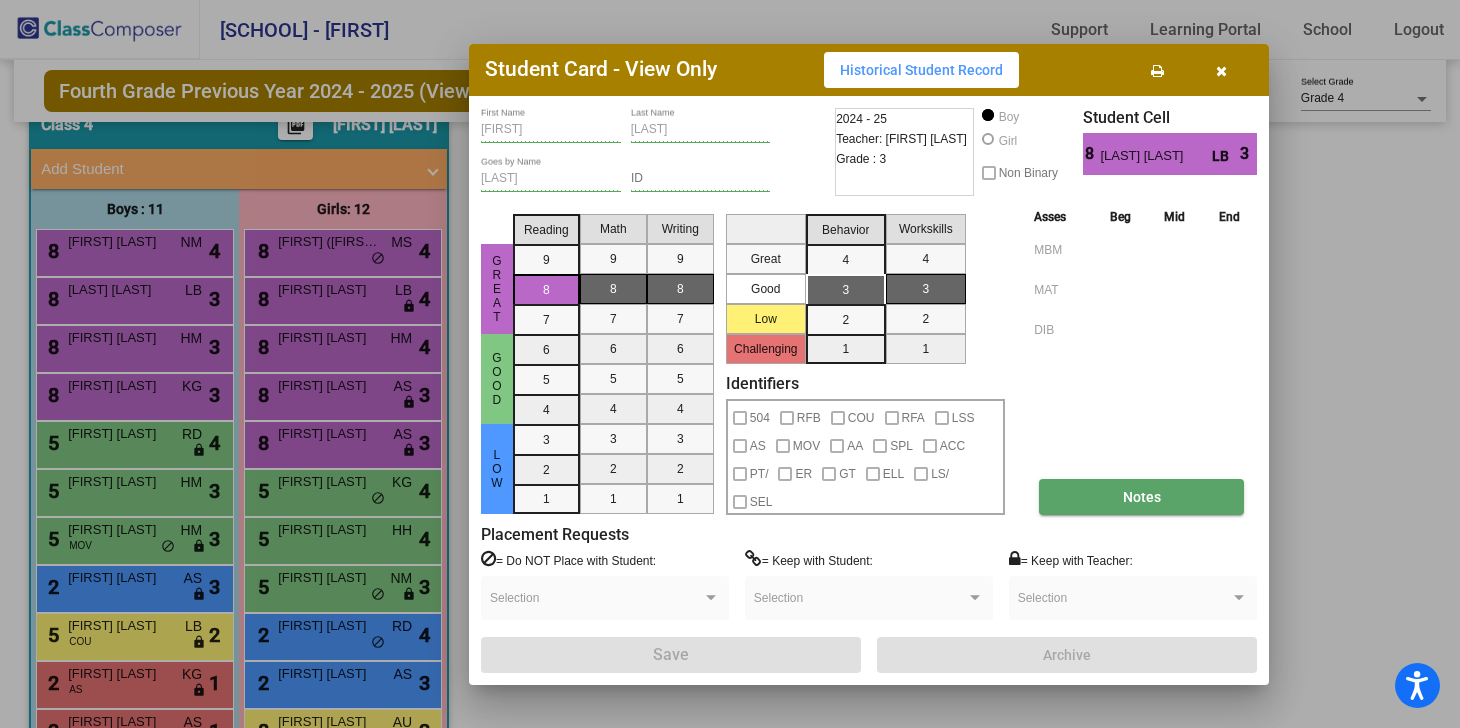 click on "Notes" at bounding box center [1141, 497] 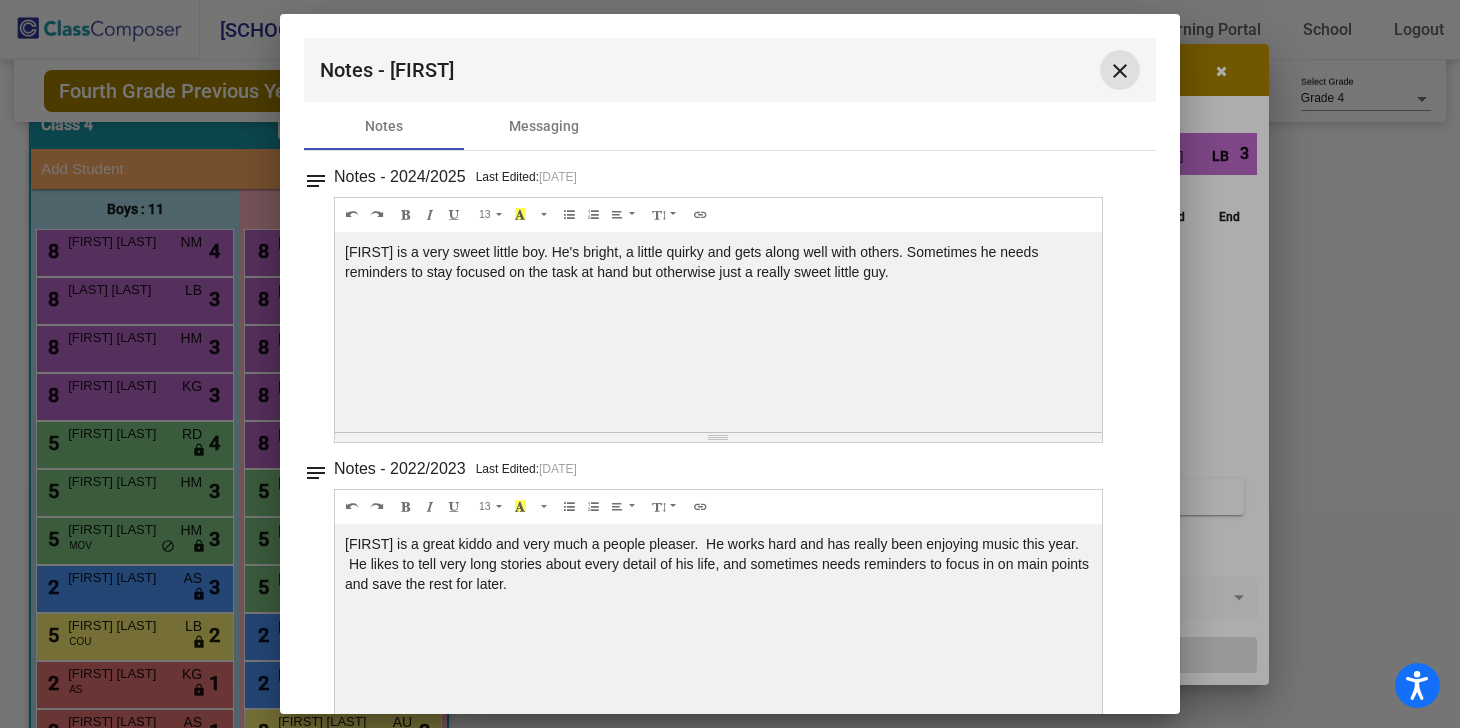 click on "close" at bounding box center [1120, 71] 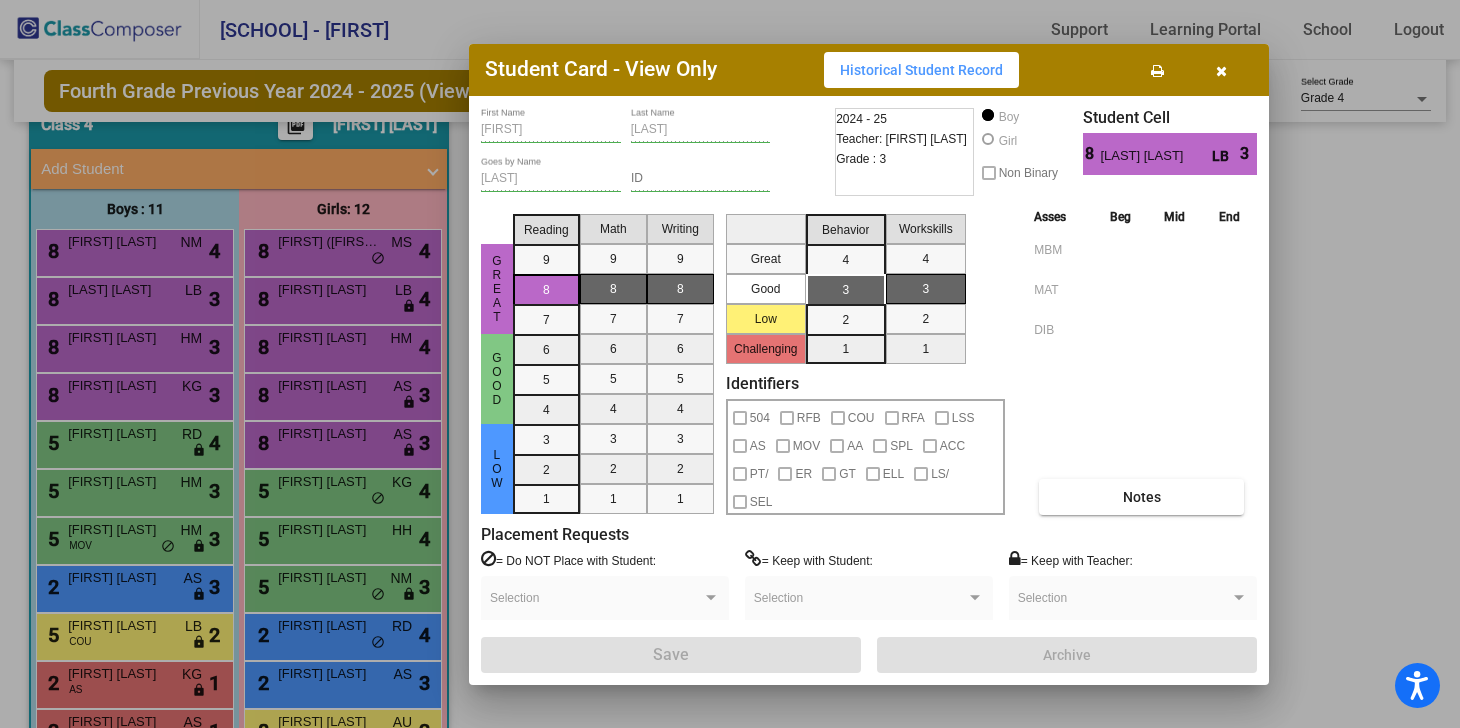 click at bounding box center [1221, 71] 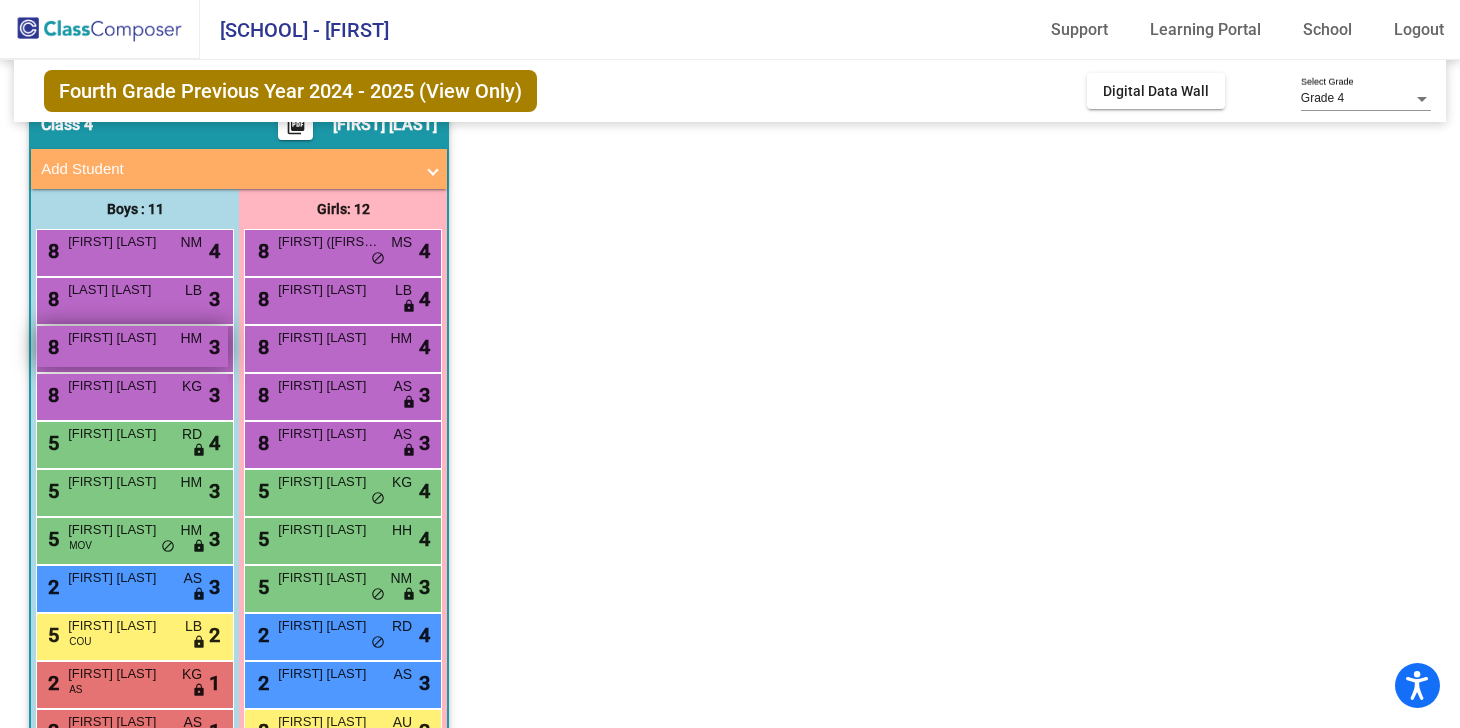click on "[FIRST] [LAST]" at bounding box center (118, 338) 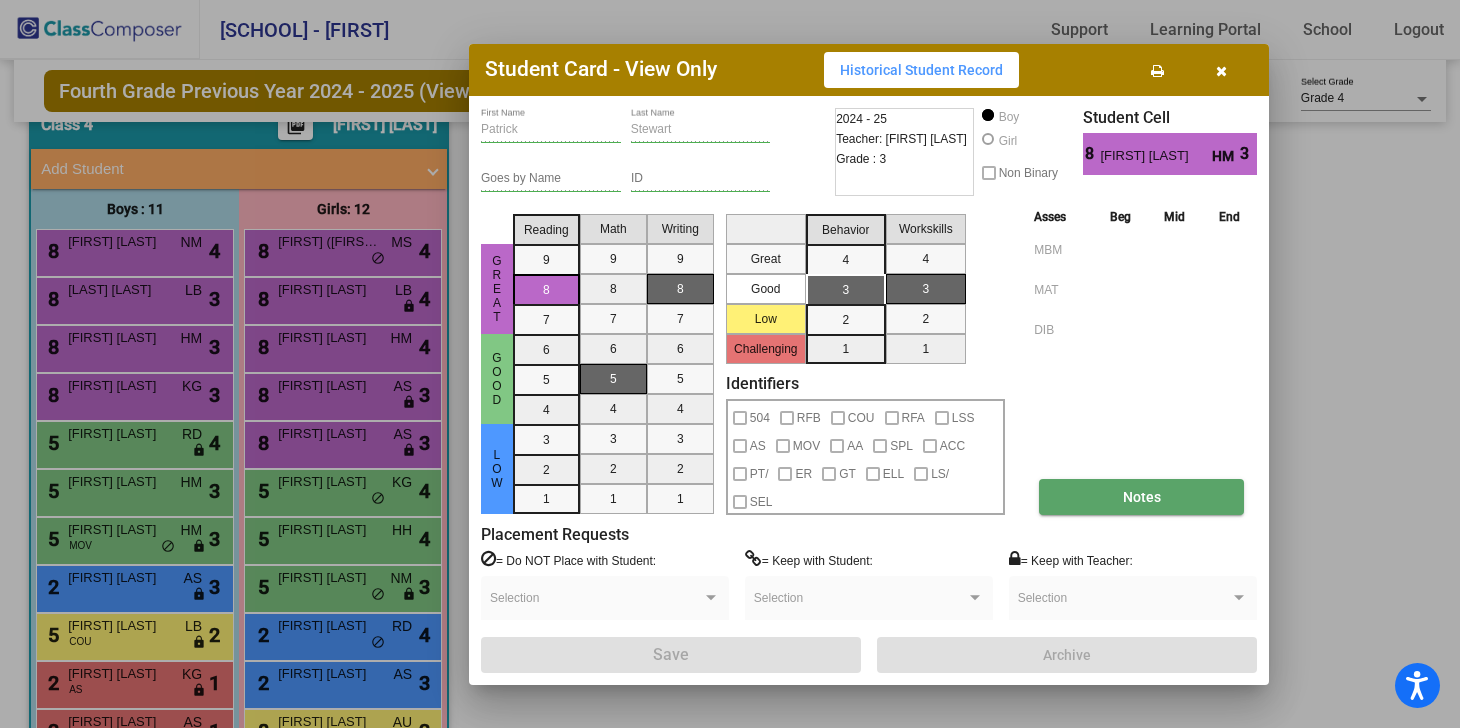 click on "Notes" at bounding box center (1141, 497) 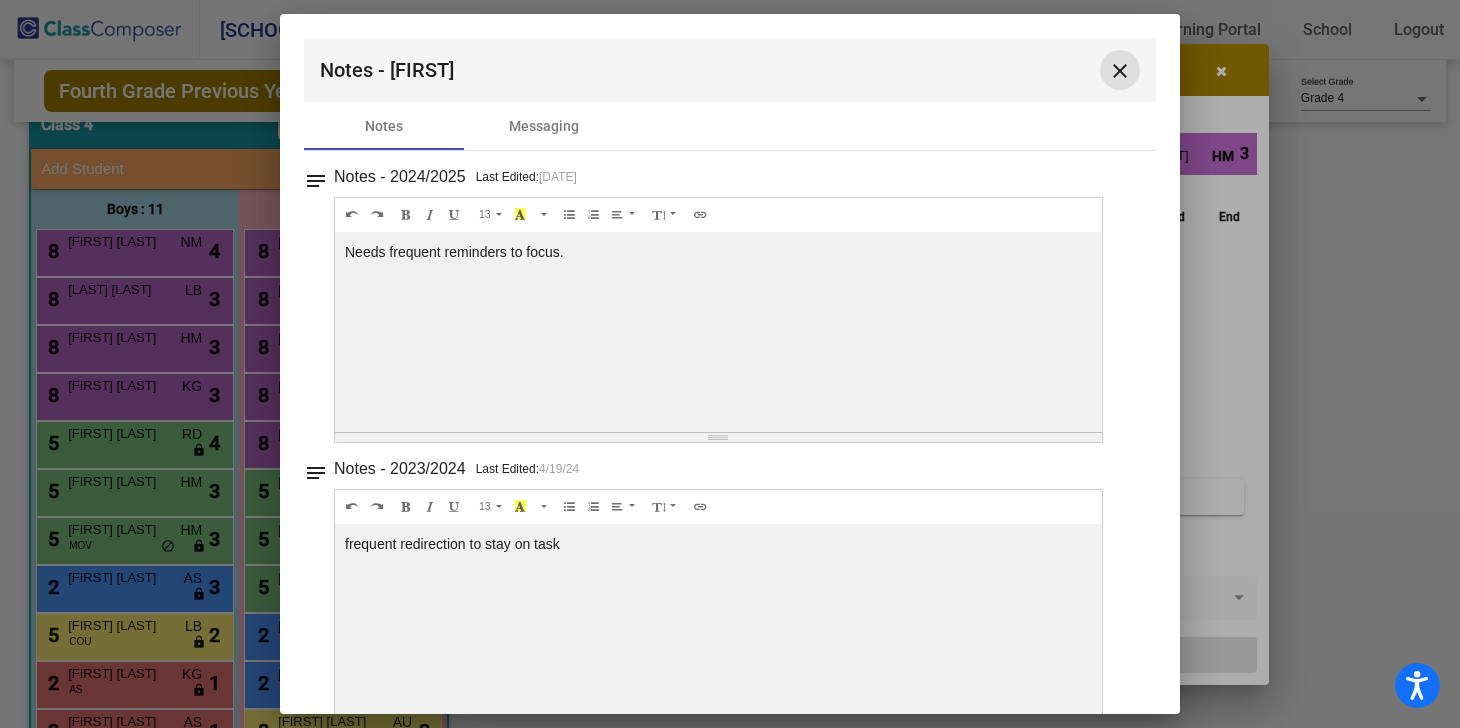 click on "close" at bounding box center [1120, 71] 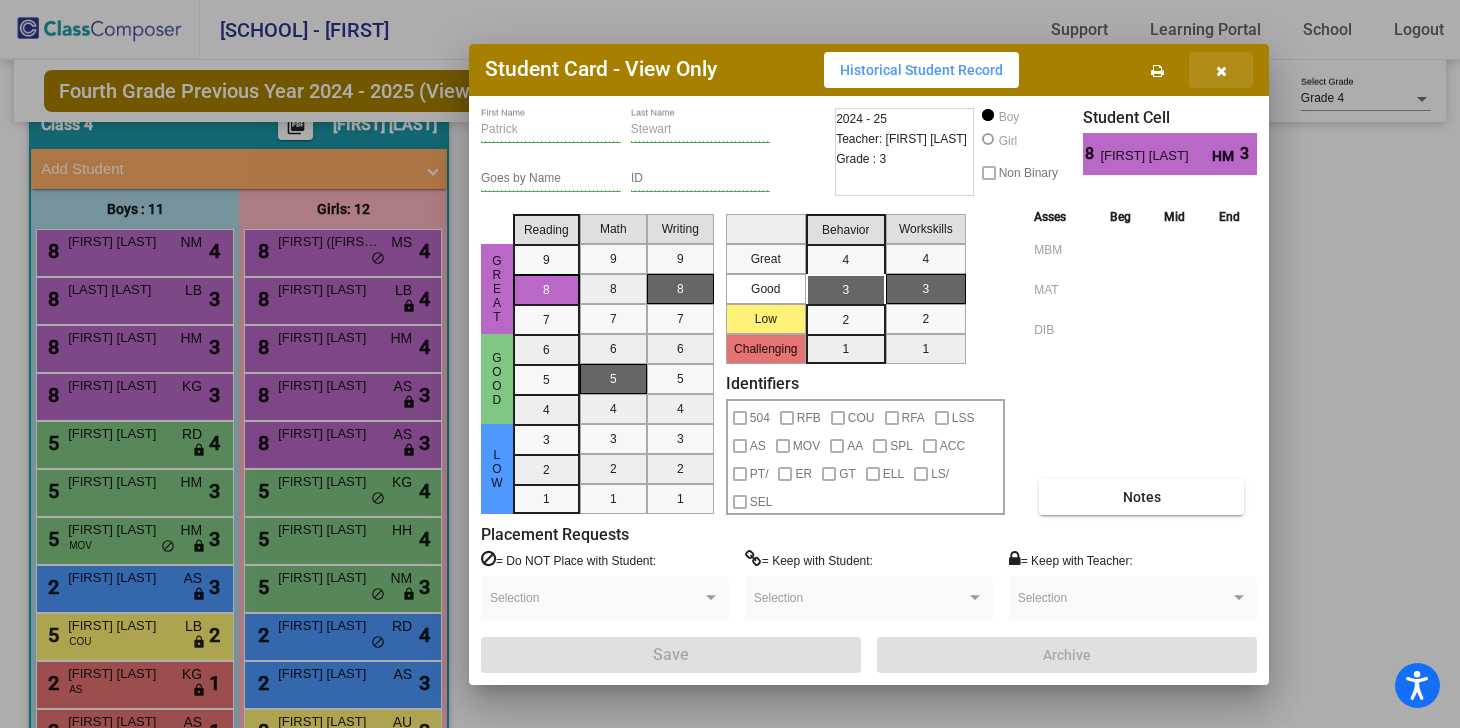 click at bounding box center [1221, 71] 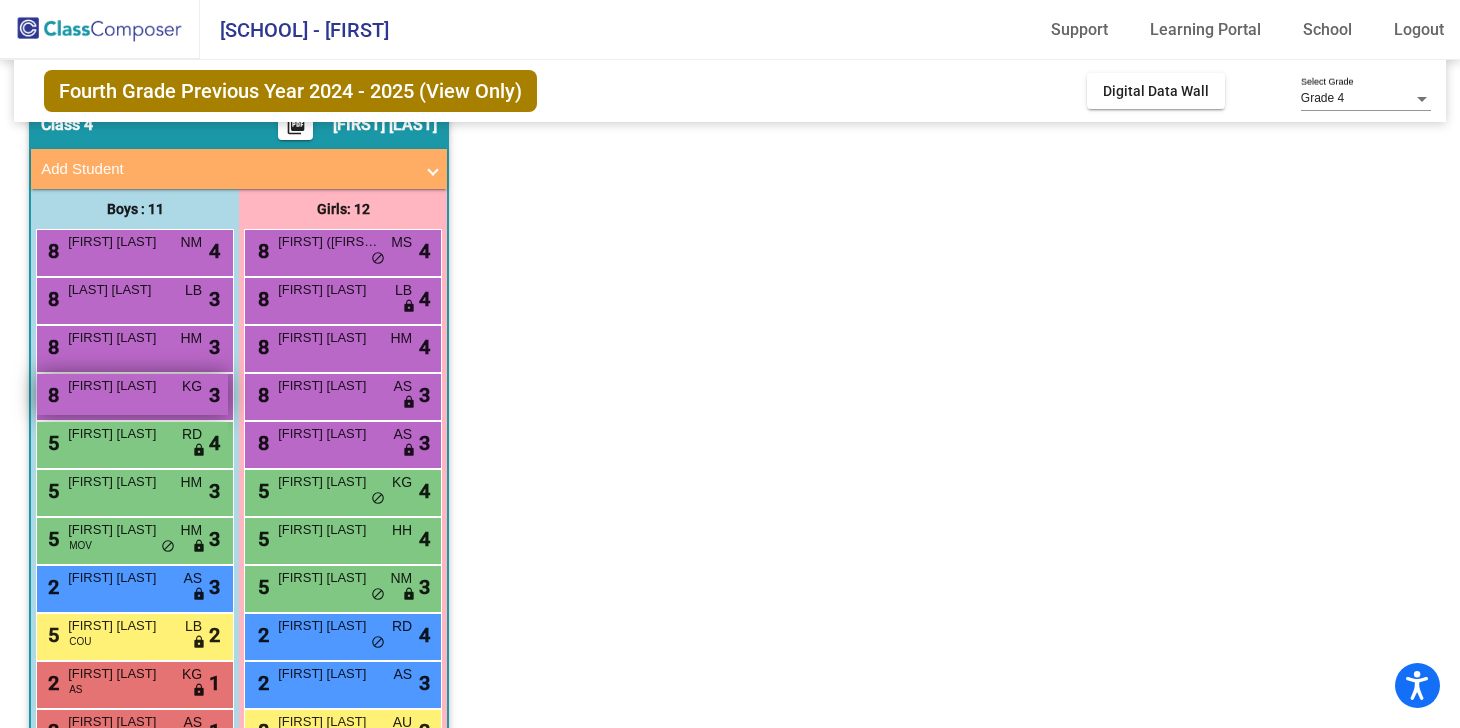 click on "[FIRST] [LAST]" at bounding box center [118, 386] 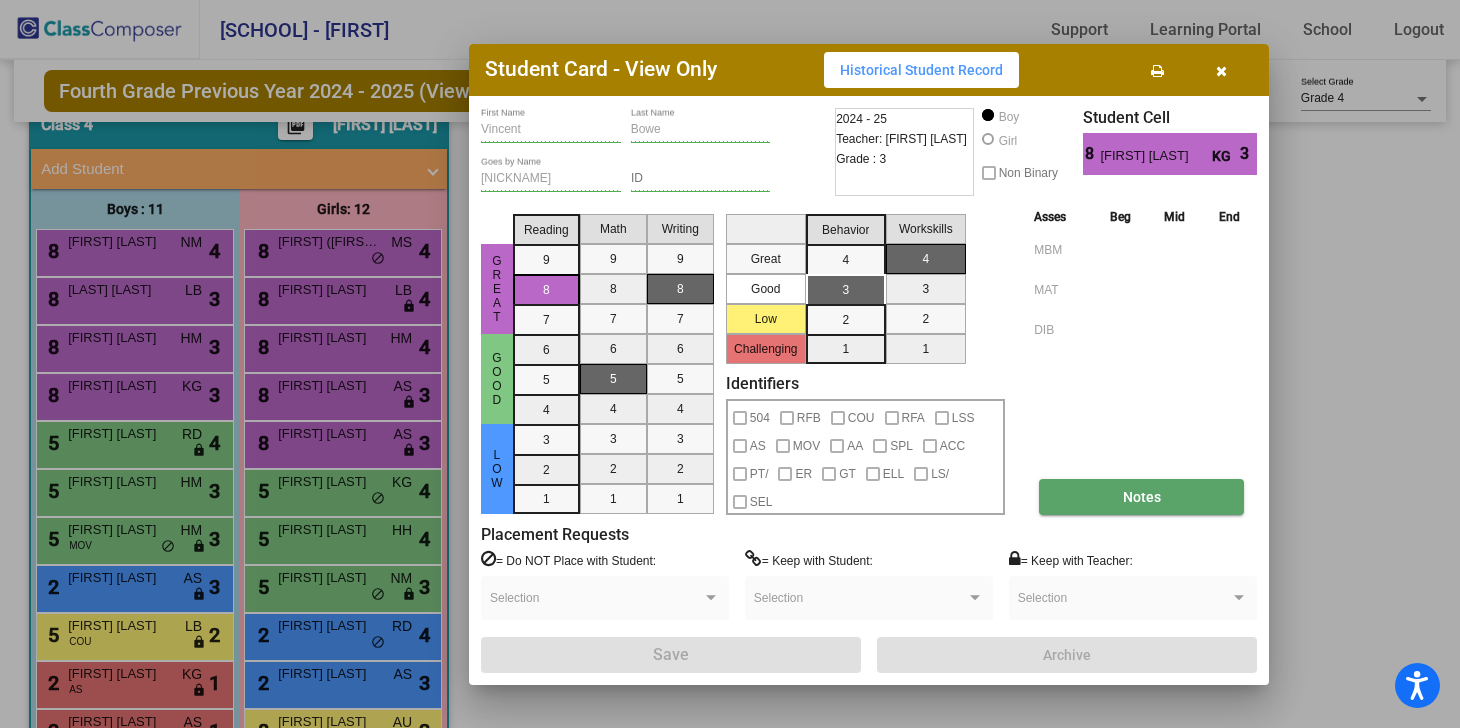 click on "Notes" at bounding box center (1141, 497) 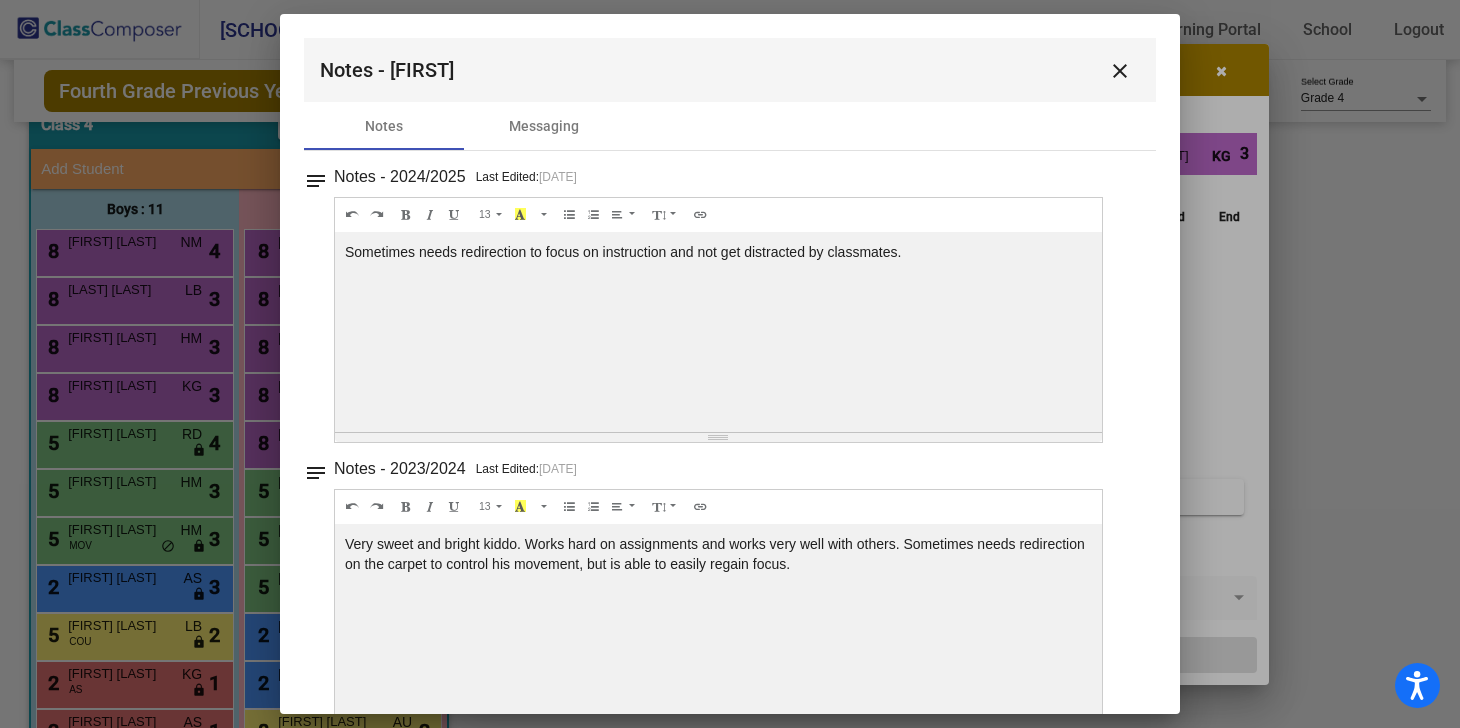 click on "close" at bounding box center [1120, 71] 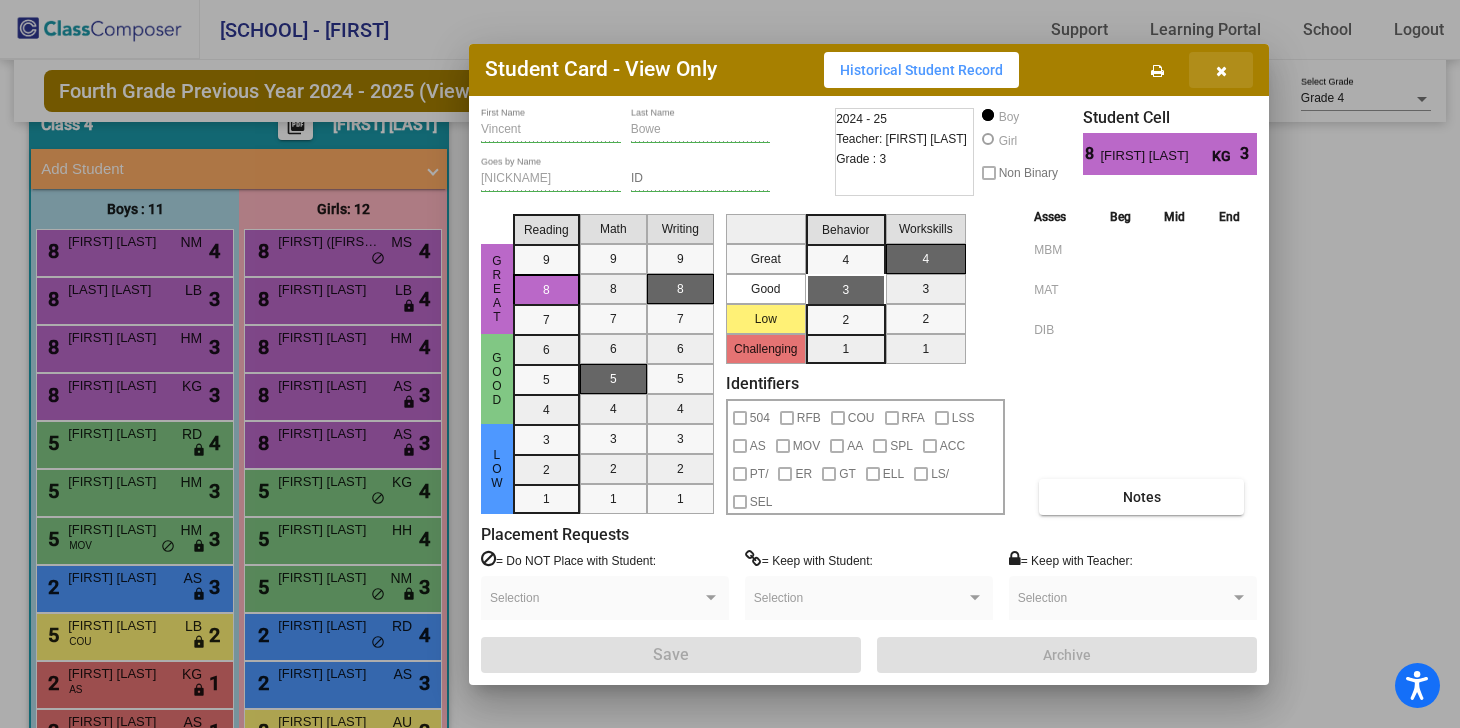 click at bounding box center (1221, 70) 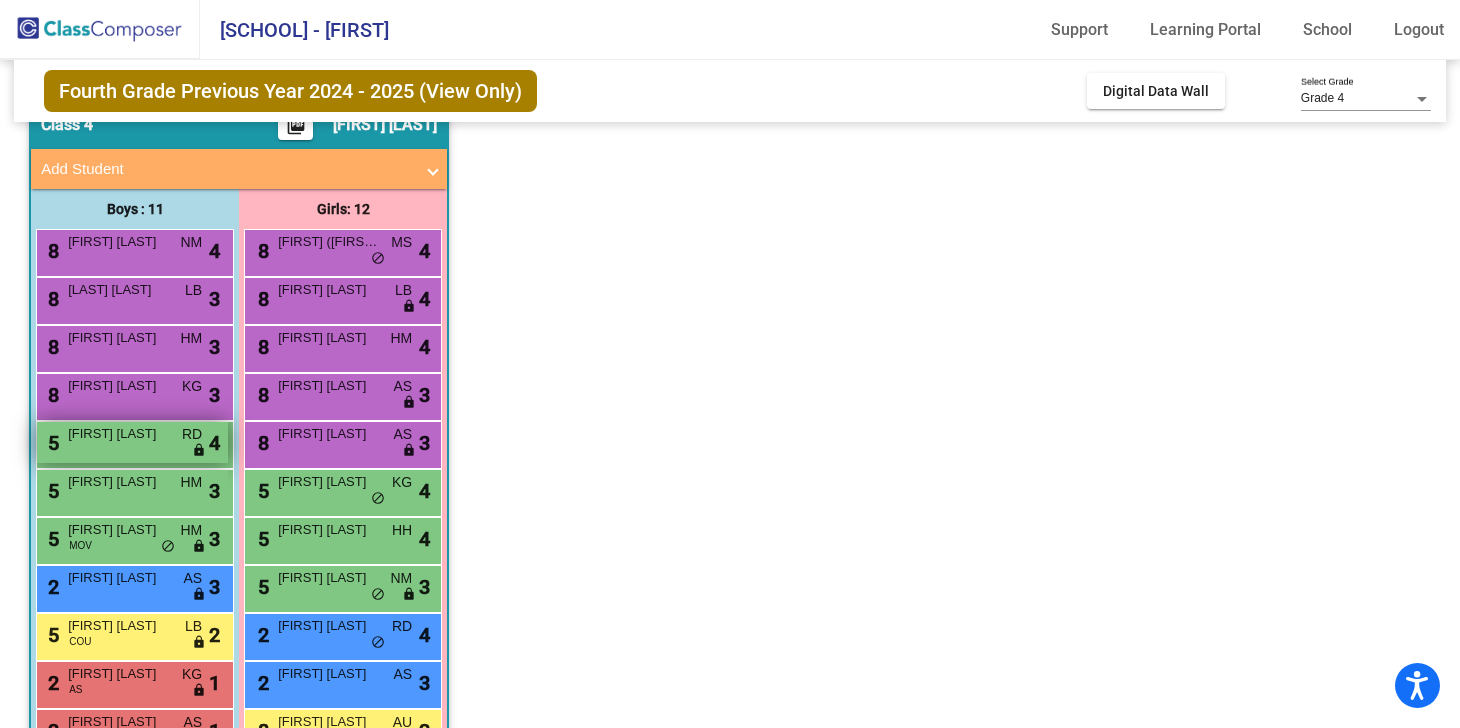 click on "[FIRST] [LAST]" at bounding box center [118, 434] 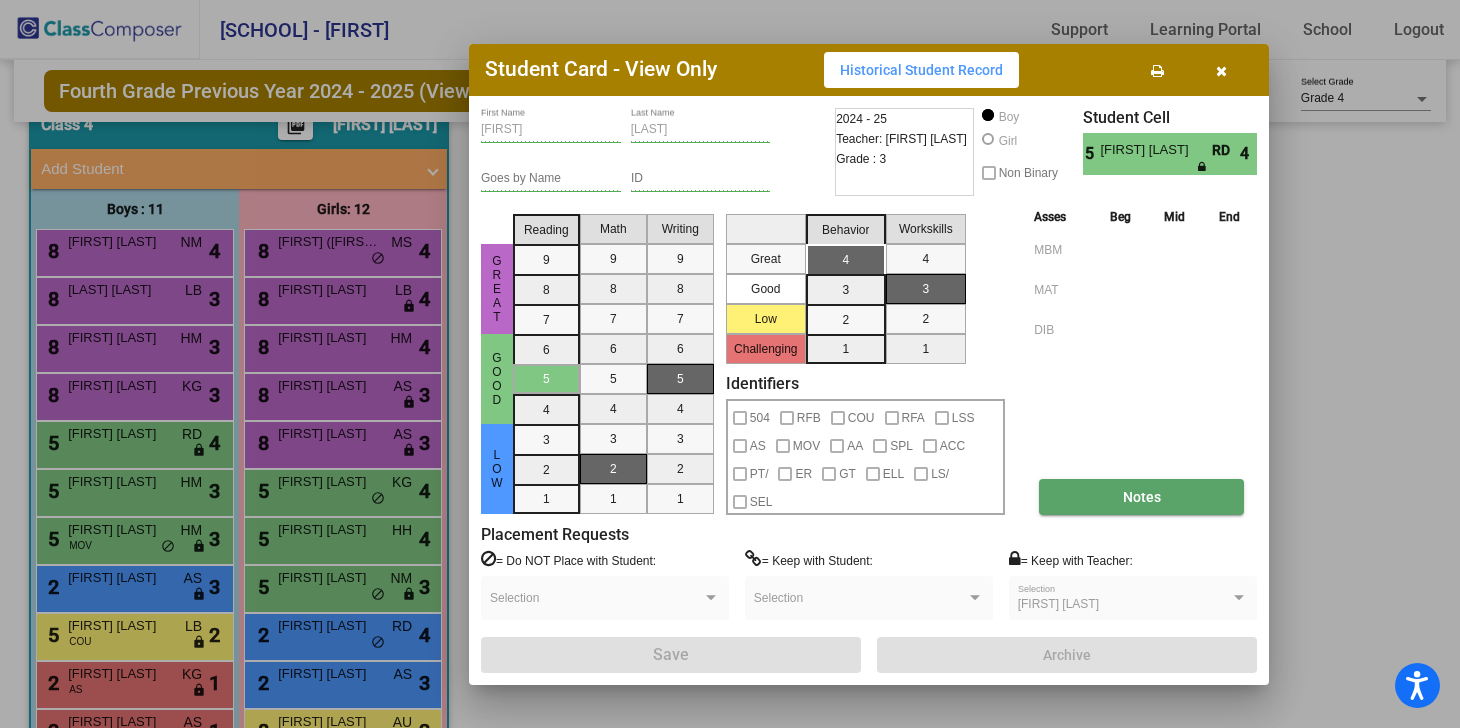 click on "Notes" at bounding box center [1141, 497] 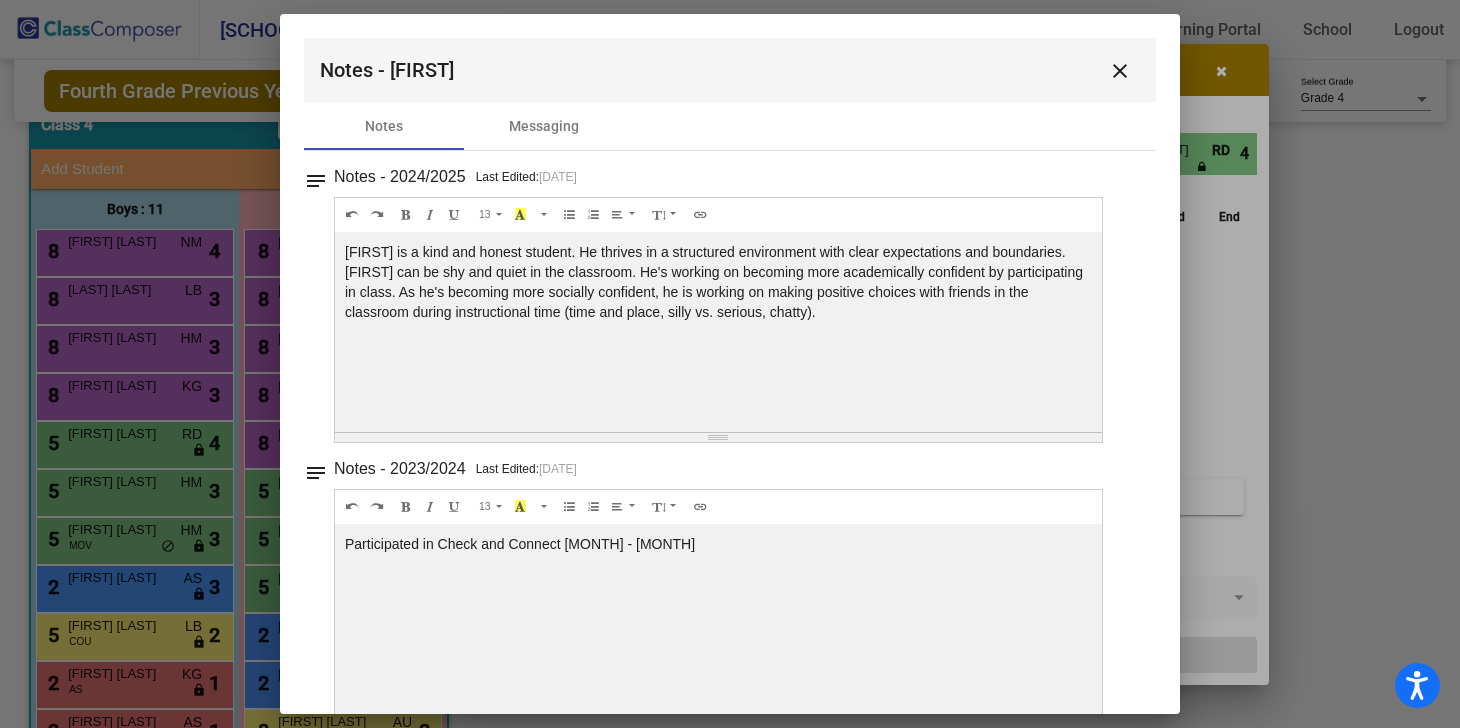 click on "close" at bounding box center (1120, 70) 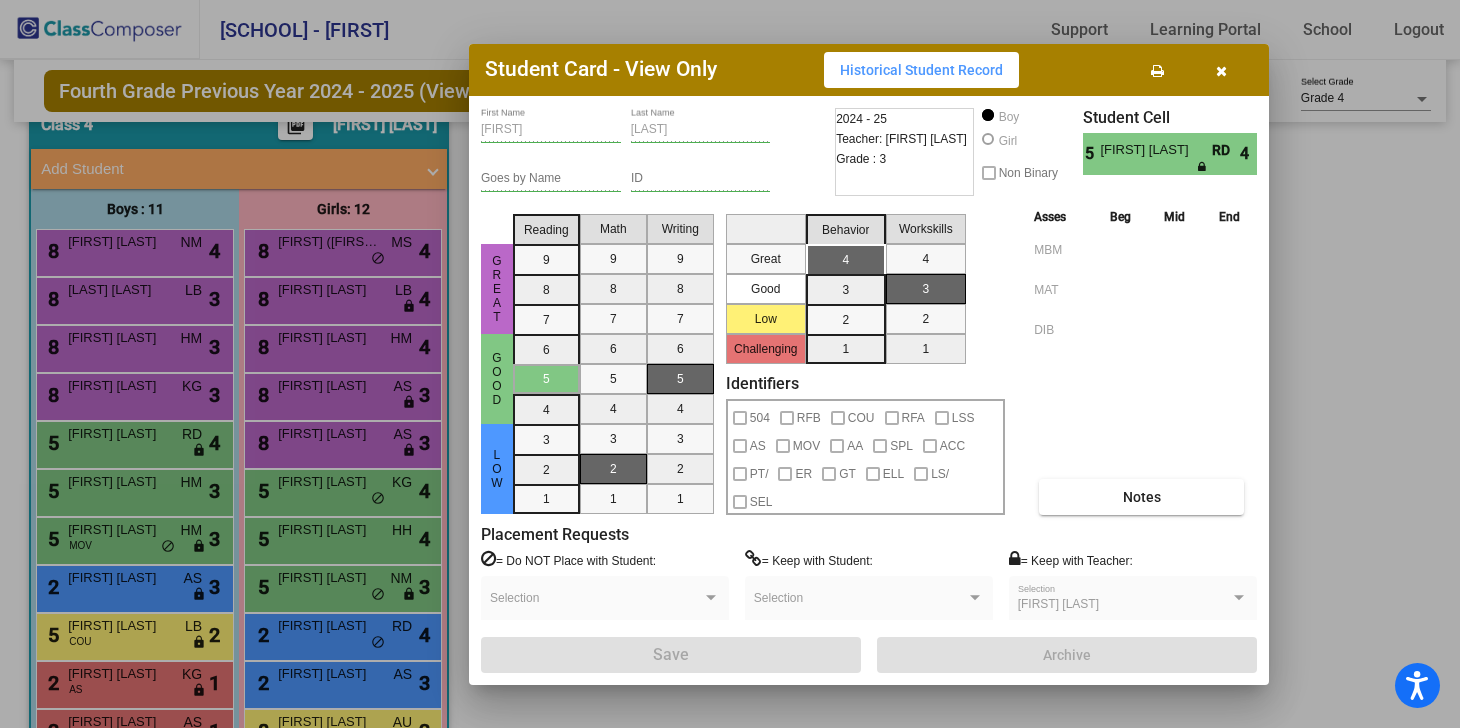 click at bounding box center [1221, 71] 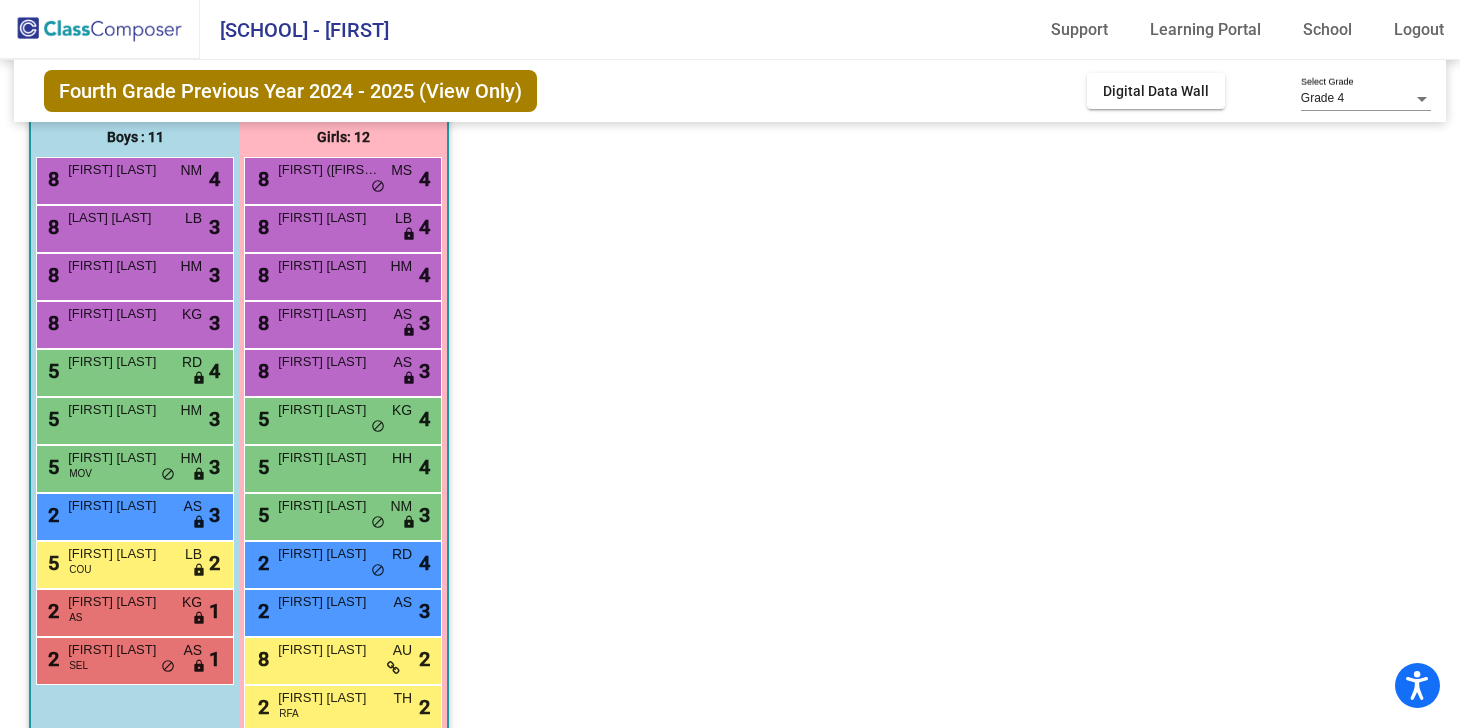 scroll, scrollTop: 196, scrollLeft: 0, axis: vertical 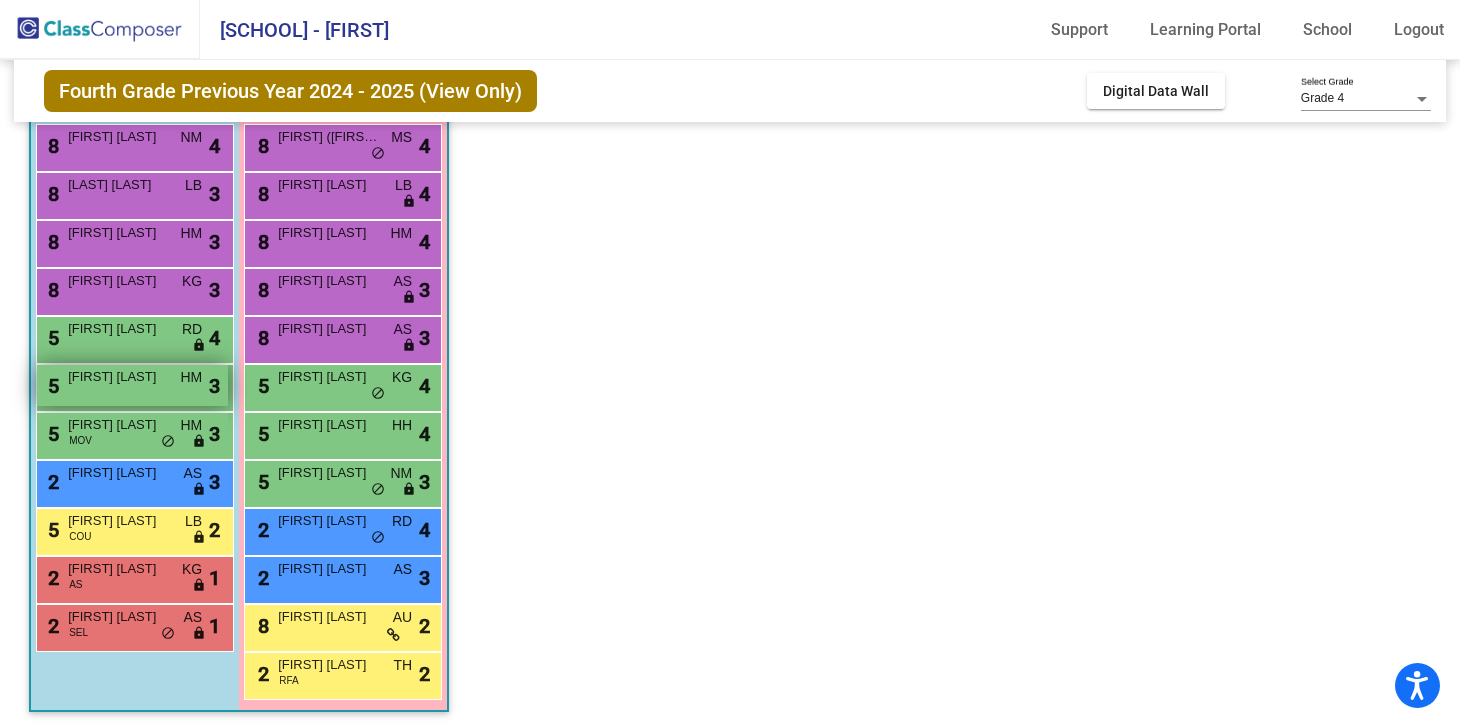 click on "5 [FIRST] [LAST] HM lock do_not_disturb_alt 3" at bounding box center [132, 385] 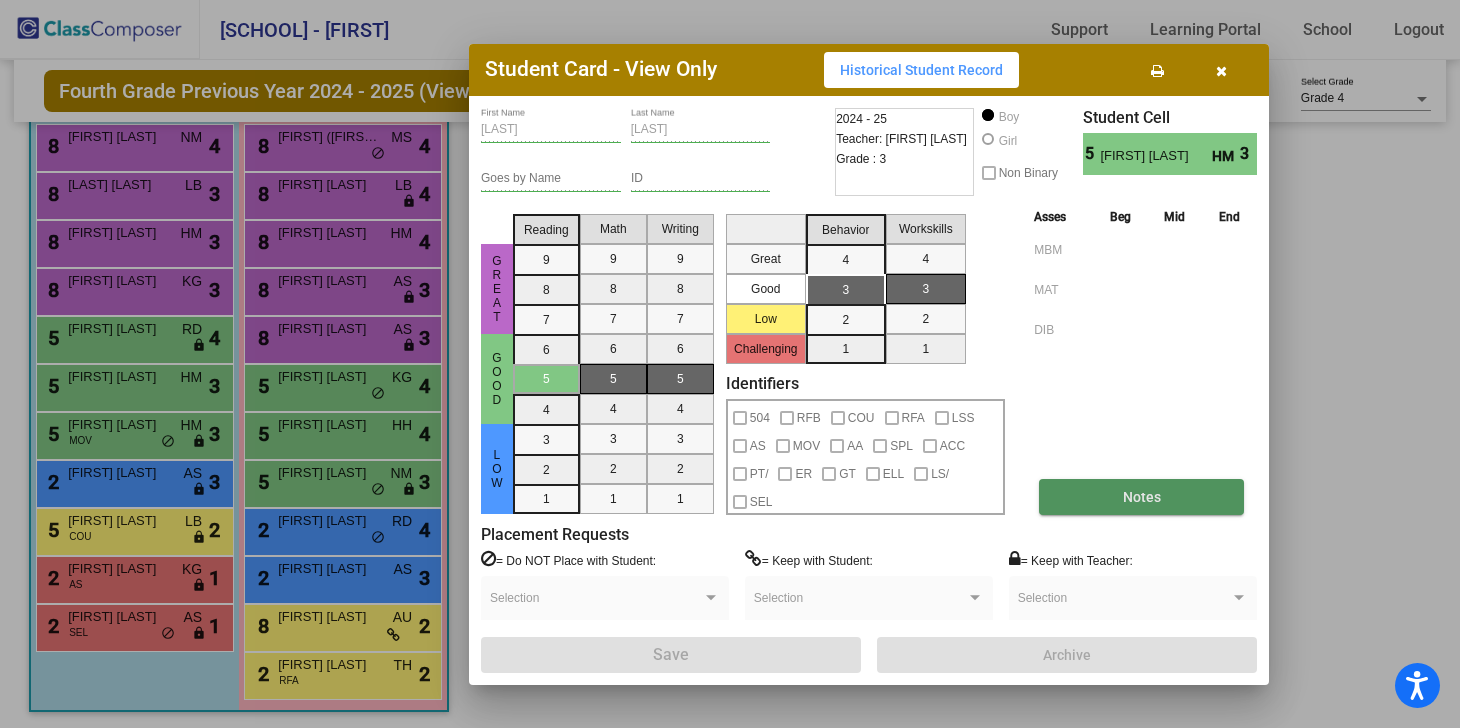 click on "Notes" at bounding box center (1141, 497) 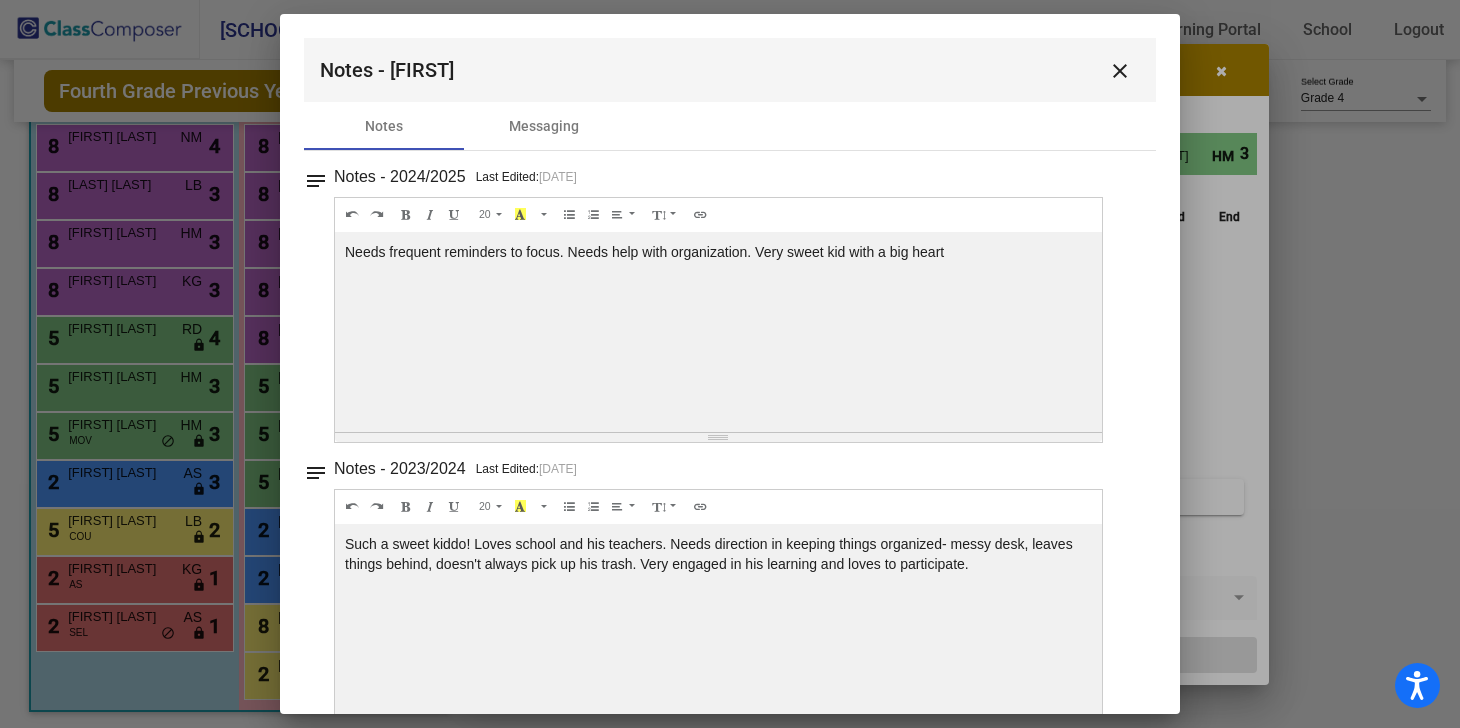 click on "close" at bounding box center (1120, 70) 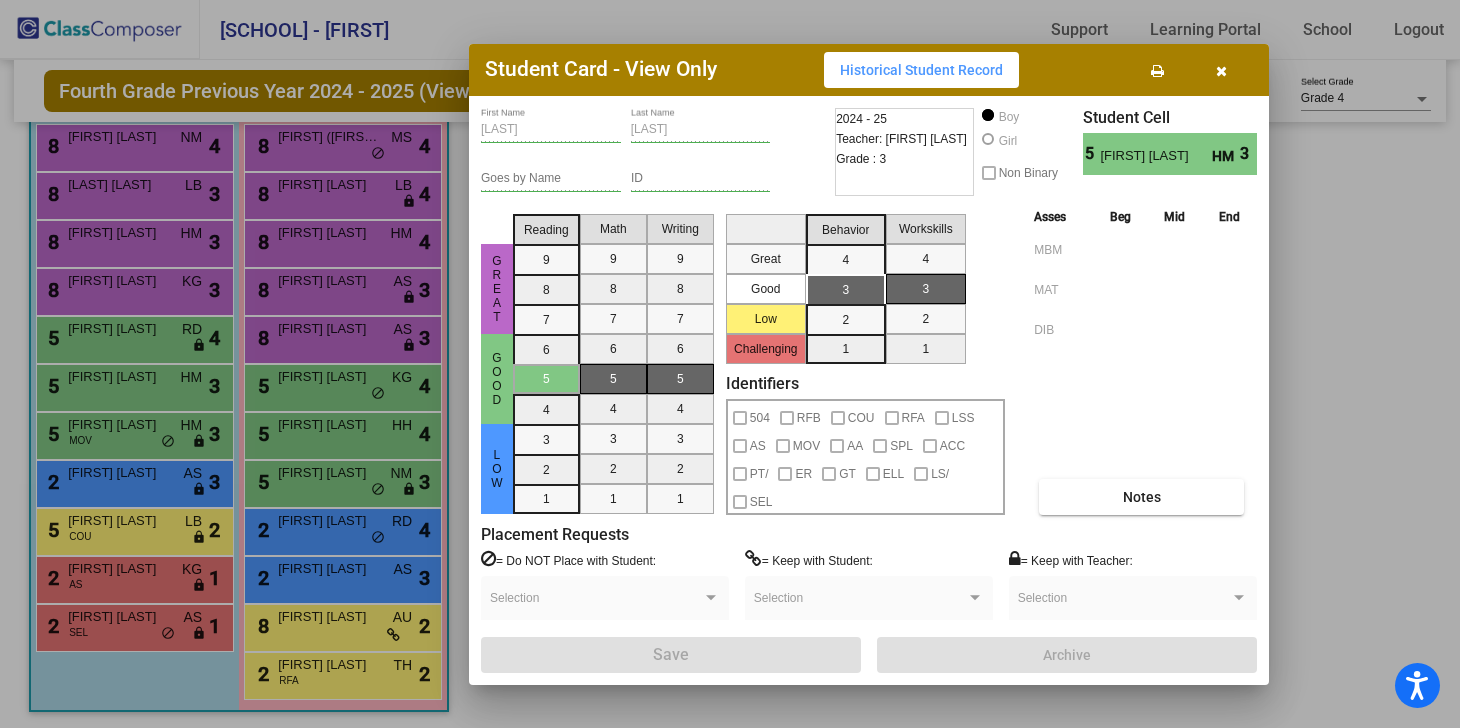 click at bounding box center [1221, 71] 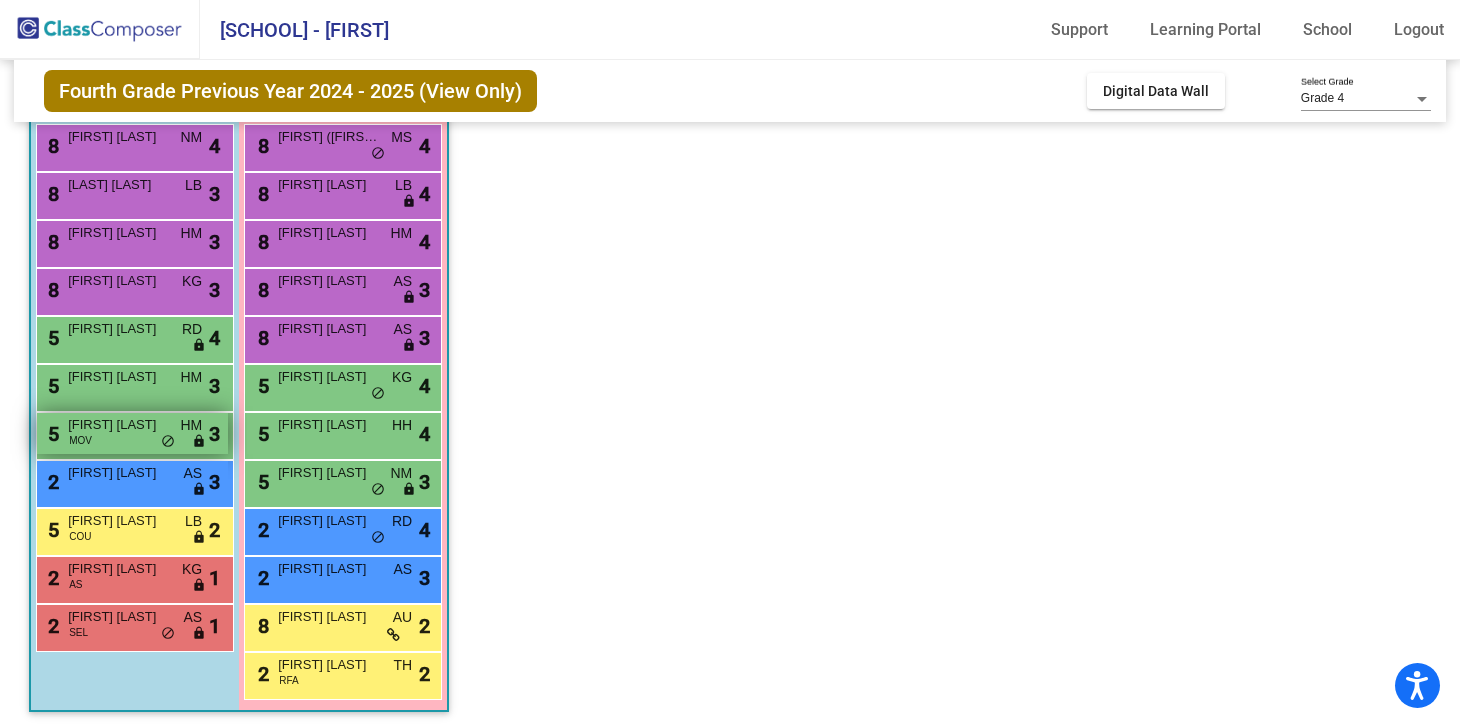 click on "5 [FIRST] [LAST] MOV HM lock do_not_disturb_alt 3" at bounding box center (132, 433) 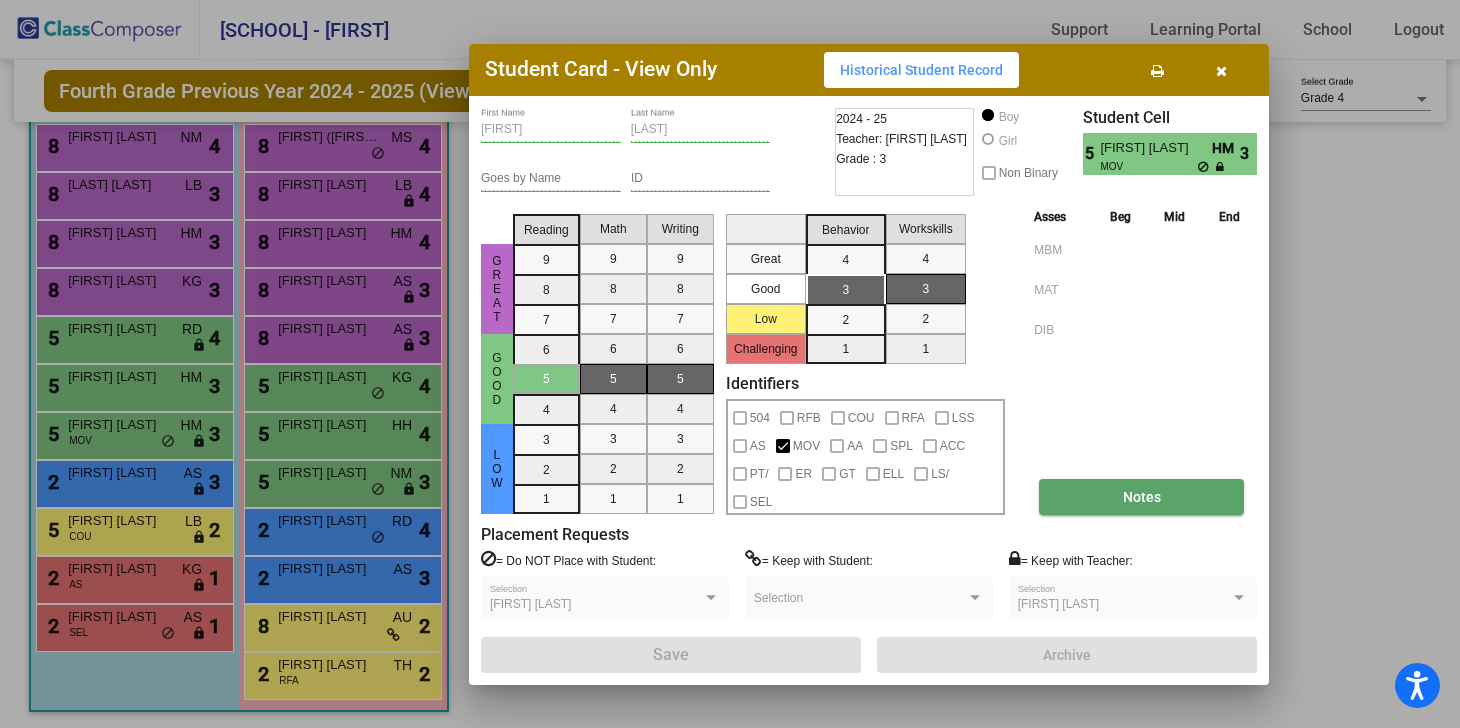 click on "Notes" at bounding box center [1141, 497] 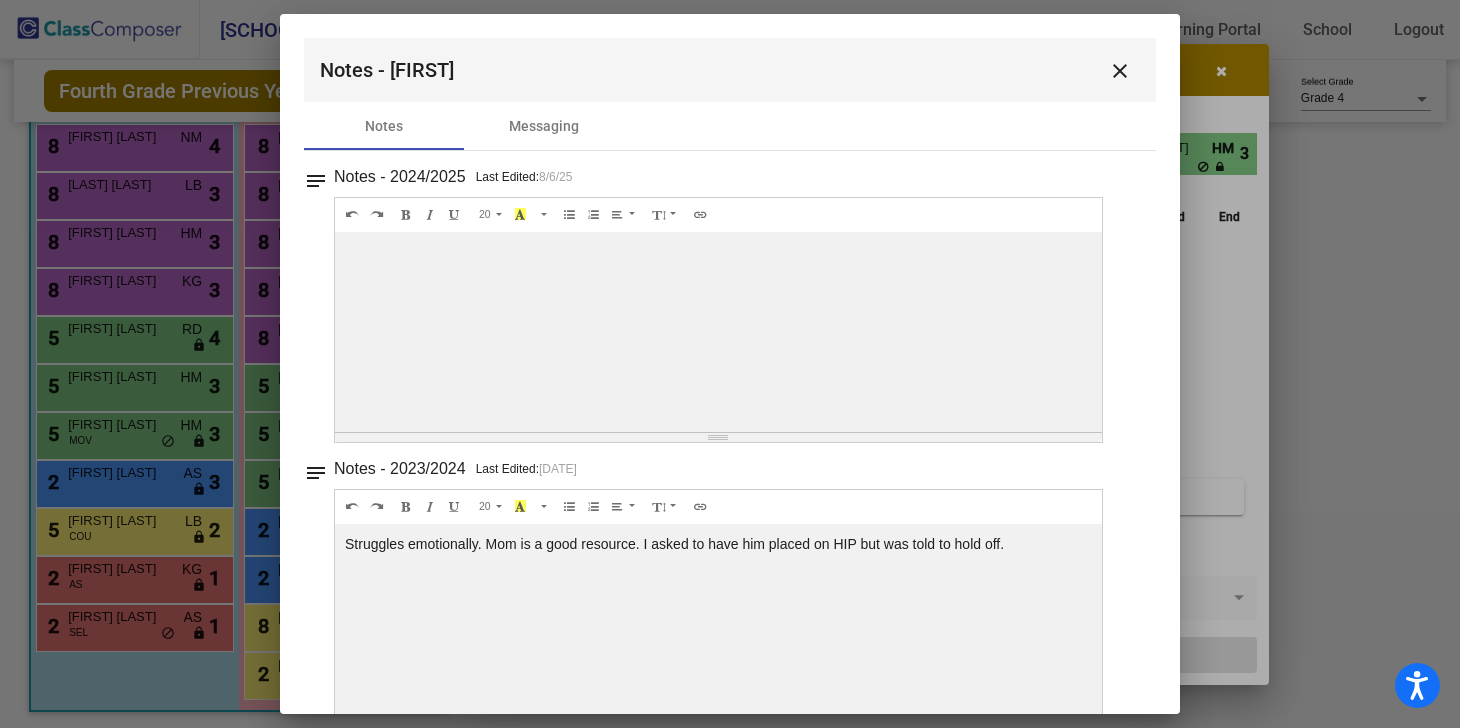 click on "close" at bounding box center [1120, 71] 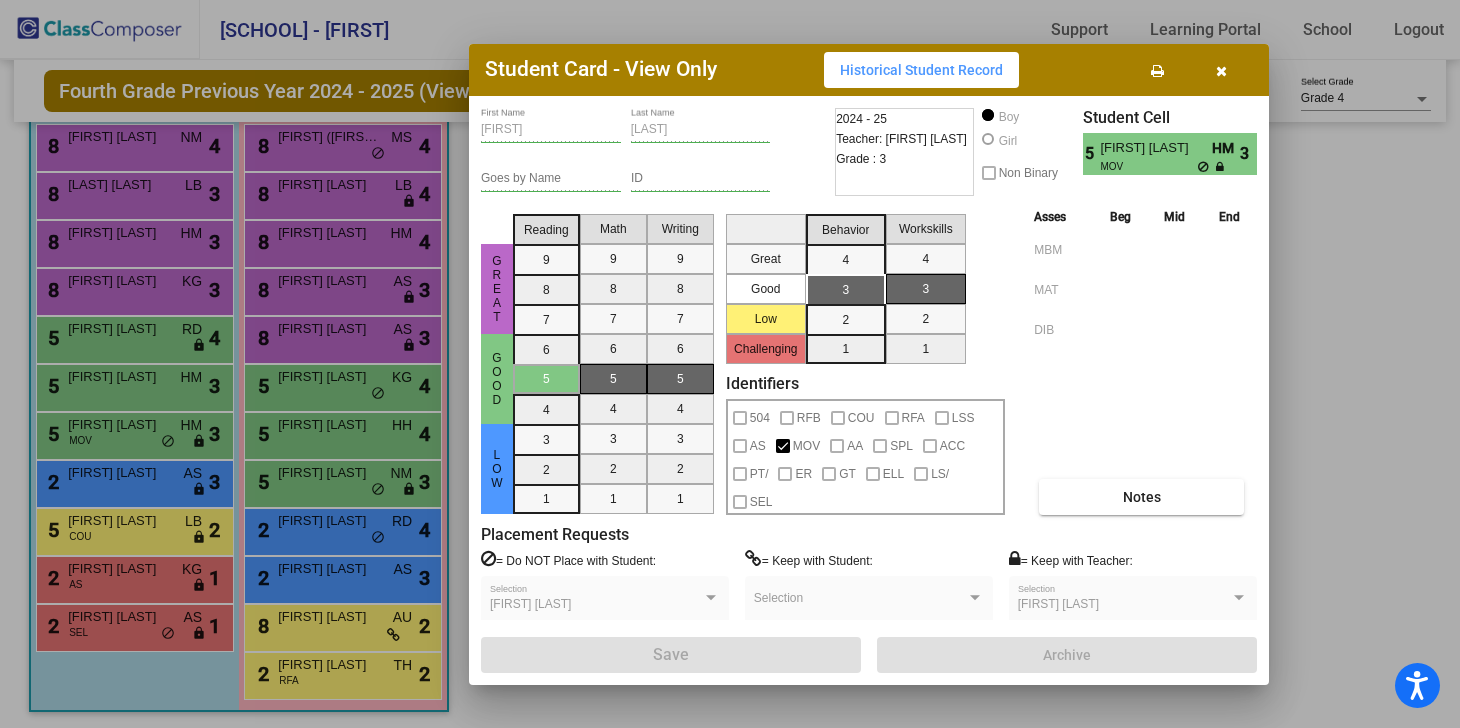 click at bounding box center (1221, 70) 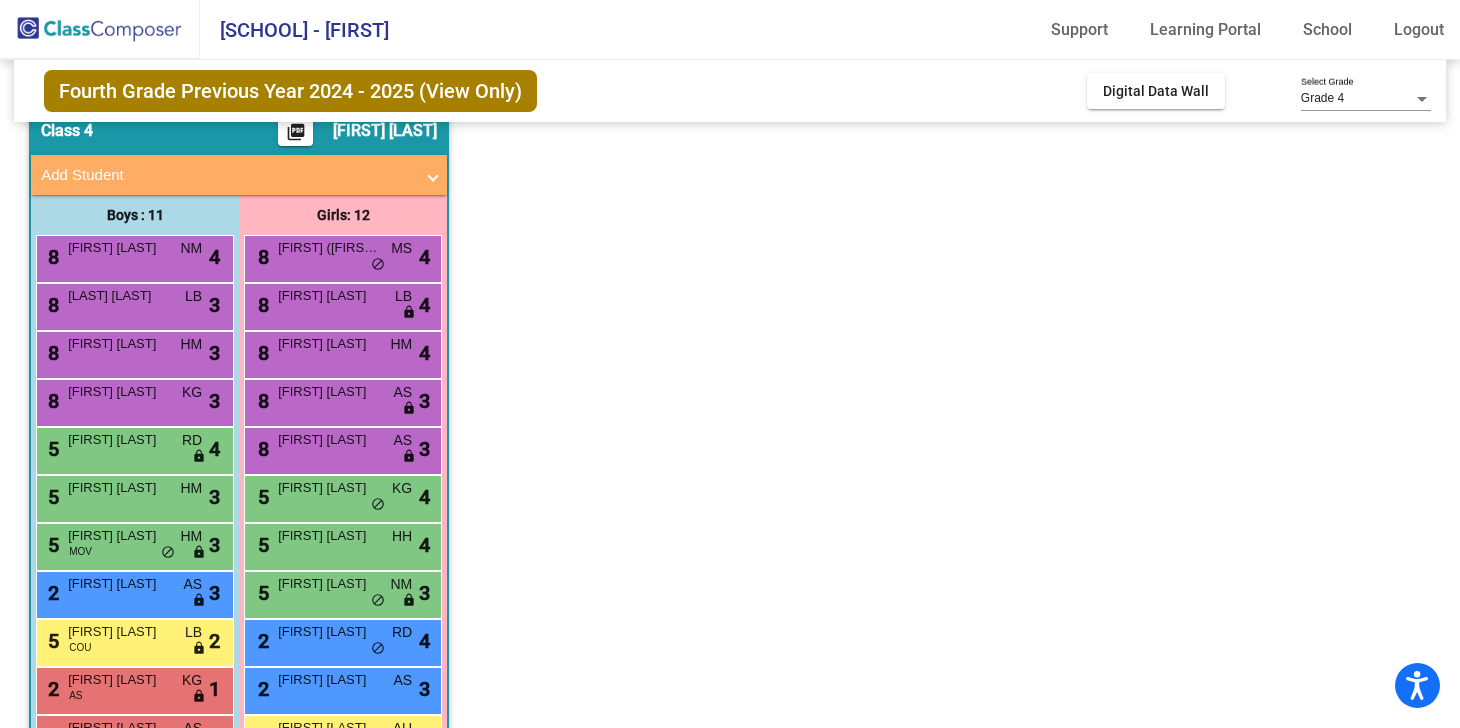scroll, scrollTop: 200, scrollLeft: 0, axis: vertical 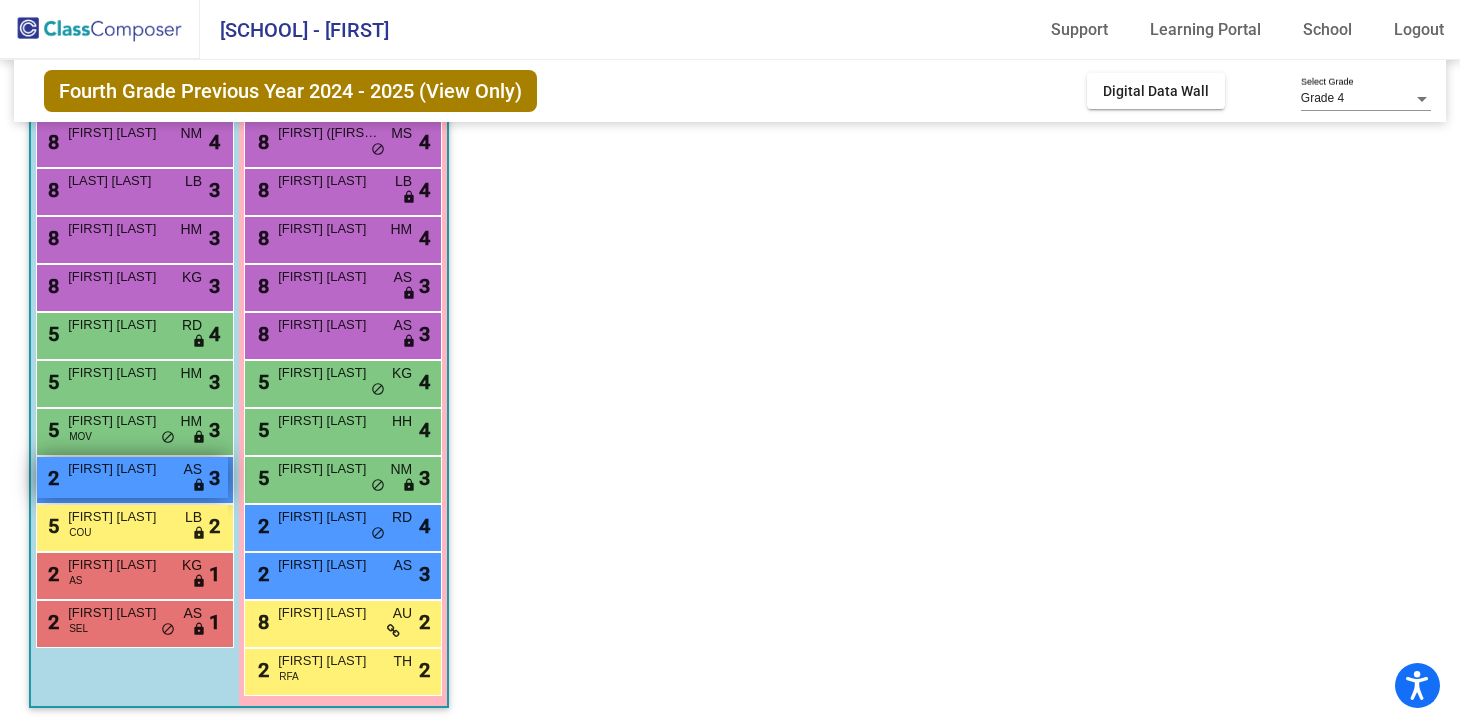 click on "[FIRST] [LAST]" at bounding box center [118, 469] 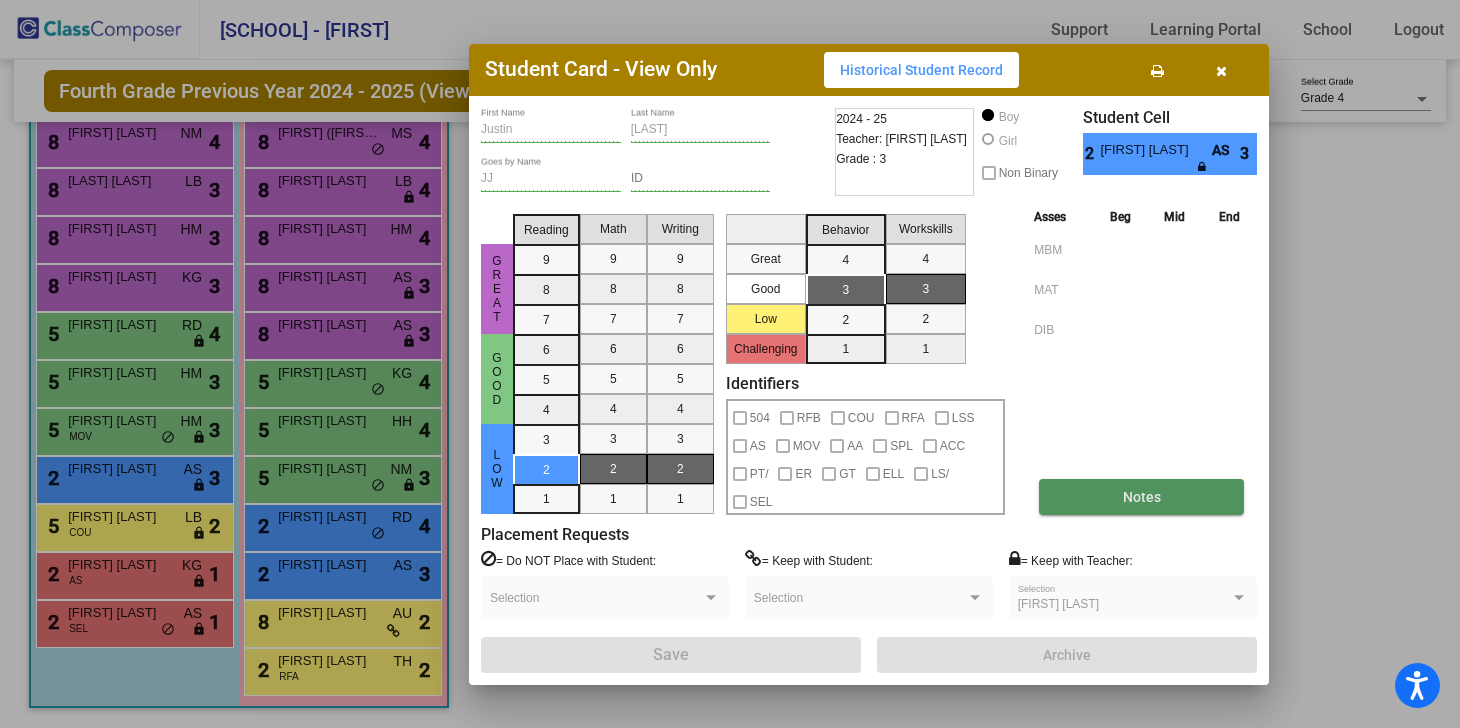 click on "Notes" at bounding box center [1142, 497] 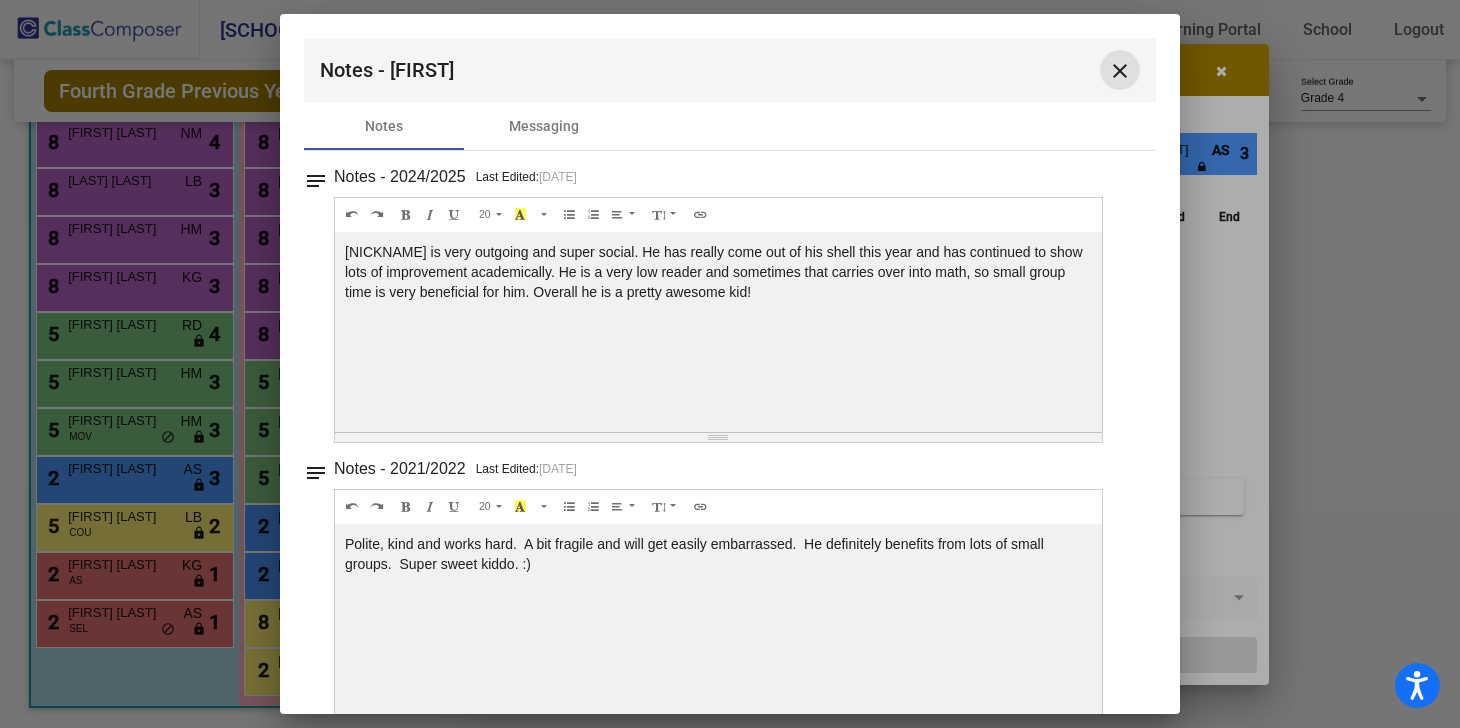 click on "close" at bounding box center [1120, 71] 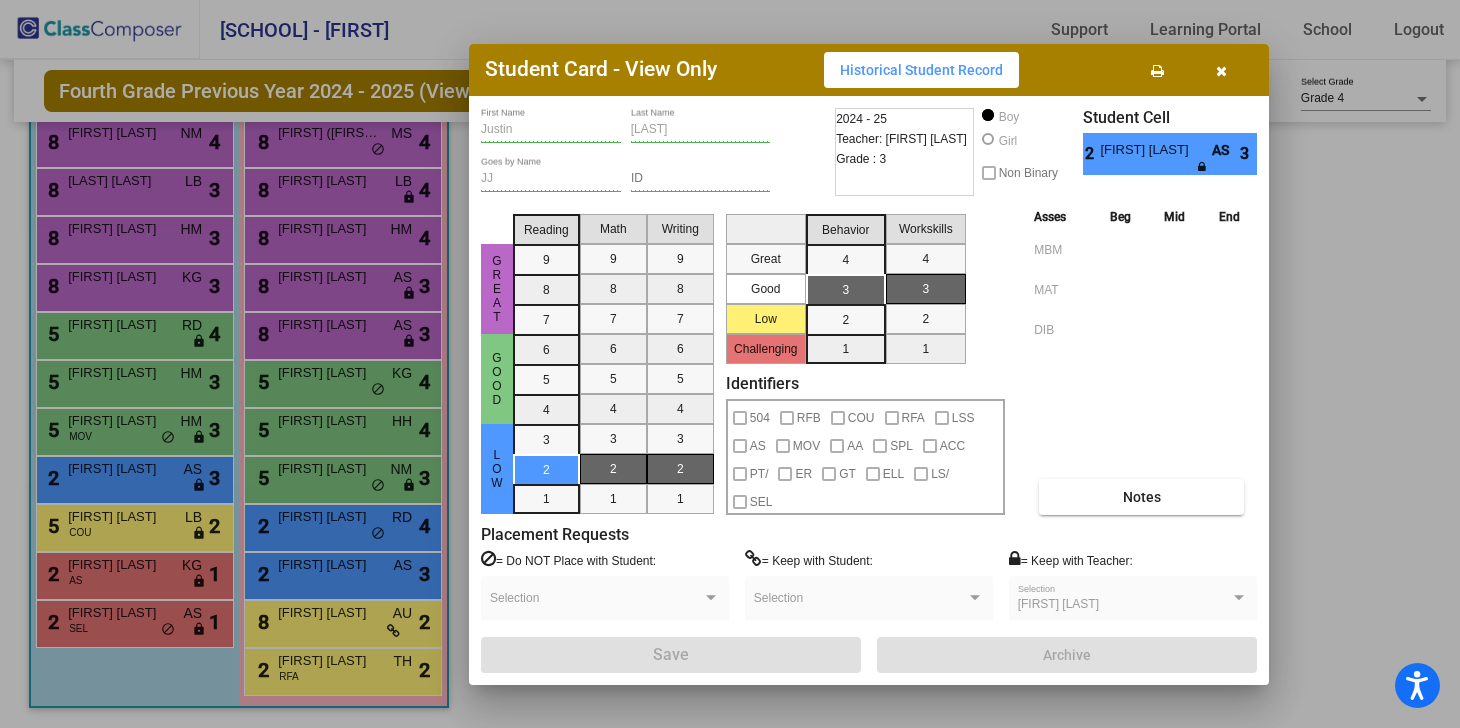 click at bounding box center (1221, 71) 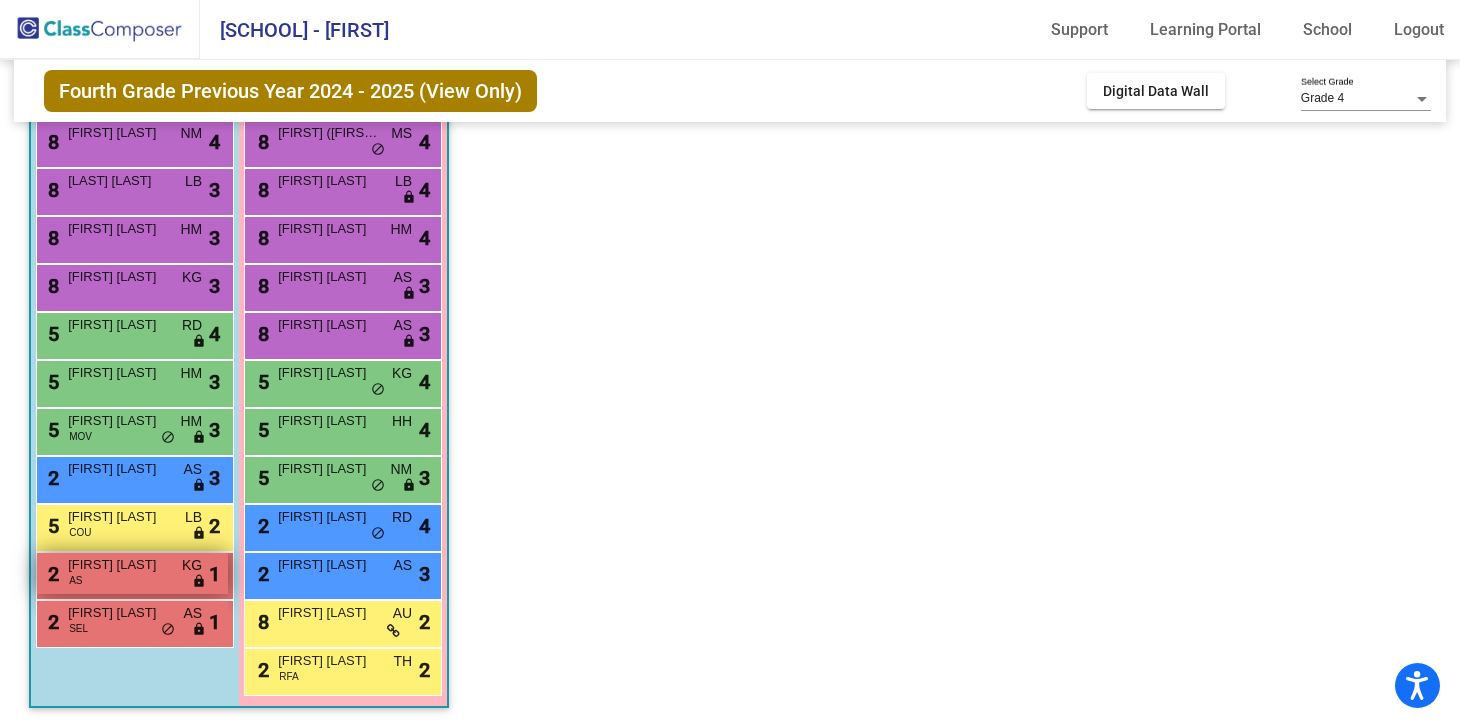 click on "[FIRST] [LAST]" at bounding box center (118, 565) 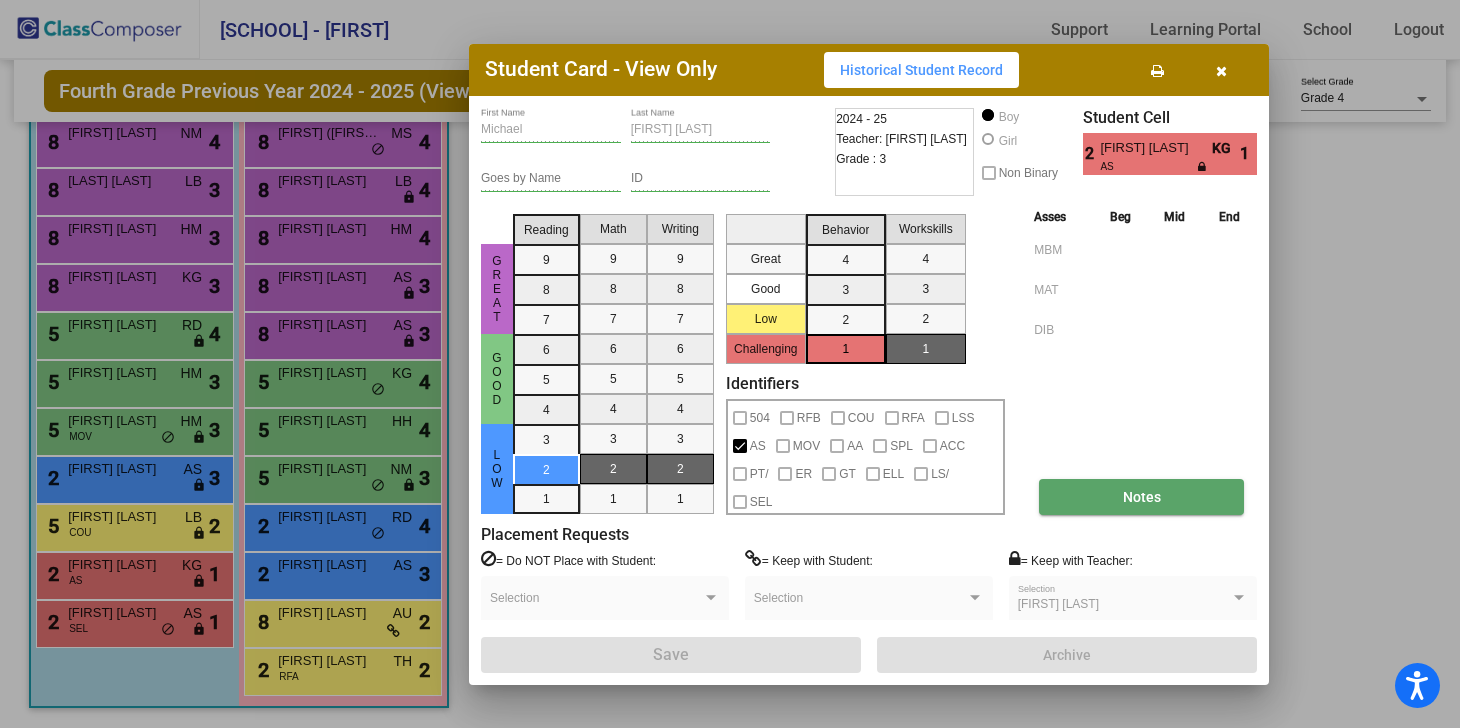 click on "Notes" at bounding box center (1142, 497) 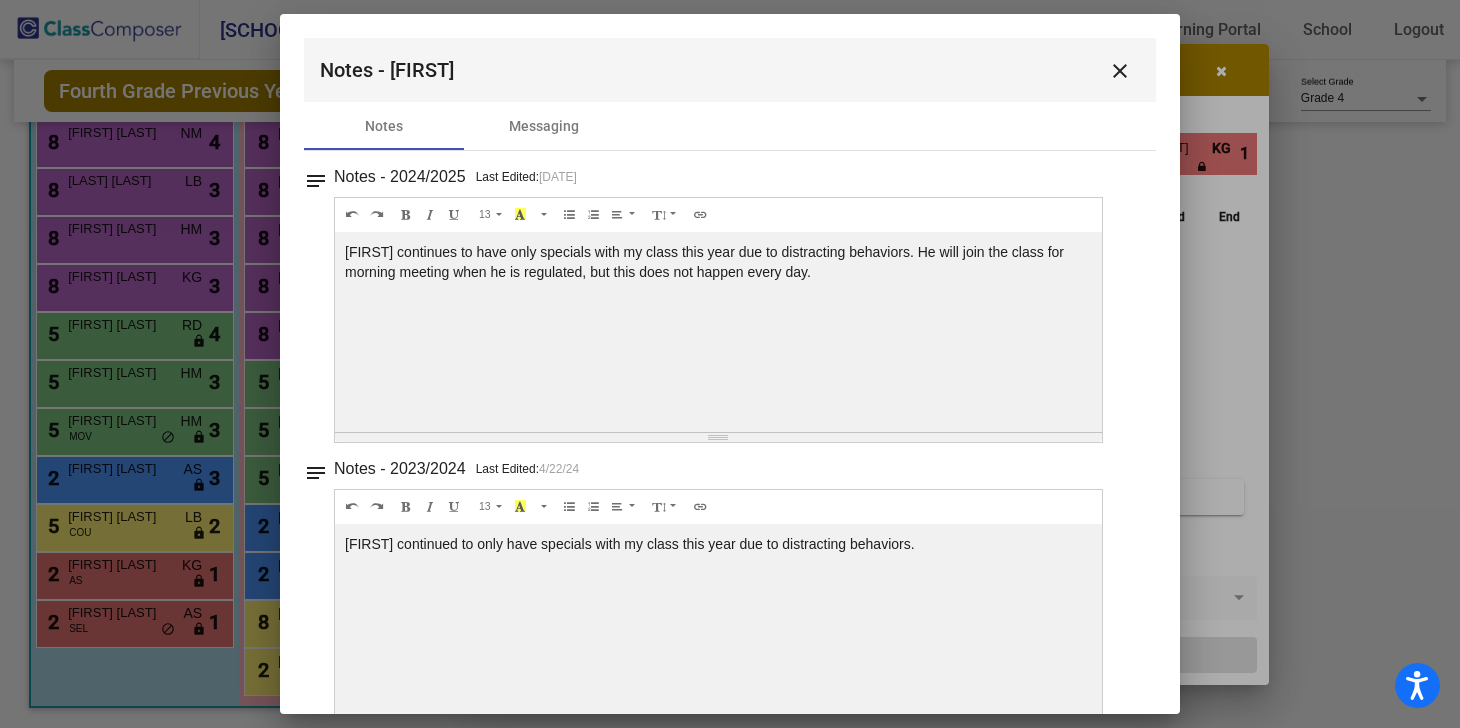 click on "close" at bounding box center (1120, 71) 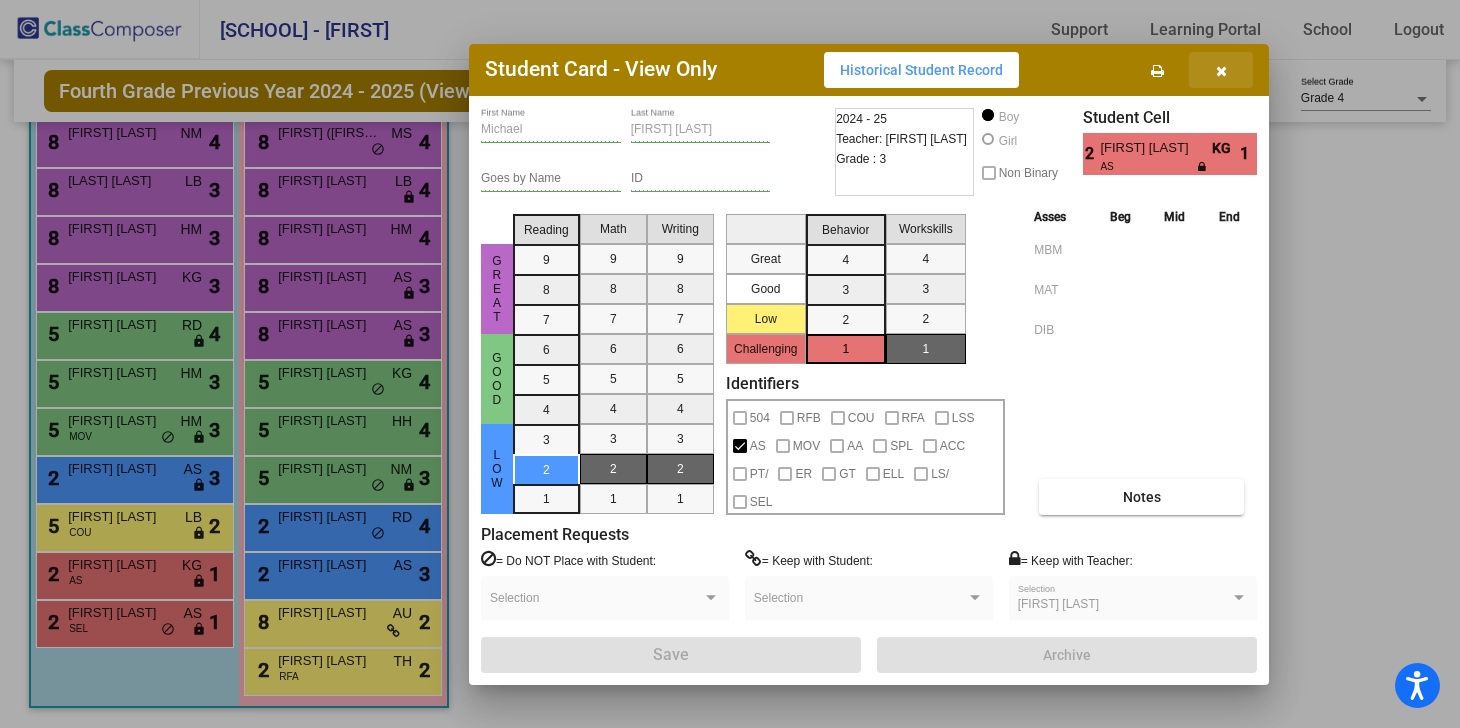 click at bounding box center (1221, 70) 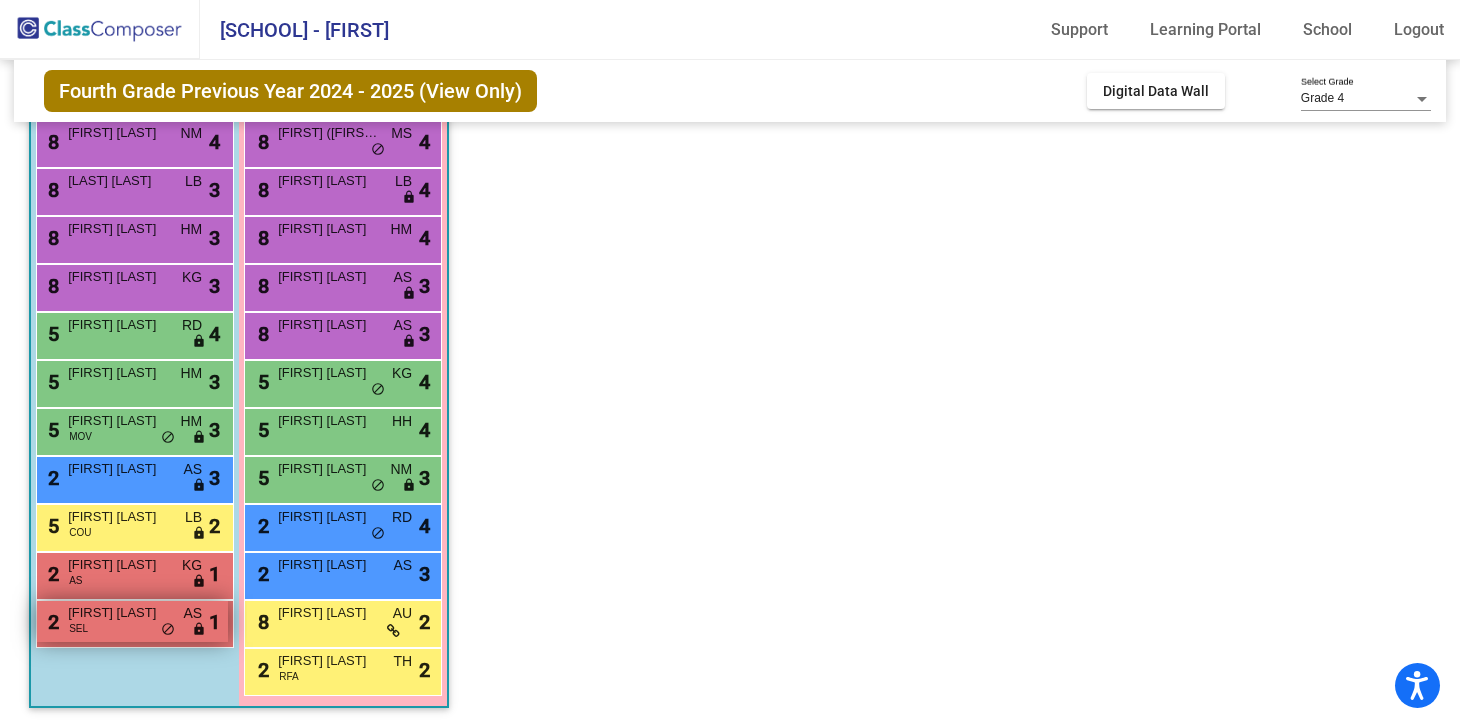 click on "[FIRST] [LAST]" at bounding box center (118, 613) 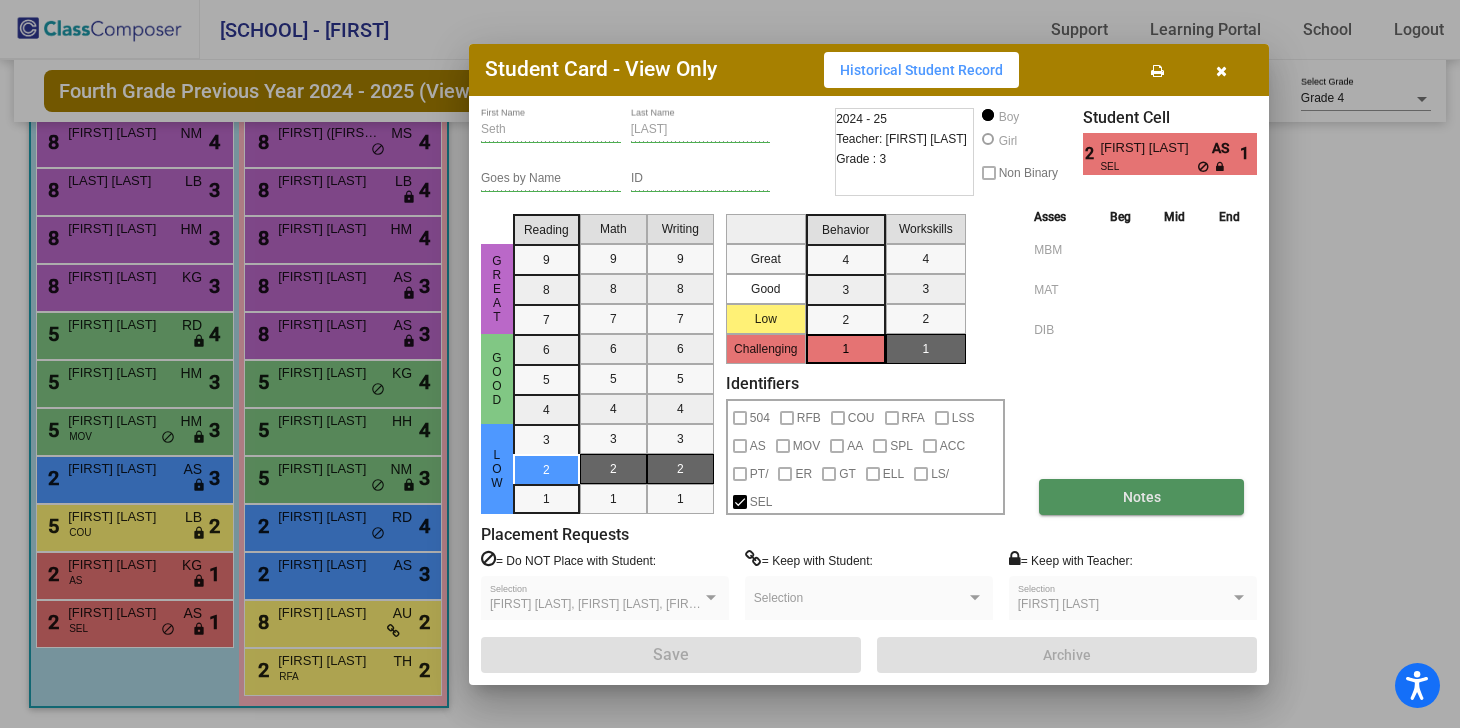 click on "Notes" at bounding box center [1142, 497] 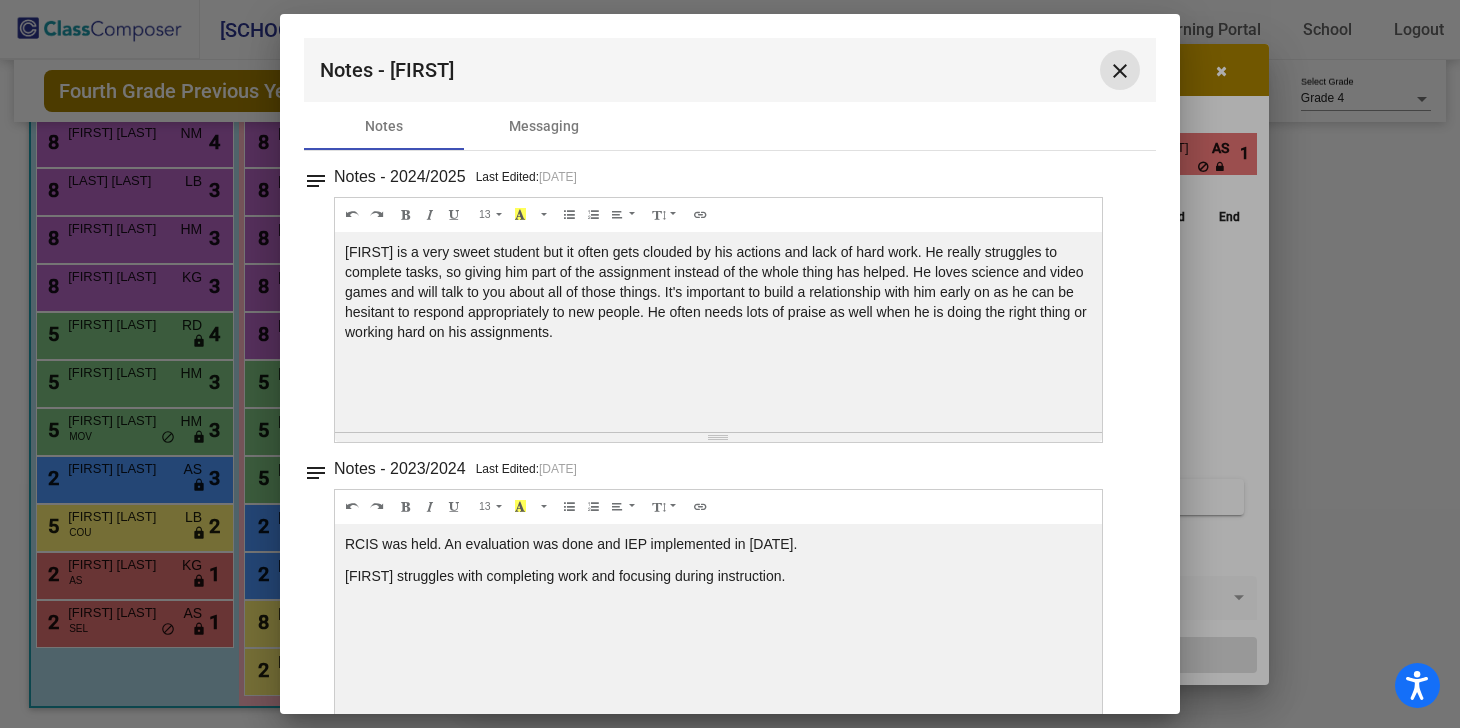 click on "close" at bounding box center [1120, 71] 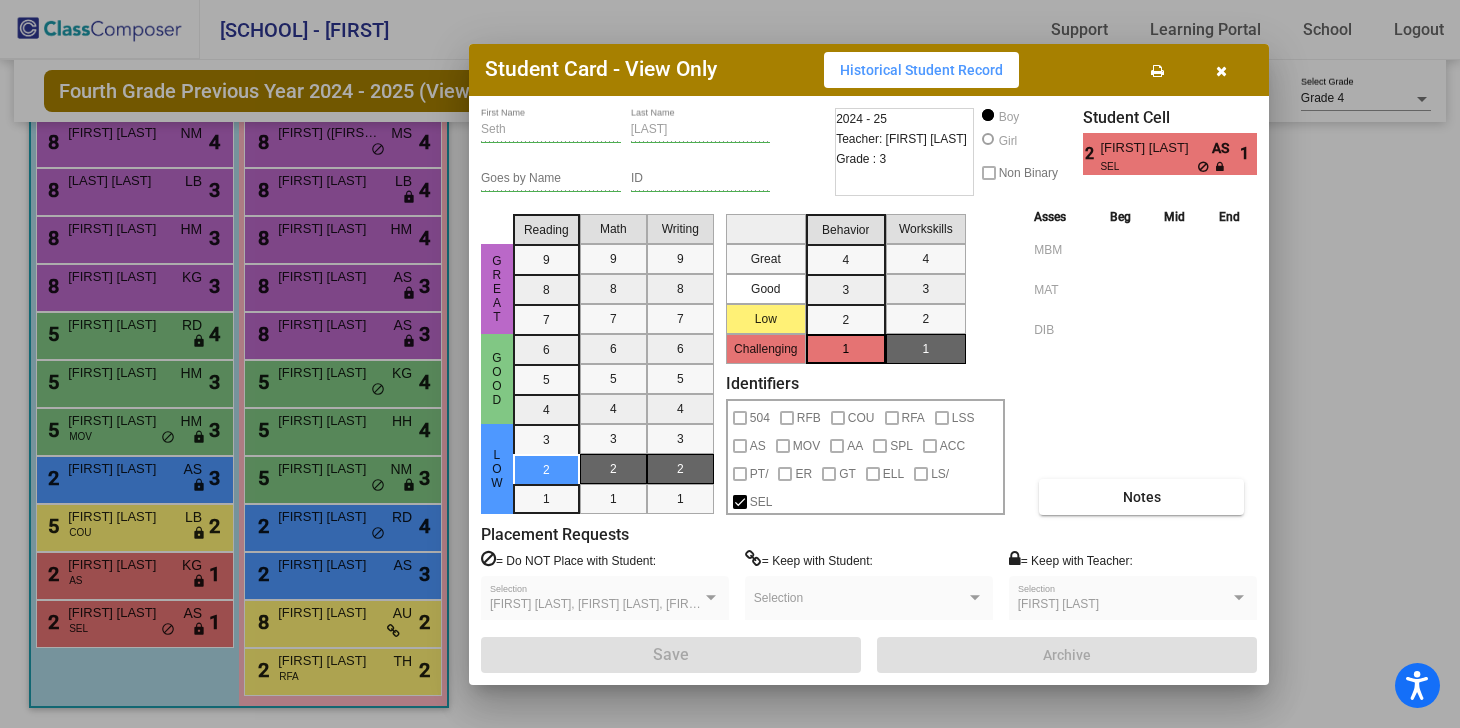 click at bounding box center [1221, 70] 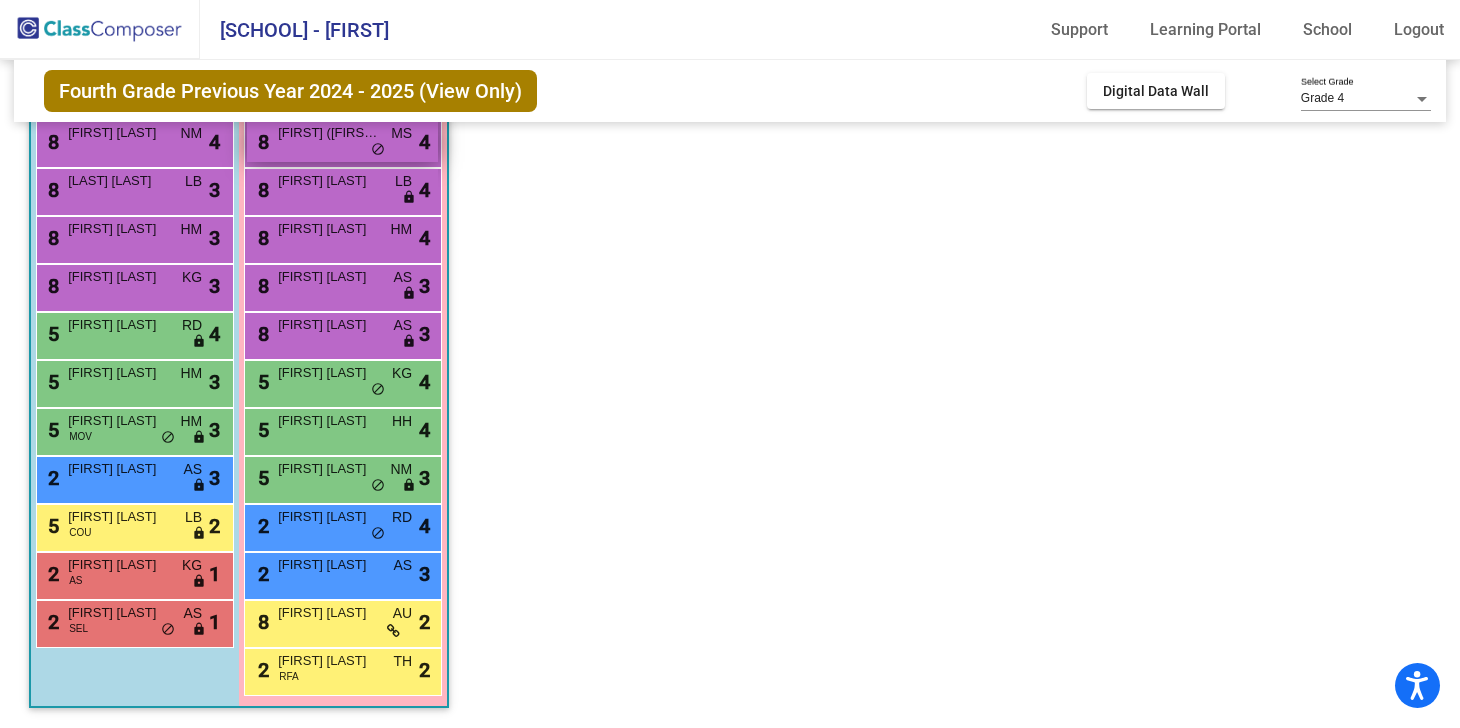 scroll, scrollTop: 160, scrollLeft: 0, axis: vertical 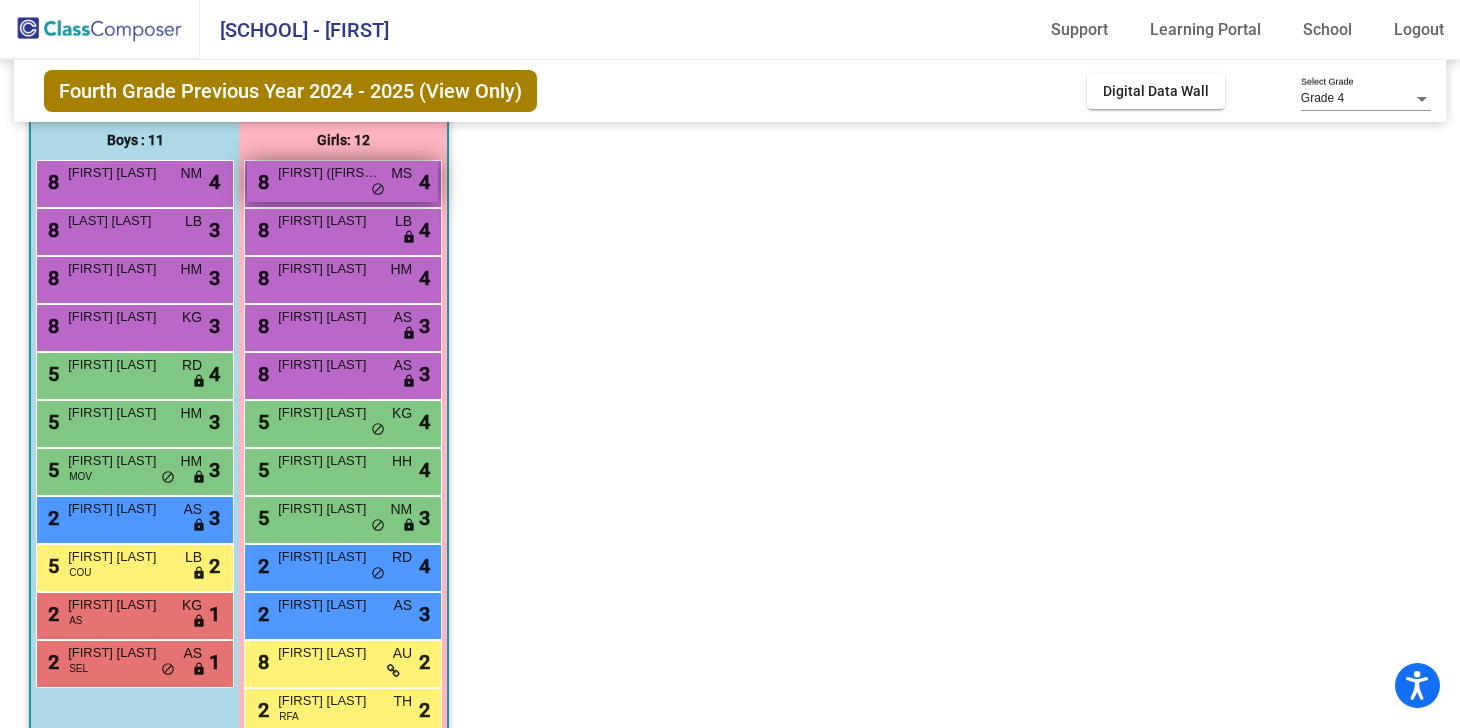 click on "[FIRST] ([FIRST]) [LAST]" at bounding box center (328, 173) 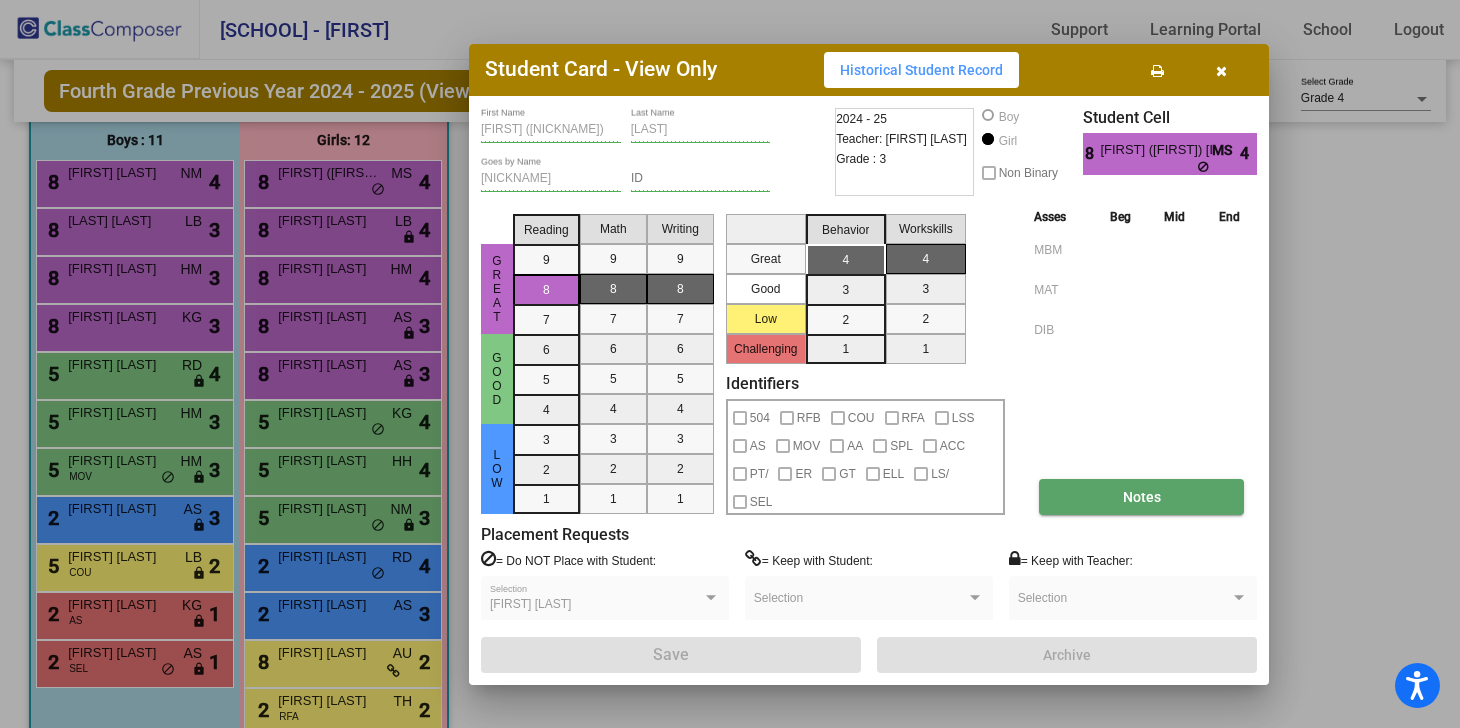 click on "Notes" at bounding box center (1141, 497) 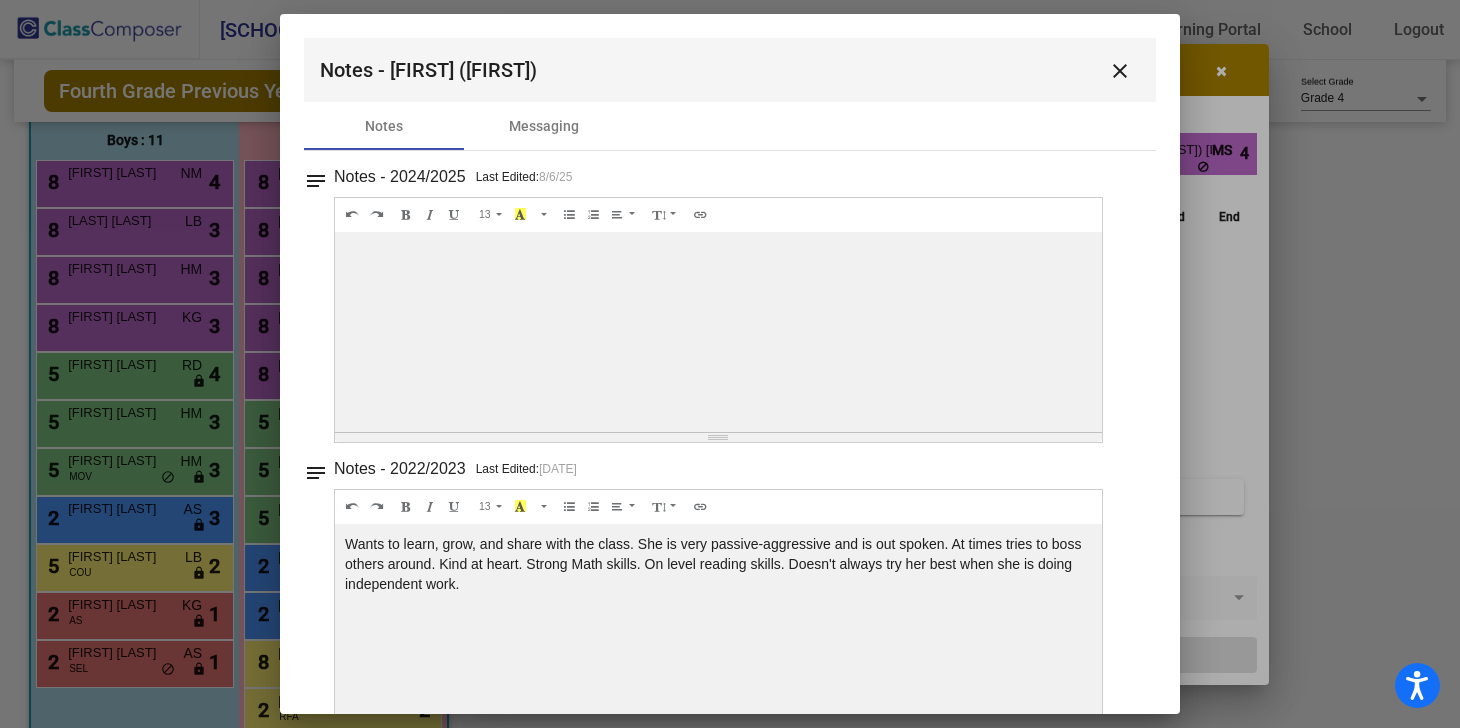 click on "close" at bounding box center (1120, 70) 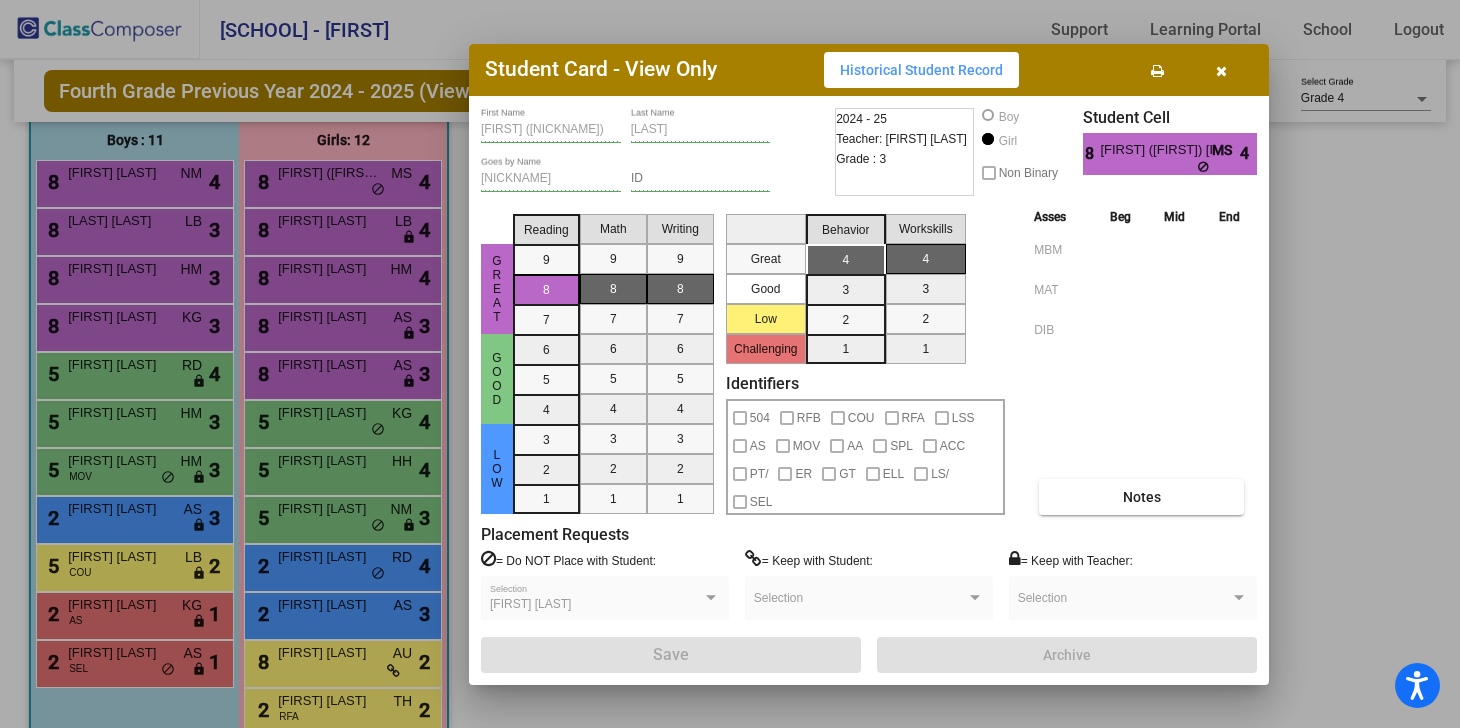 click at bounding box center [1221, 70] 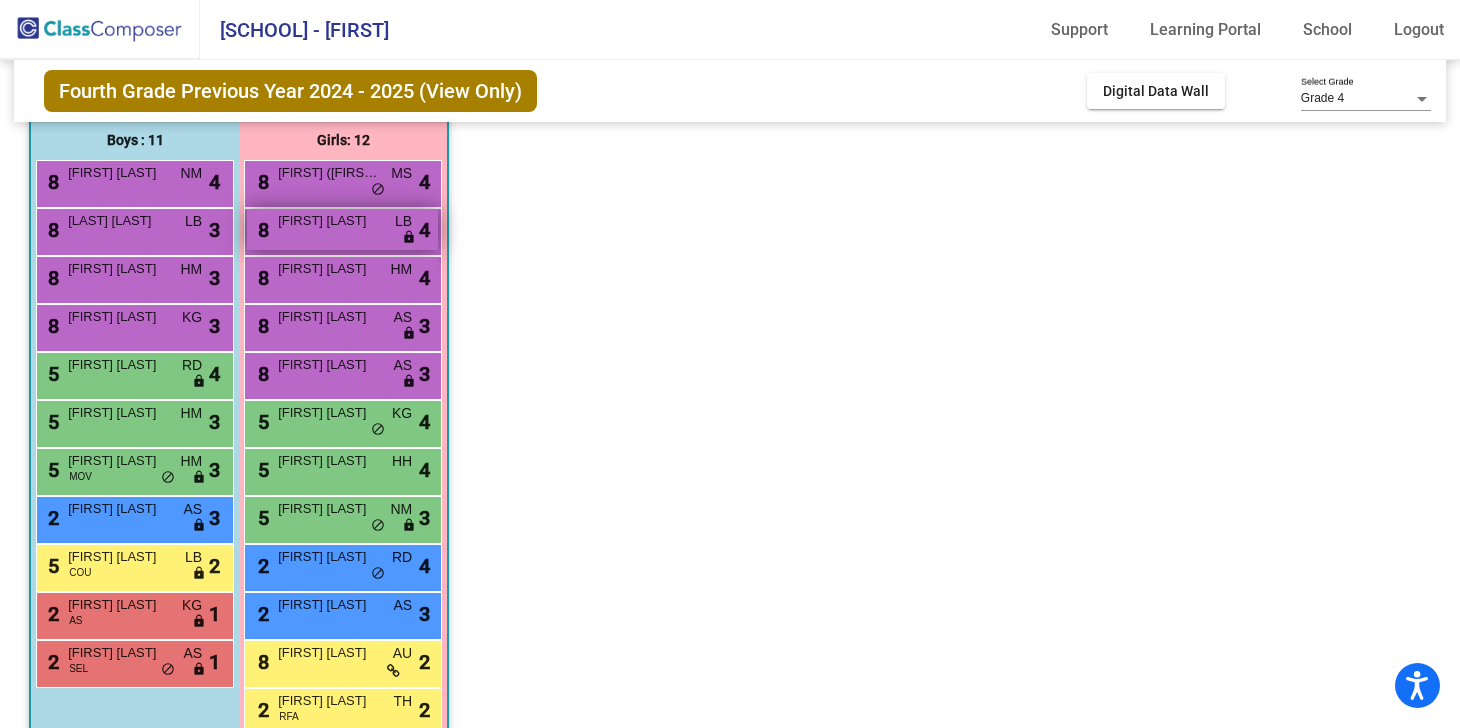 click on "[NUMBER] [STREET] [LAST] [WORD] [WORD]" at bounding box center (342, 229) 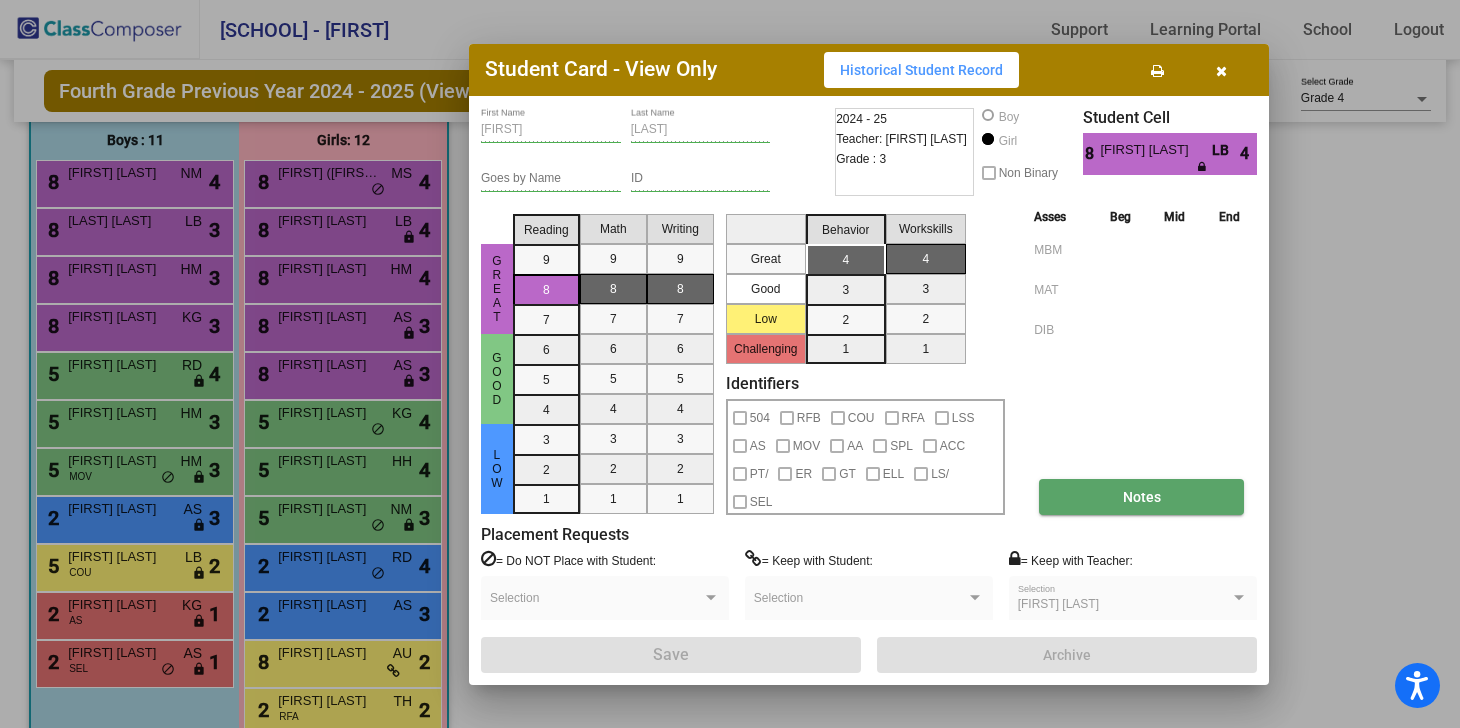 click on "Notes" at bounding box center [1141, 497] 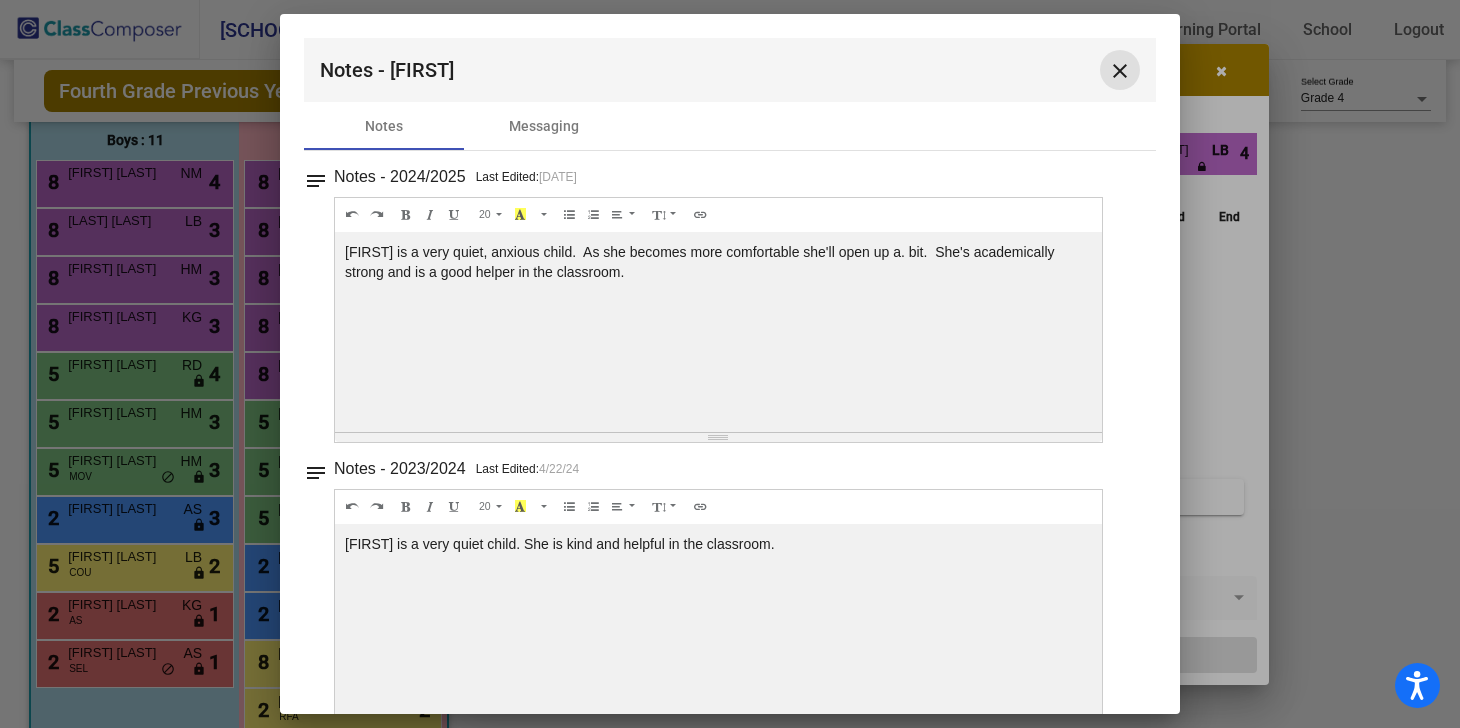 click on "close" at bounding box center (1120, 71) 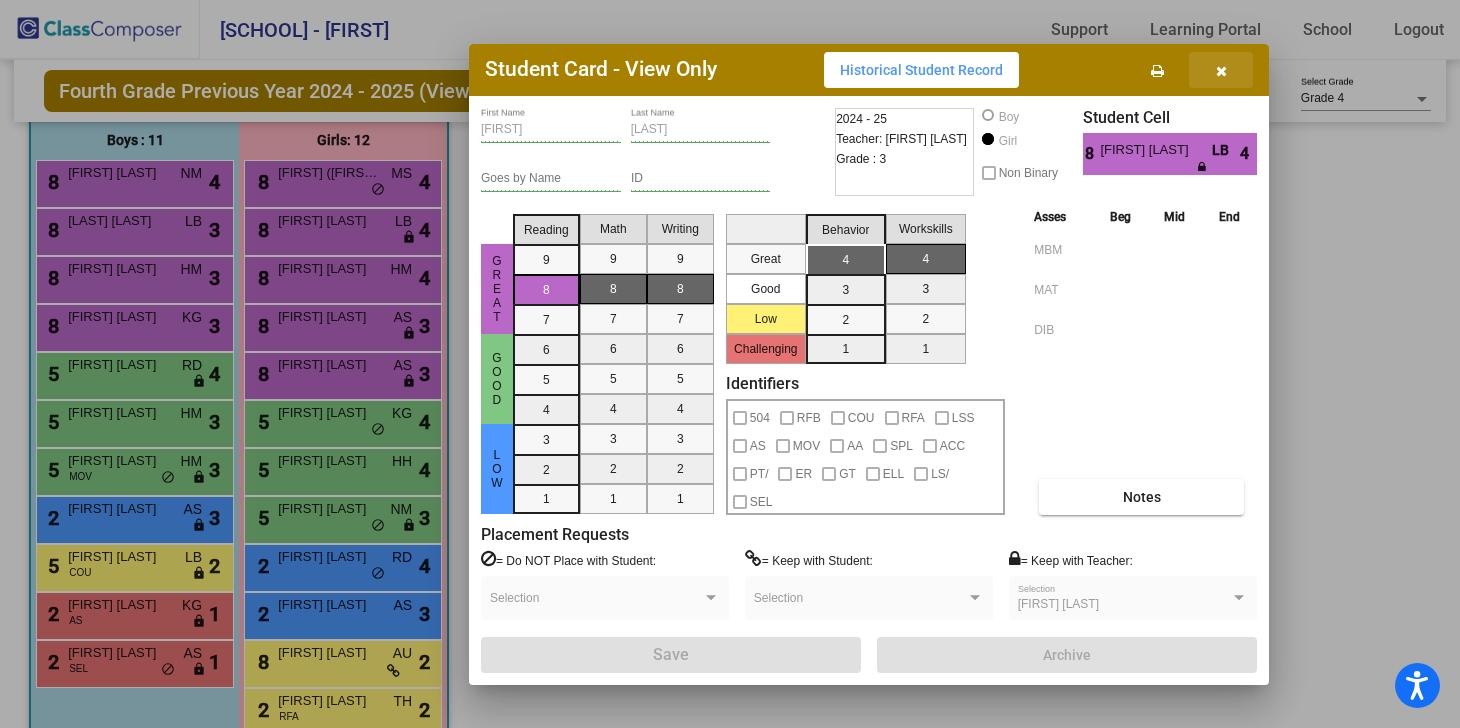click at bounding box center [1221, 70] 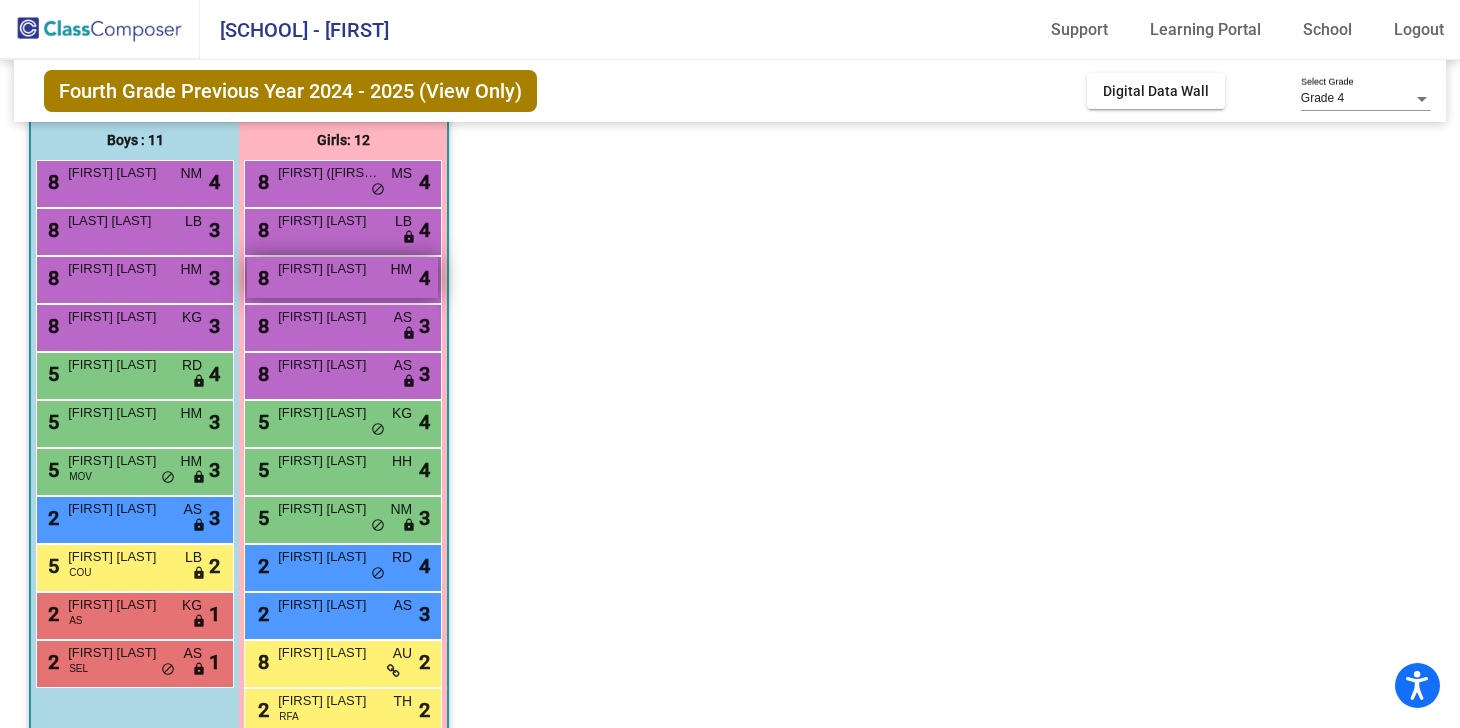 click on "8 [FIRST] [LAST] HM lock do_not_disturb_alt 4" at bounding box center (342, 277) 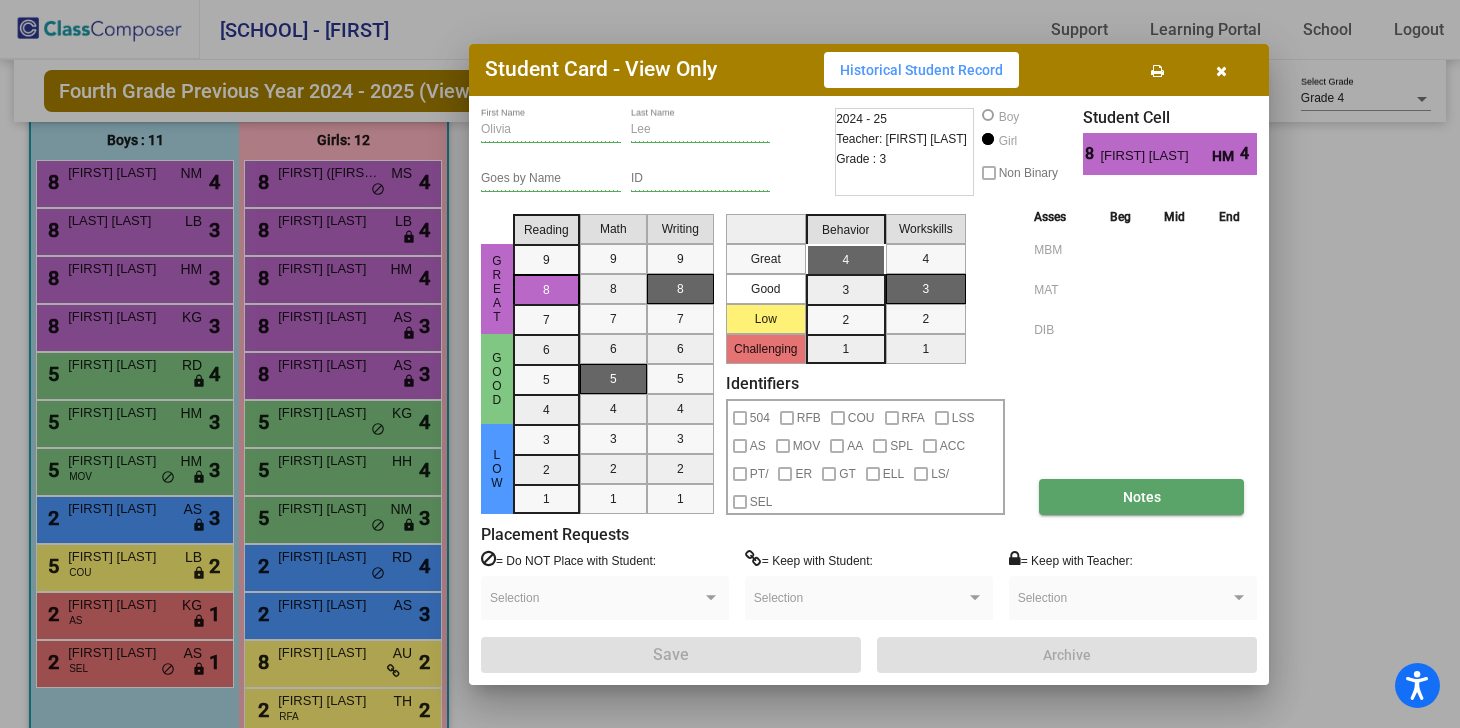 click on "Notes" at bounding box center [1141, 497] 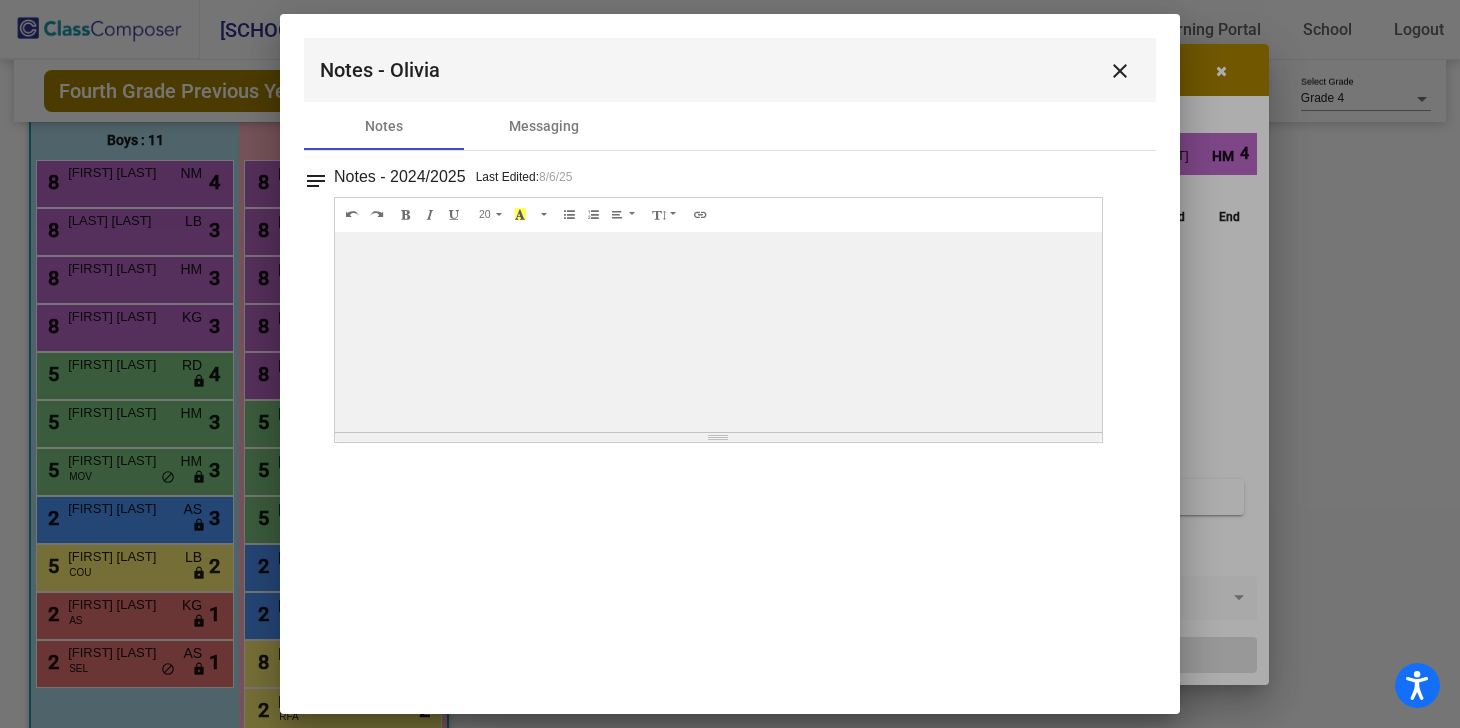 click on "close" at bounding box center [1120, 71] 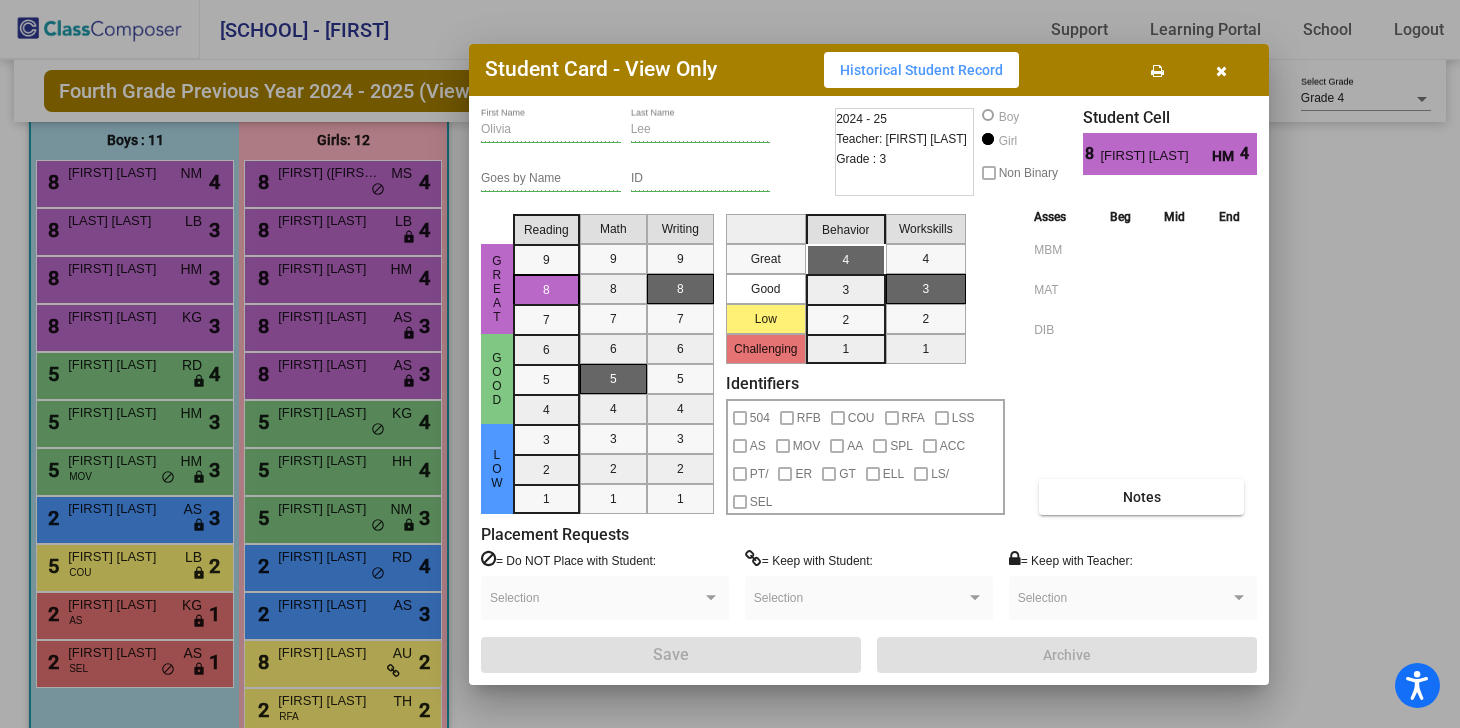 click at bounding box center (1221, 70) 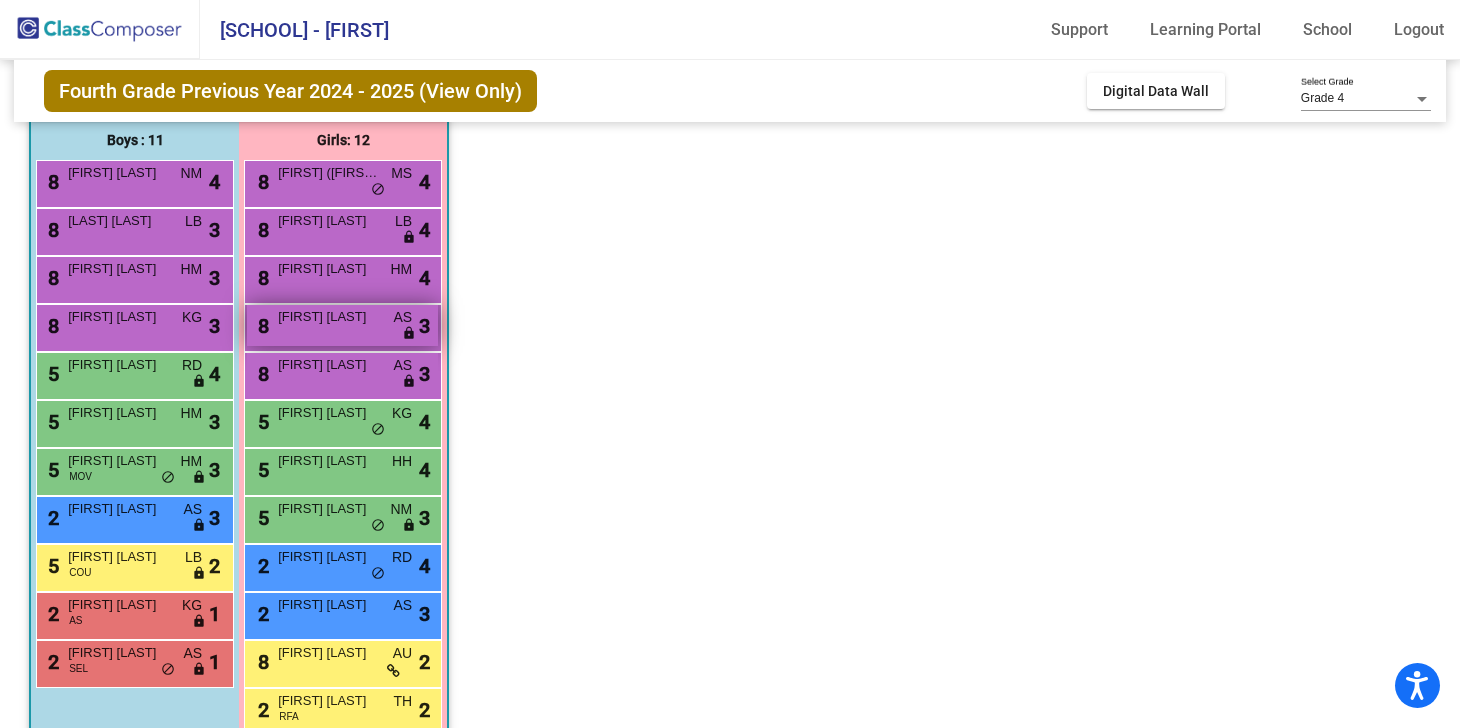 click on "[FIRST] [LAST]" at bounding box center (328, 317) 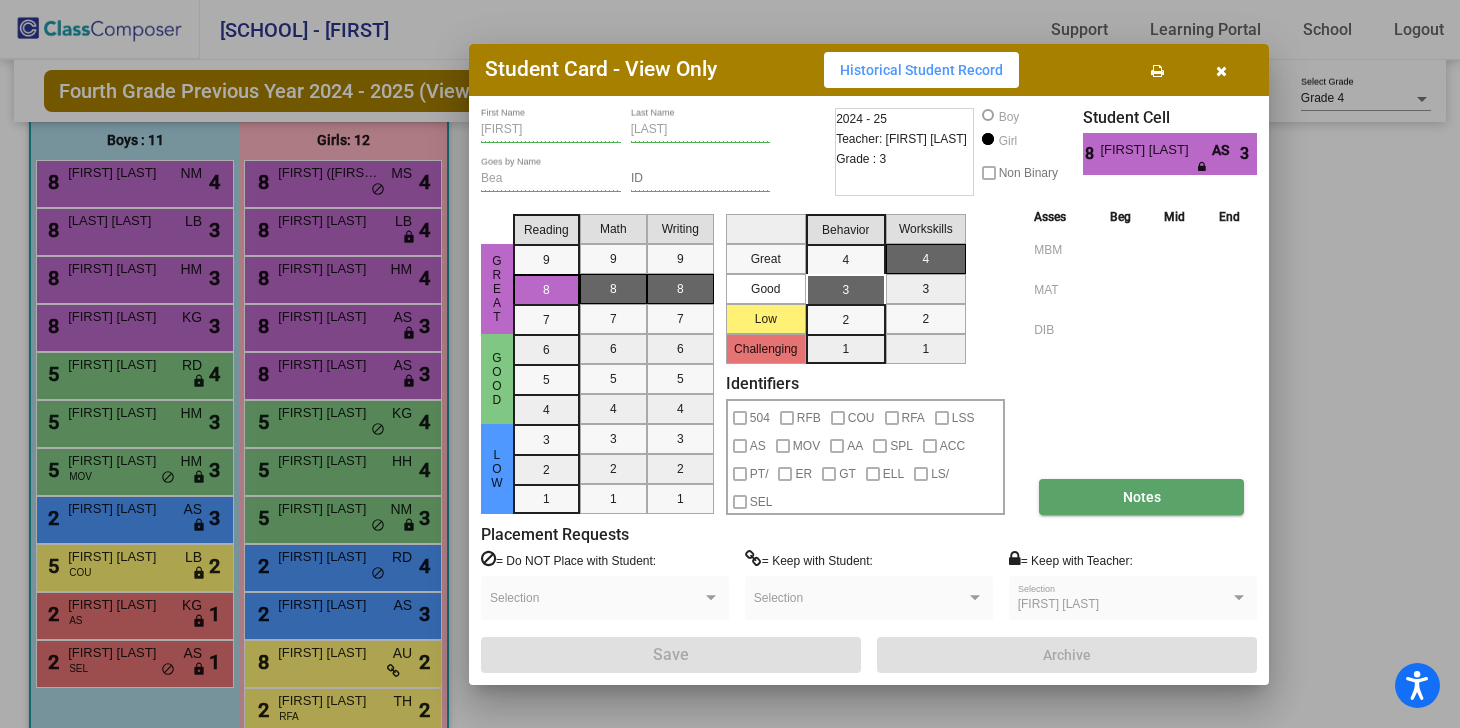 click on "Notes" at bounding box center (1141, 497) 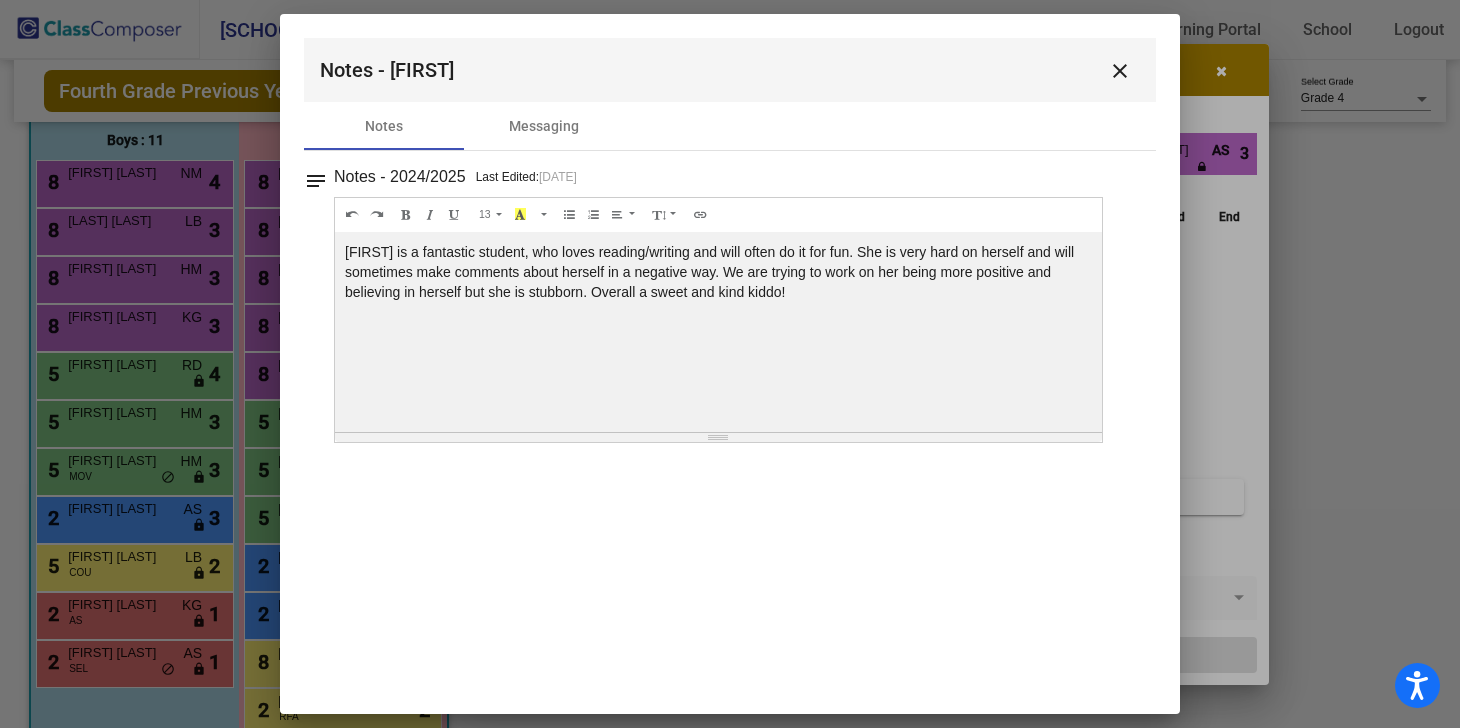 click on "close" at bounding box center (1120, 70) 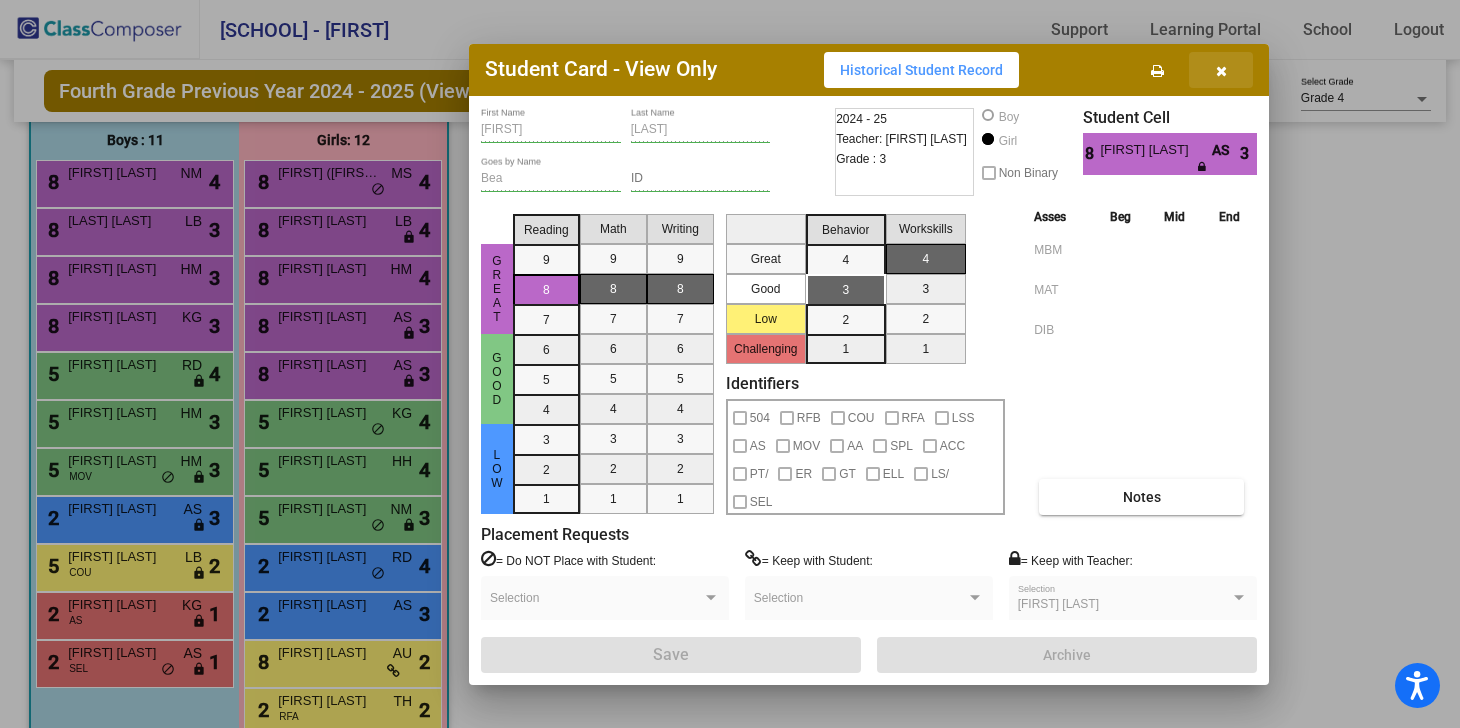 click at bounding box center (1221, 70) 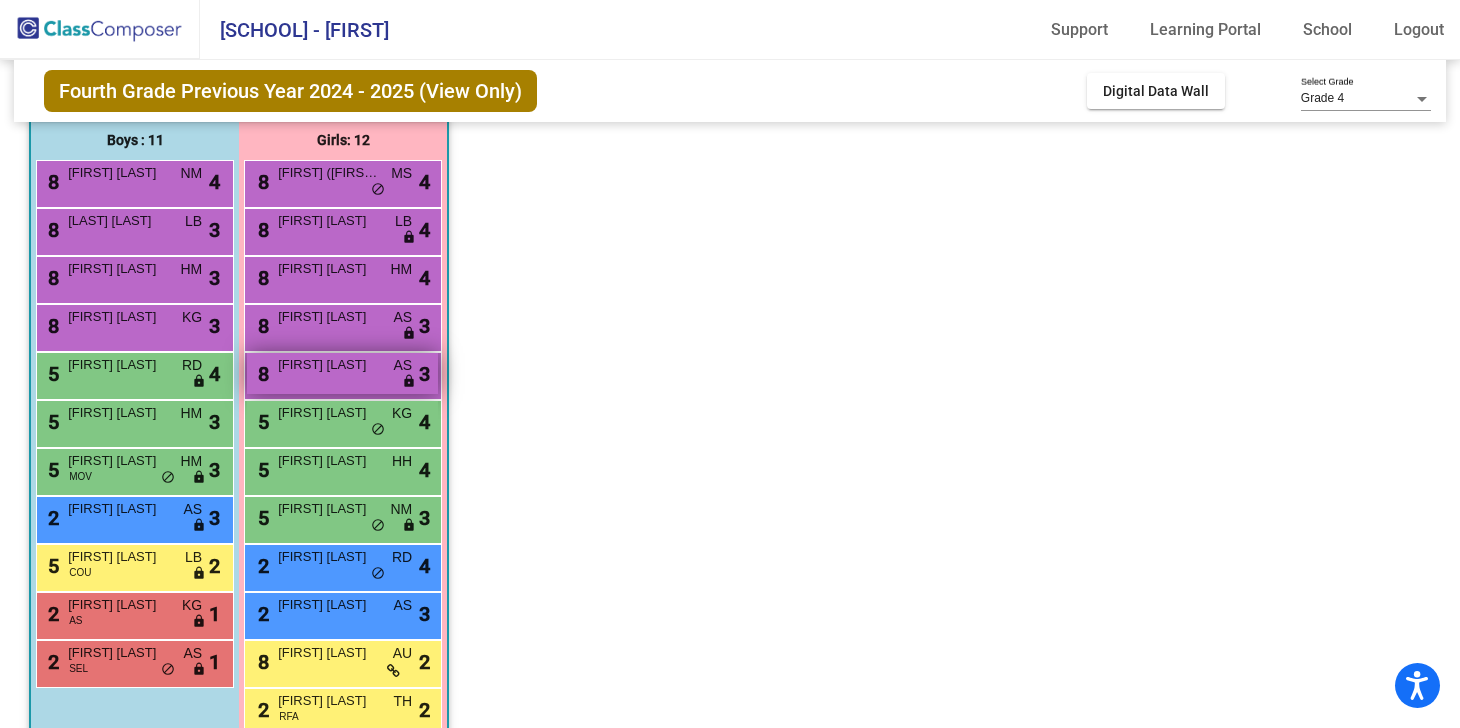 click on "[FIRST] [LAST]" at bounding box center (328, 365) 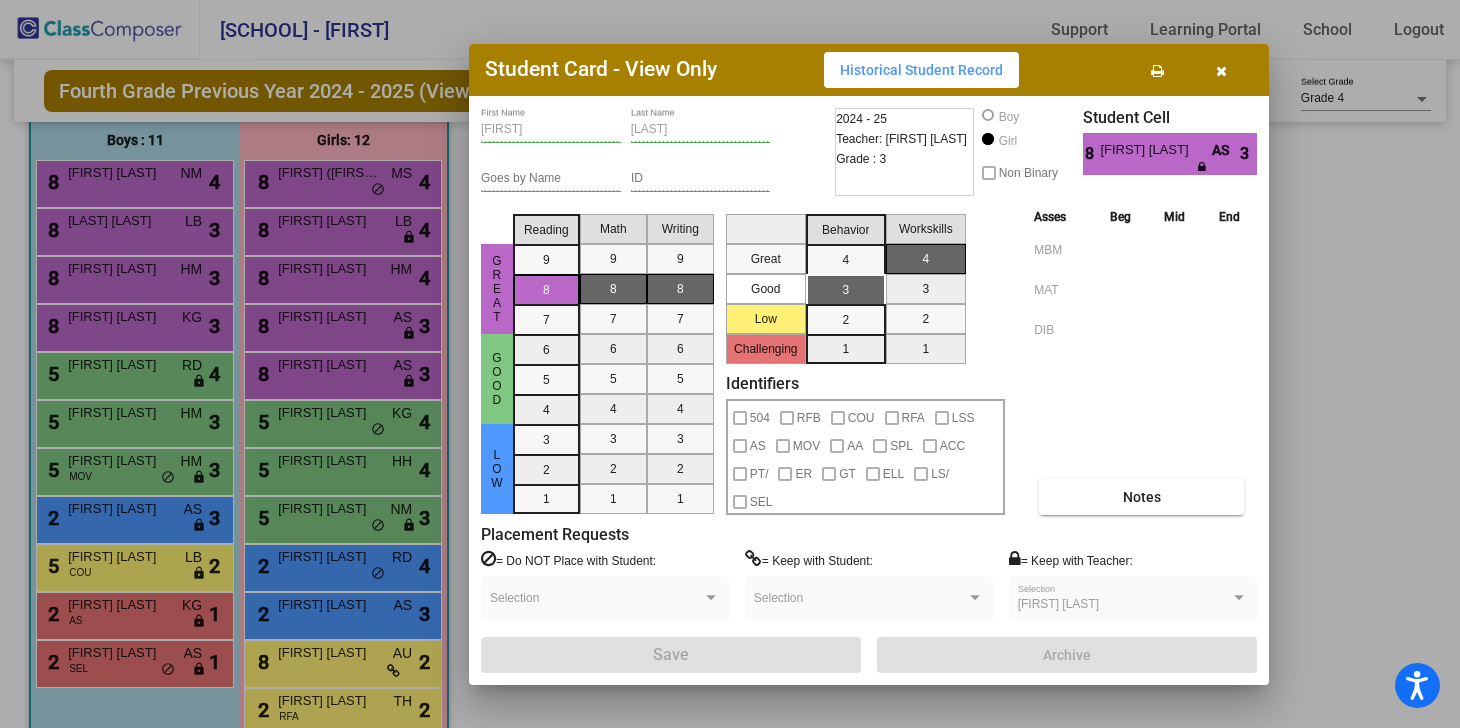 click on "[FIRST] First Name [LAST] Last Name Goes by Name ID 2024 - 25 Teacher: [FIRST] [LAST] Grade : 3 Boy Girl Non Binary Student Cell 8 [FIRST] [LAST] AS 3 Great Good Low Reading 9 8 7 6 5 4 3 2 1 Math 9 8 7 6 5 4 3 2 1 Writing 9 8 7 6 5 4 3 2 1 Great Good Low Challenging Behavior 4 3 2 1 Workskills 4 3 2 1 Identifiers 504 RFB COU RFA LSS AS MOV AA SPL ACC PT/ ER GT ELL LS/ SEL Asses Beg Mid End MBM MAT DIB Notes Placement Requests = Do NOT Place with Student: Selection = Keep with Student: Selection = Keep with Teacher: [FIRST] [LAST] Selection Save Archive" at bounding box center (869, 390) 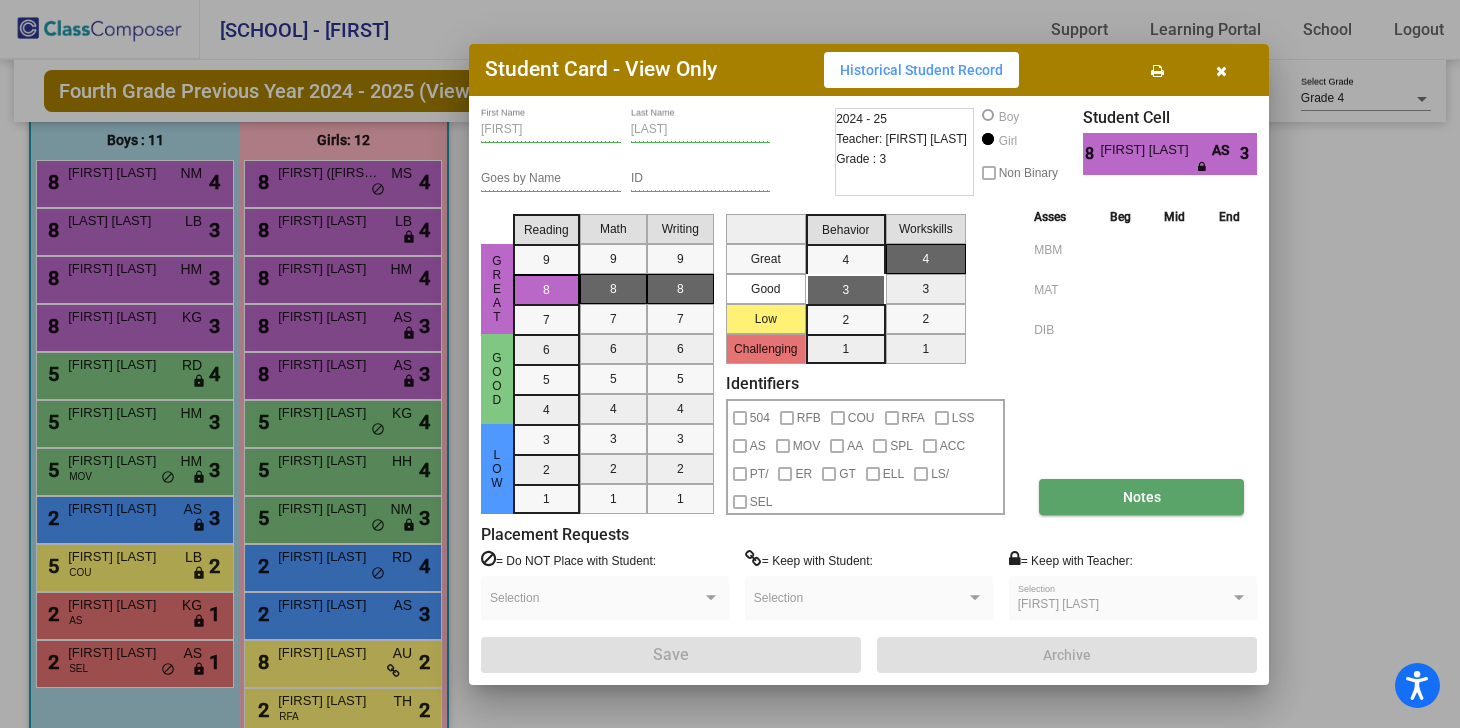 click on "Notes" at bounding box center (1141, 497) 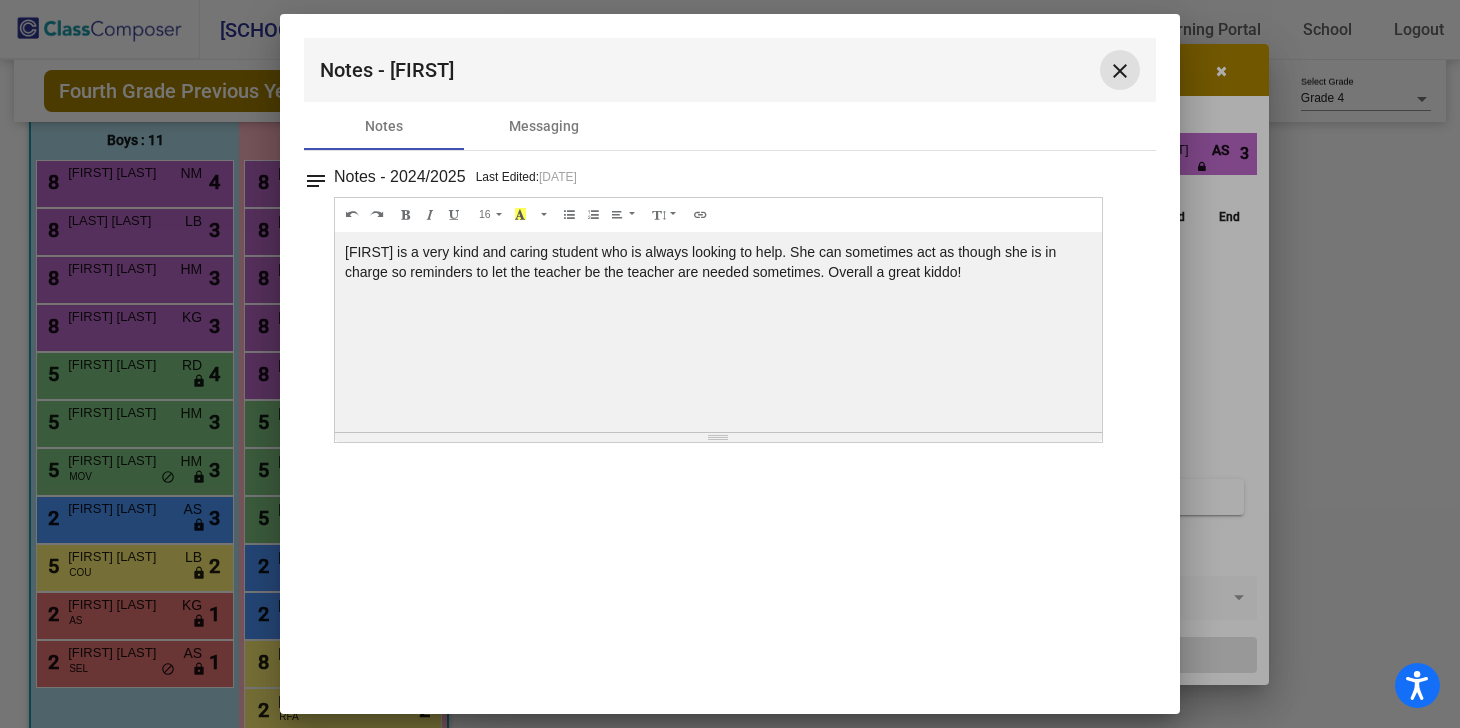 click on "close" at bounding box center [1120, 71] 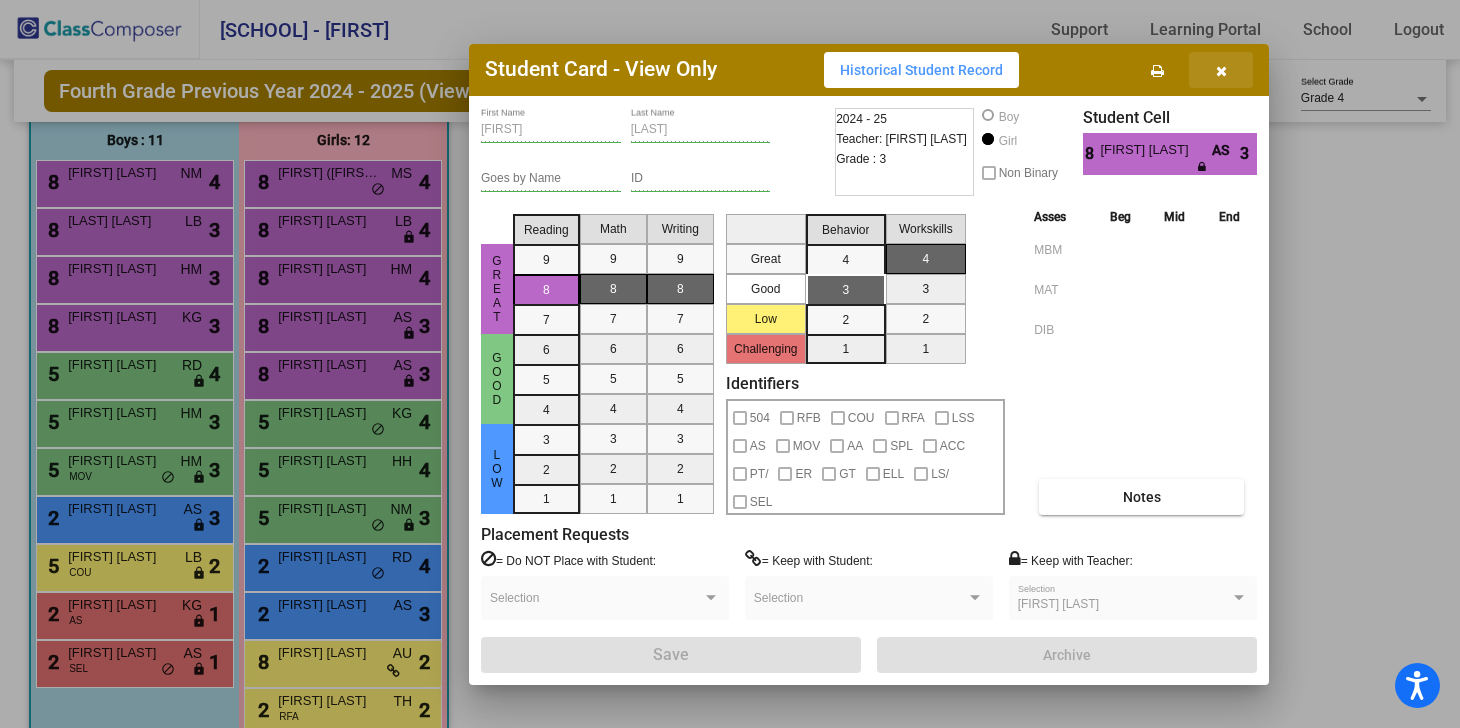 click at bounding box center [1221, 71] 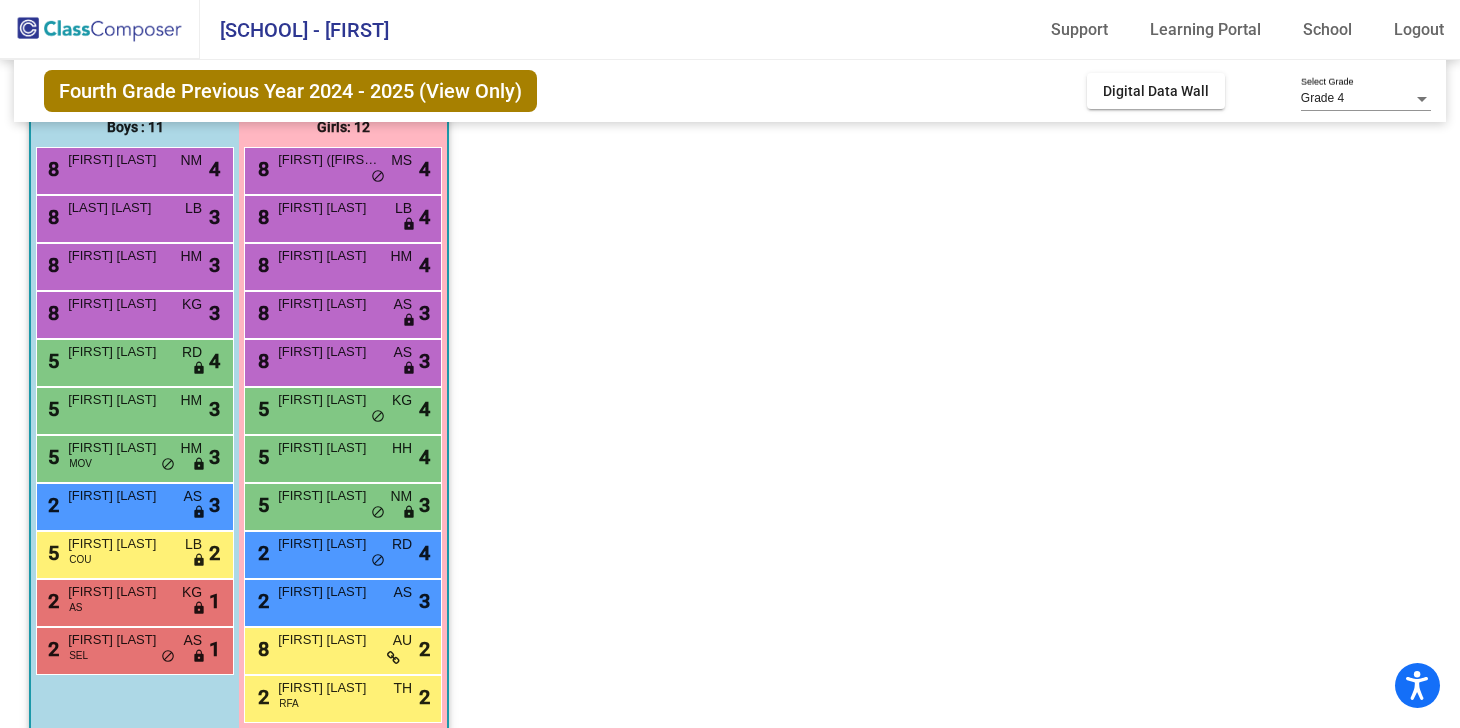 scroll, scrollTop: 200, scrollLeft: 0, axis: vertical 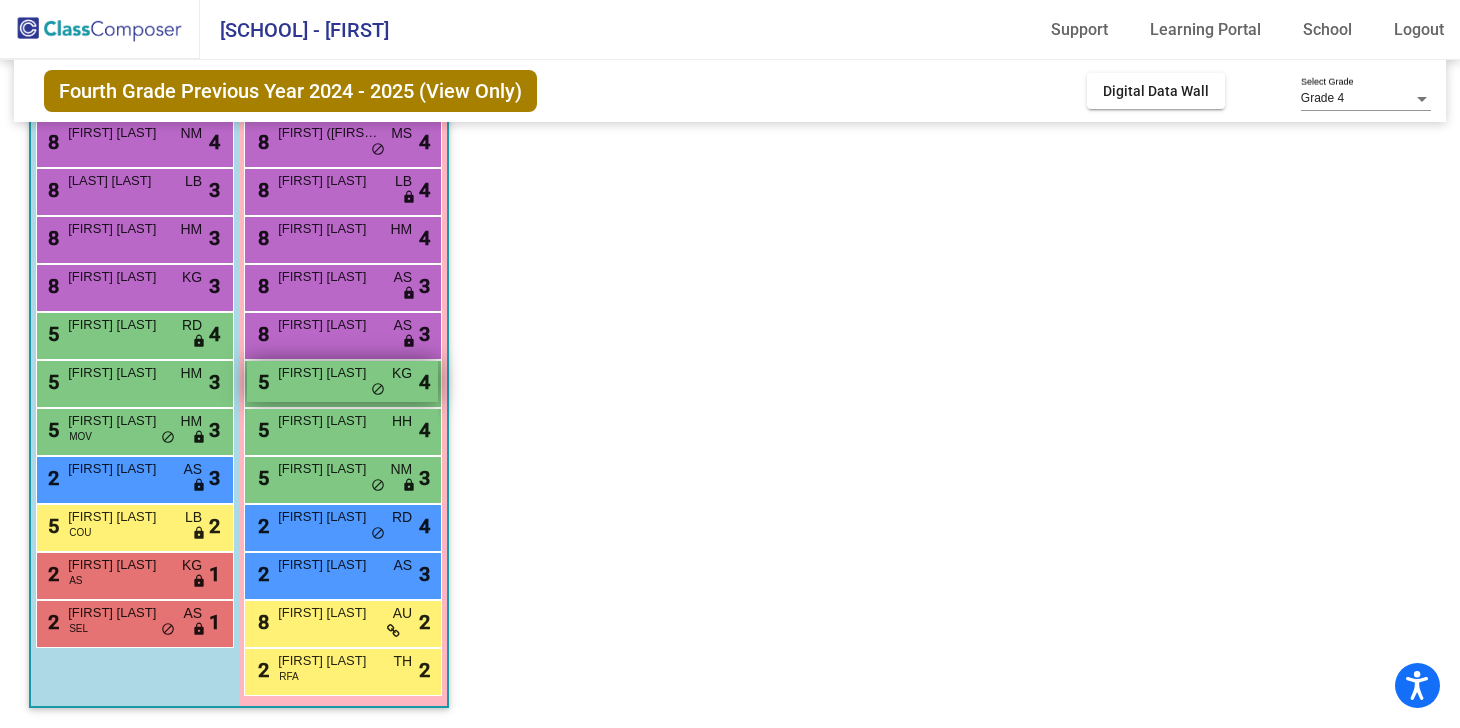 click on "[NUMBER] [STREET] [LAST] [WORD] [WORD] [WORD]" at bounding box center [342, 381] 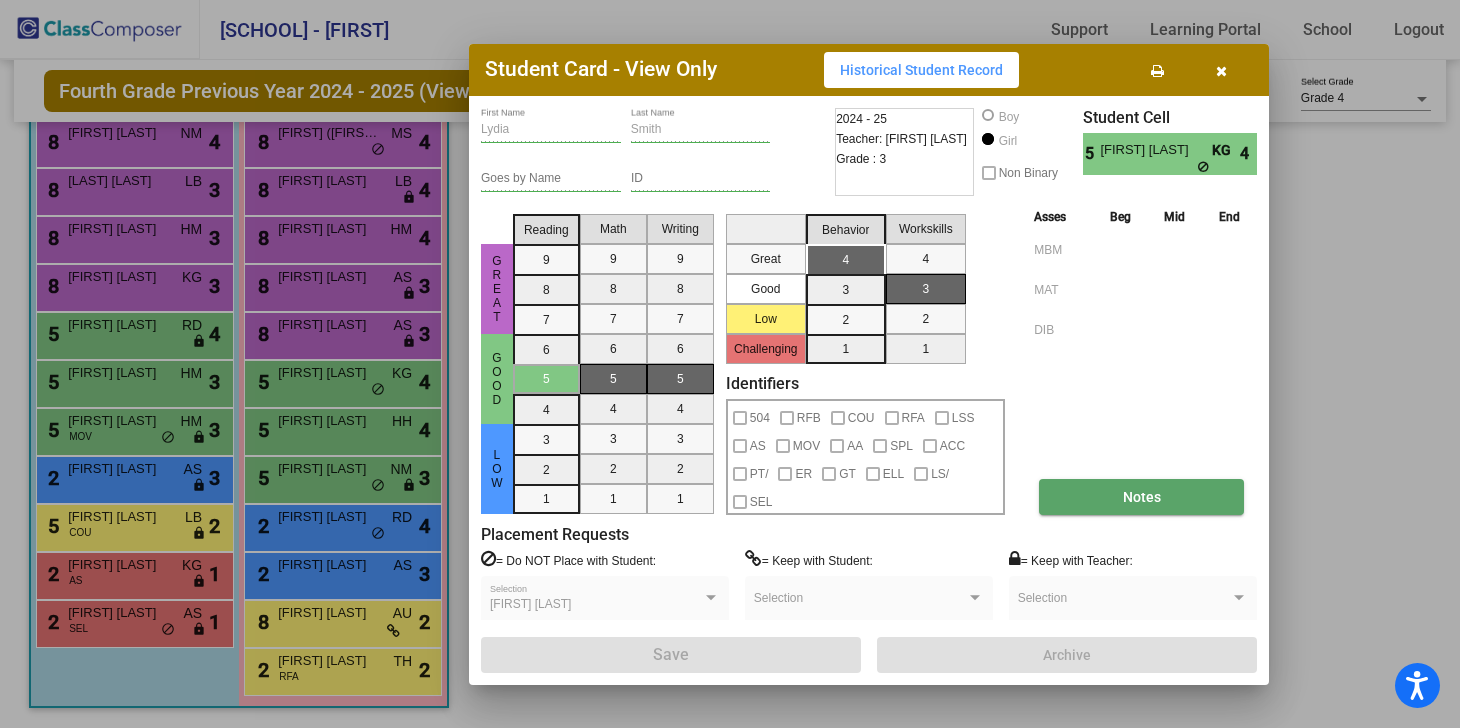 click on "Notes" at bounding box center [1141, 497] 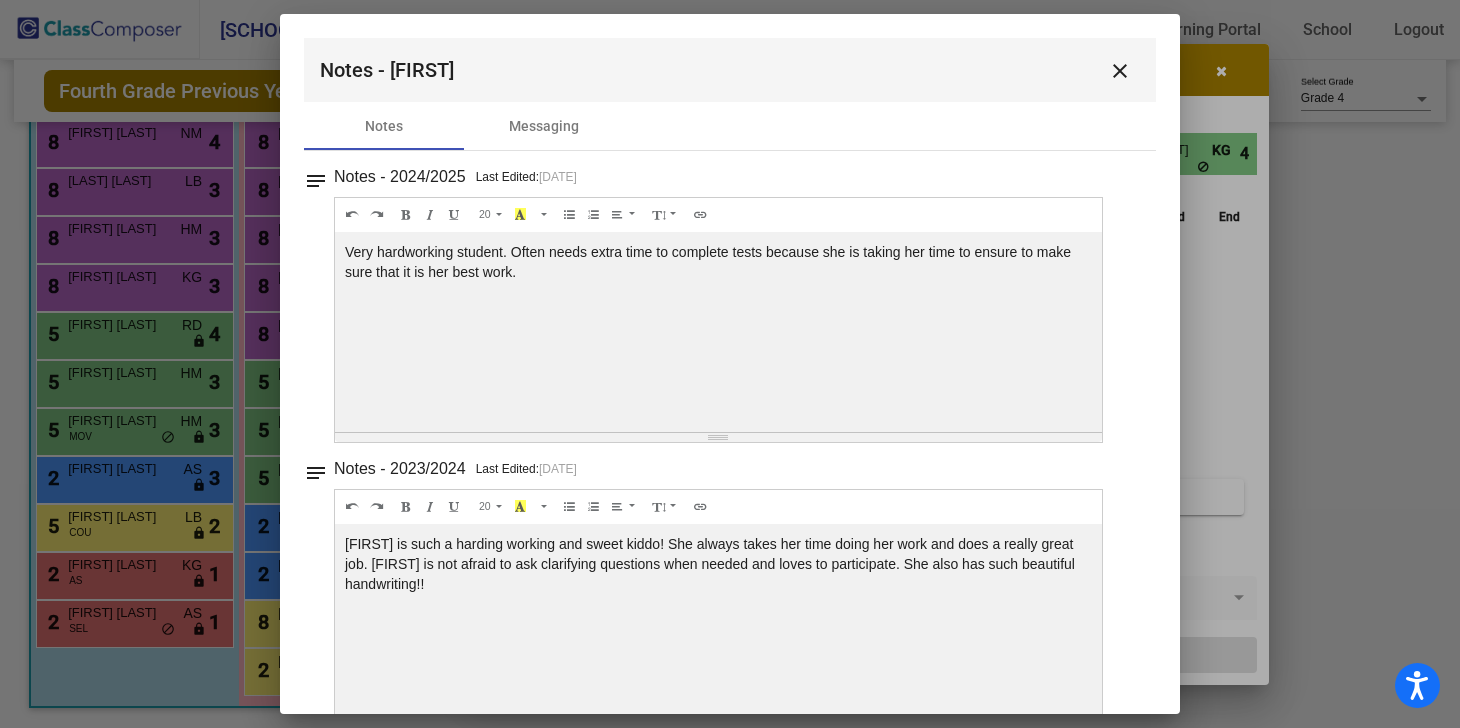 click on "close" at bounding box center (1120, 70) 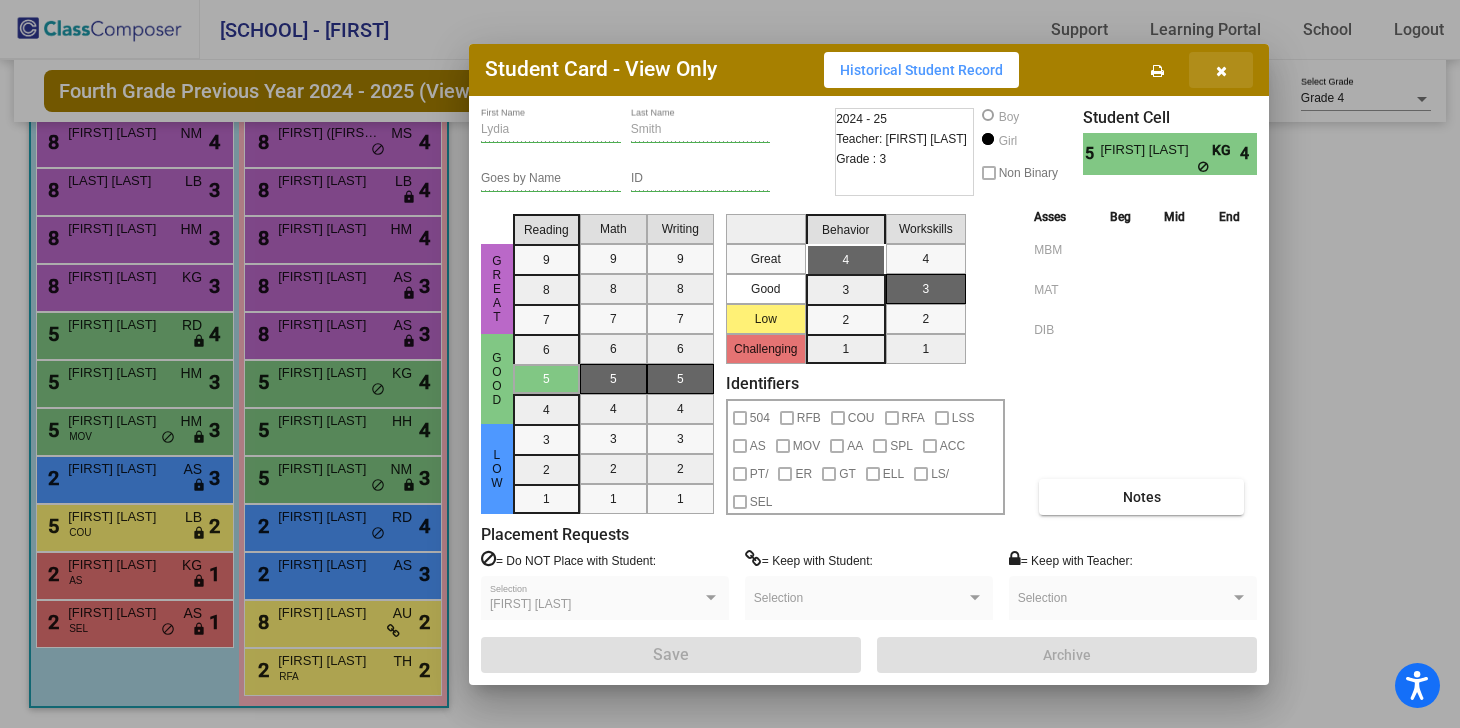 click at bounding box center (1221, 70) 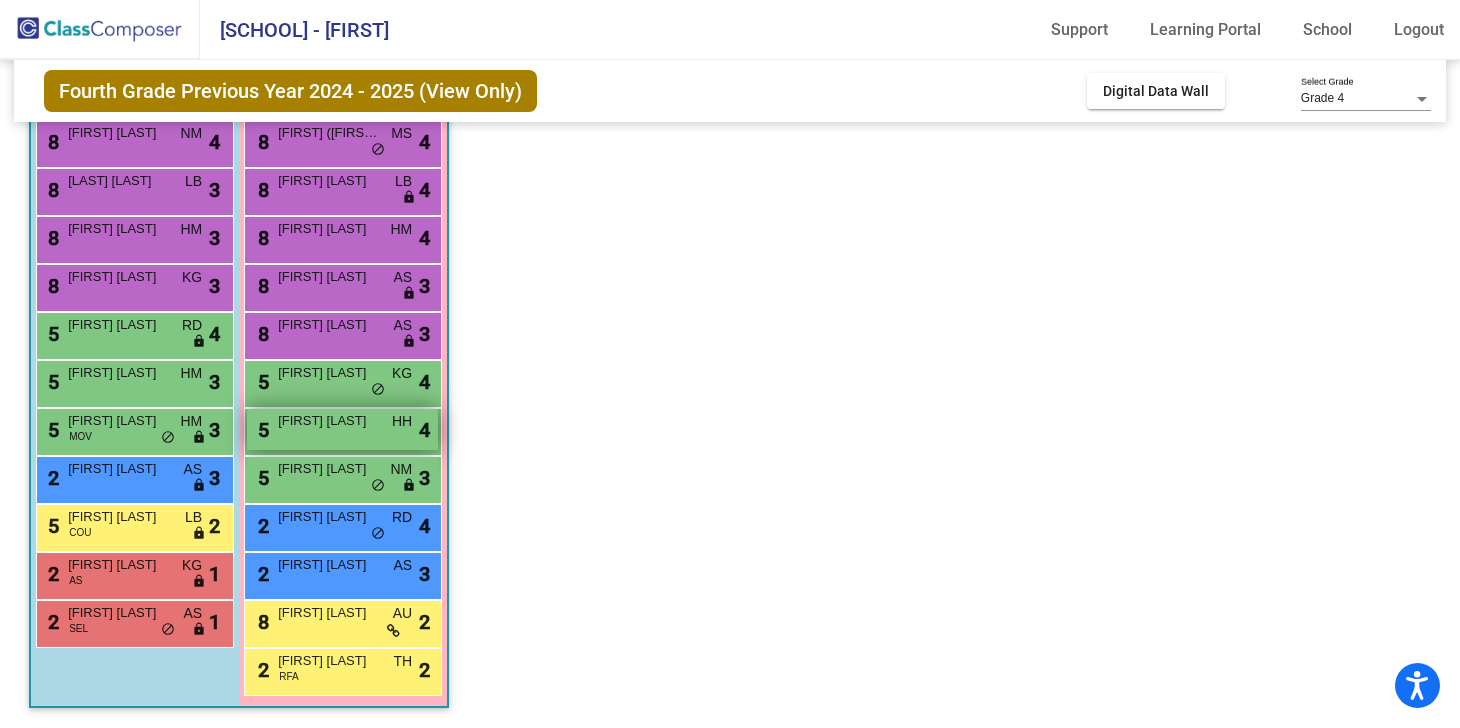 click on "5 [FIRST] [LAST] HH lock do_not_disturb_alt 4" at bounding box center [342, 429] 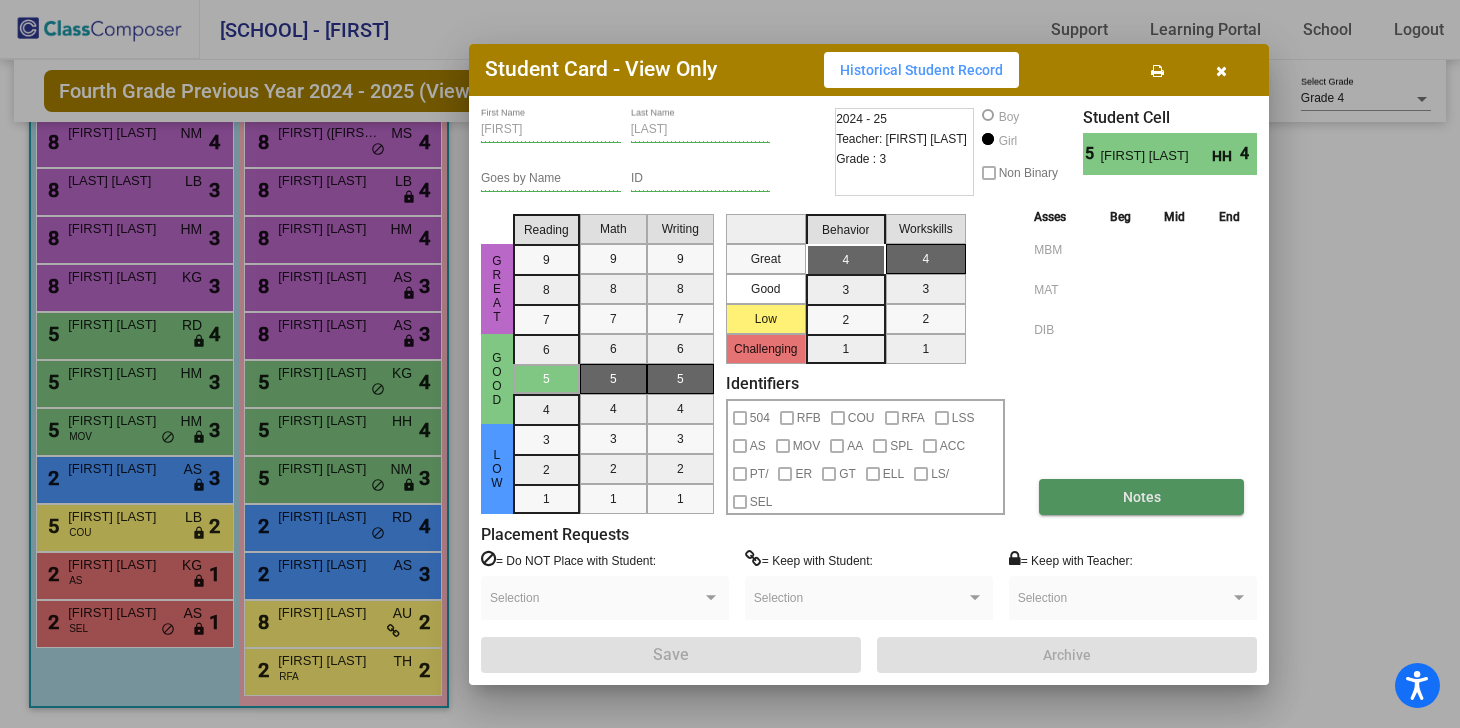 click on "Notes" at bounding box center (1141, 497) 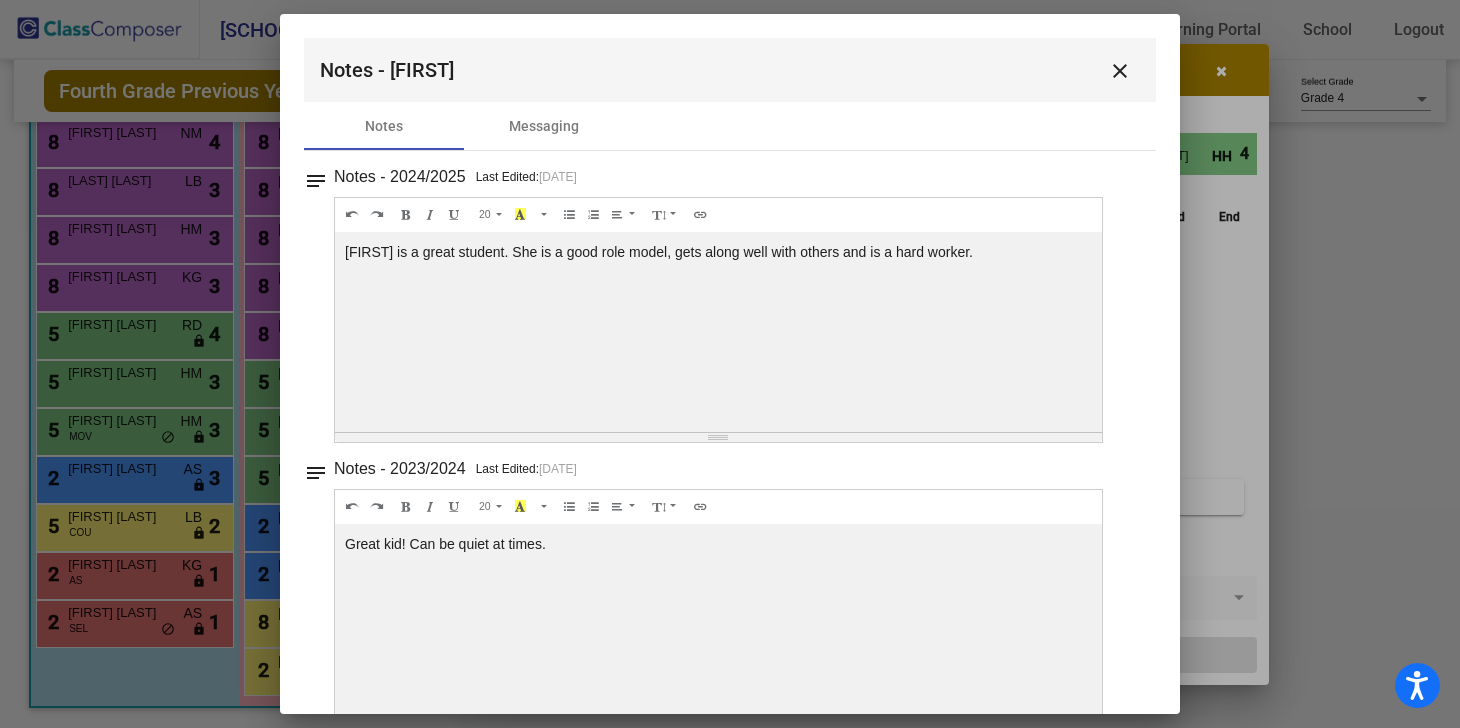 click on "close" at bounding box center (1120, 71) 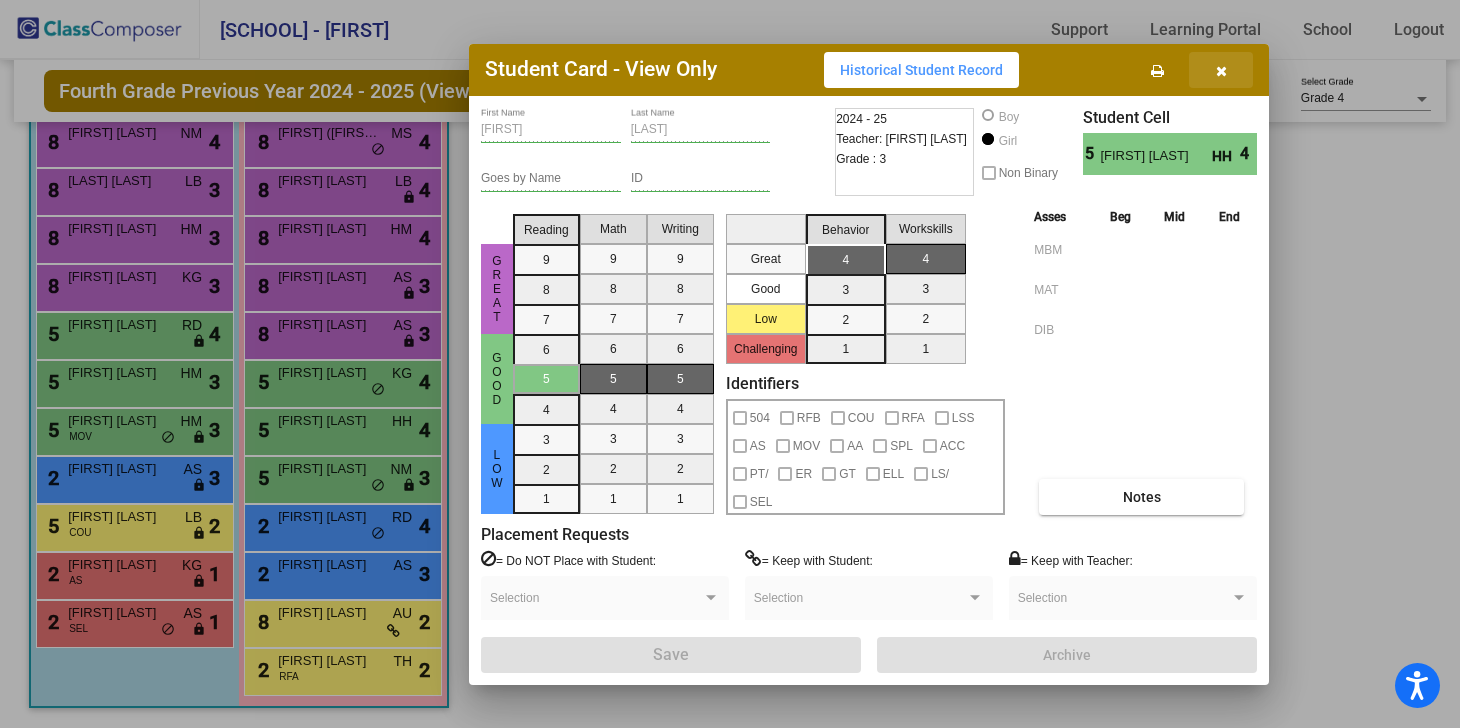 click at bounding box center (1221, 71) 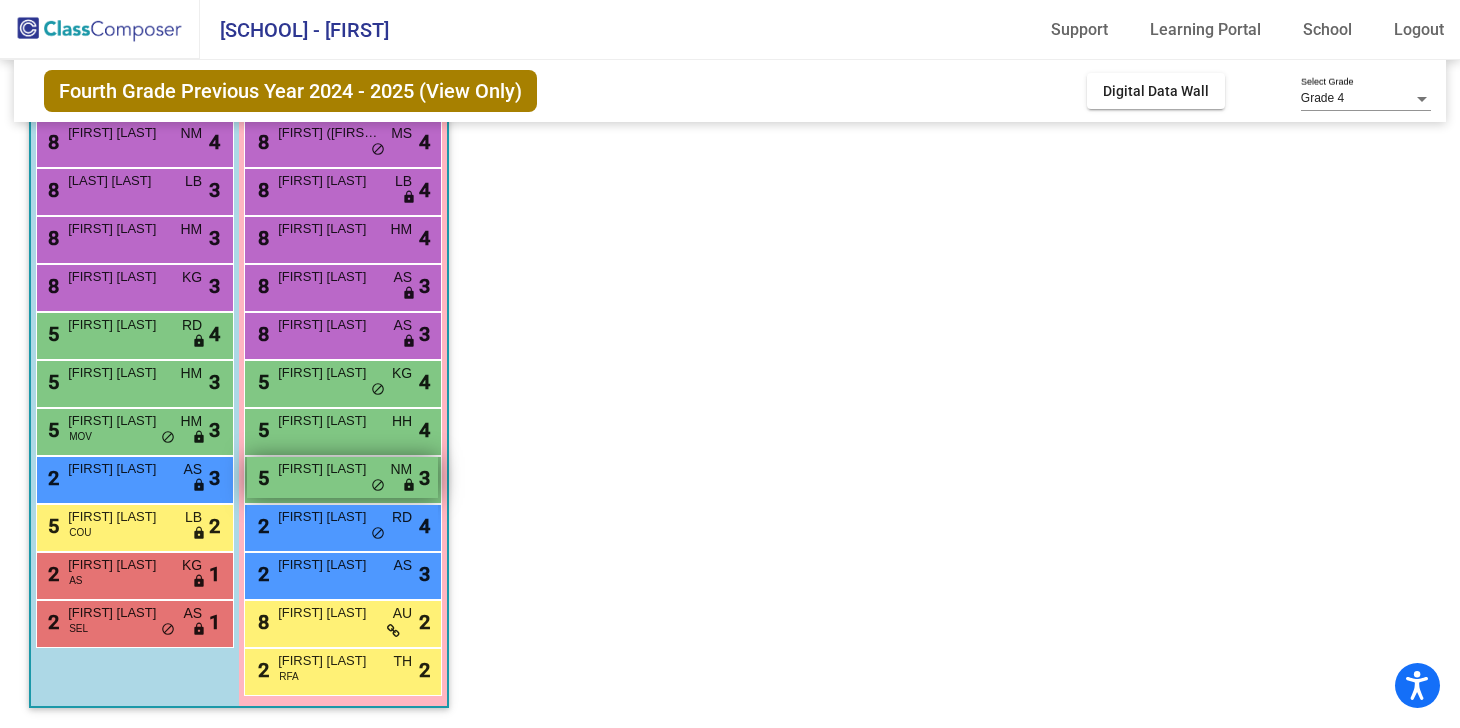 click on "5 [FIRST] [LAST] HH lock do_not_disturb_alt 3" at bounding box center (342, 477) 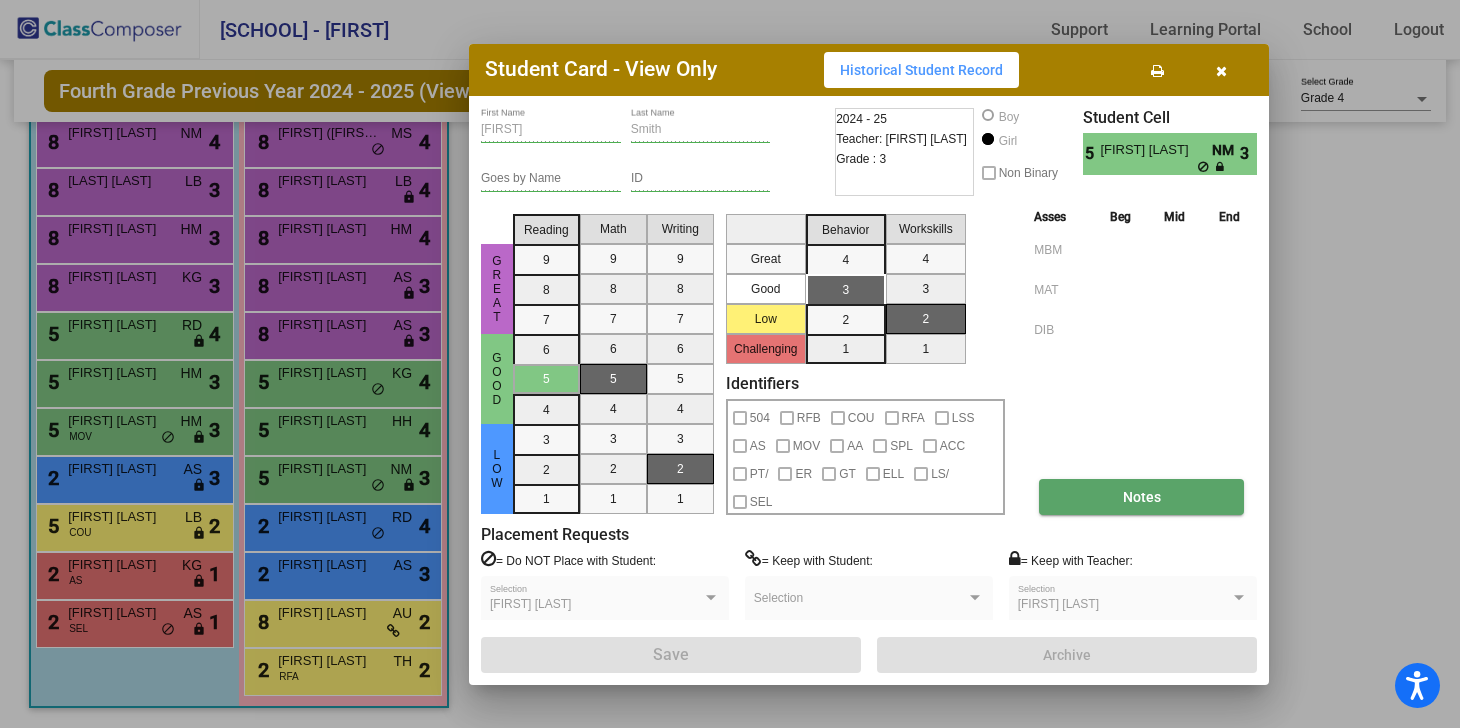 click on "Notes" at bounding box center [1141, 497] 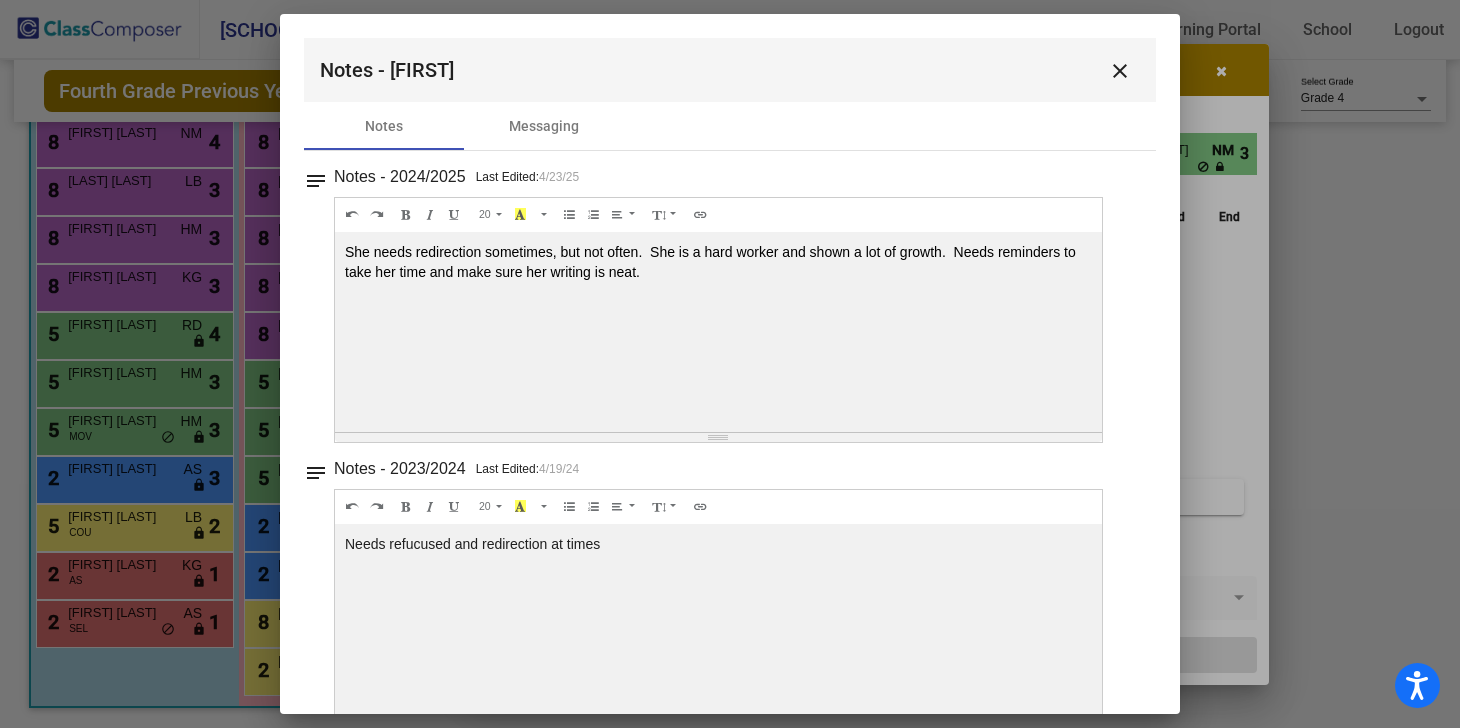click on "Notes - [FIRST] close" at bounding box center [730, 70] 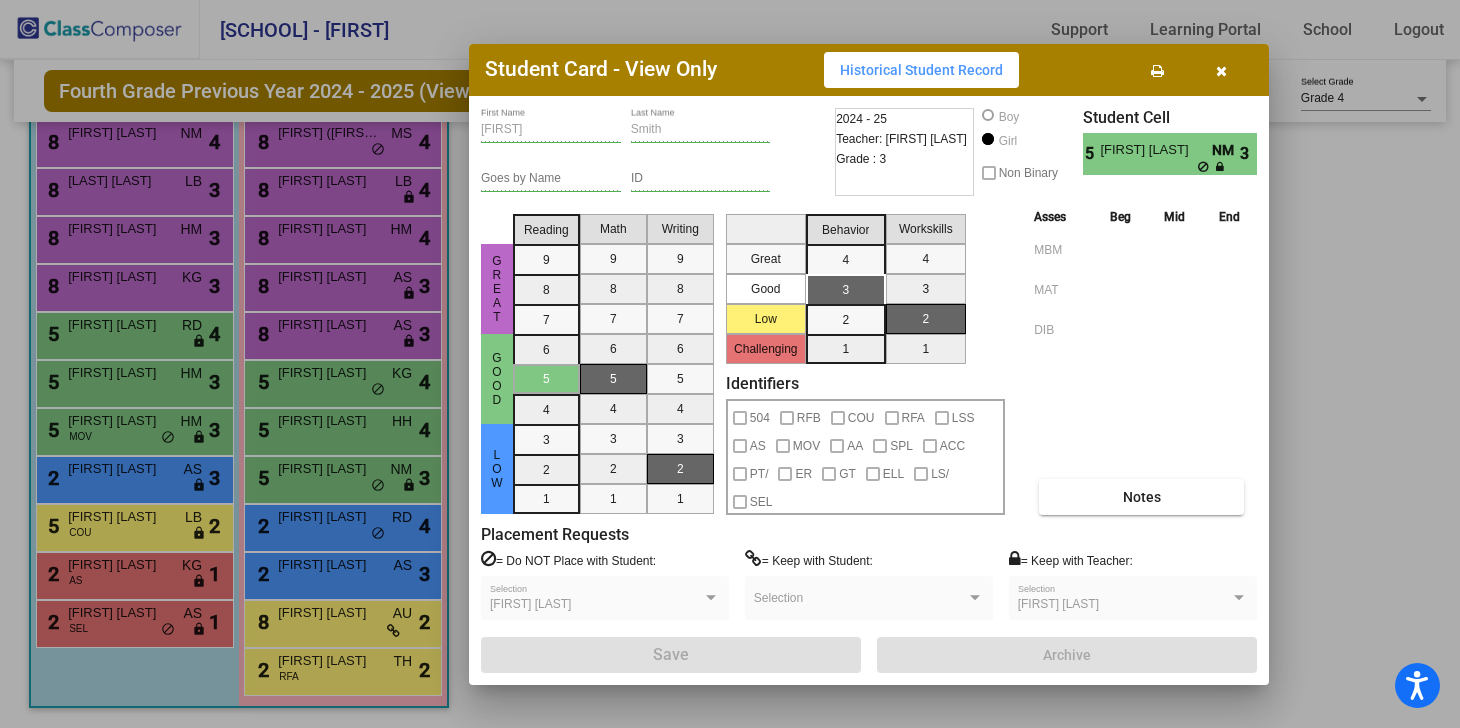 click at bounding box center (1221, 70) 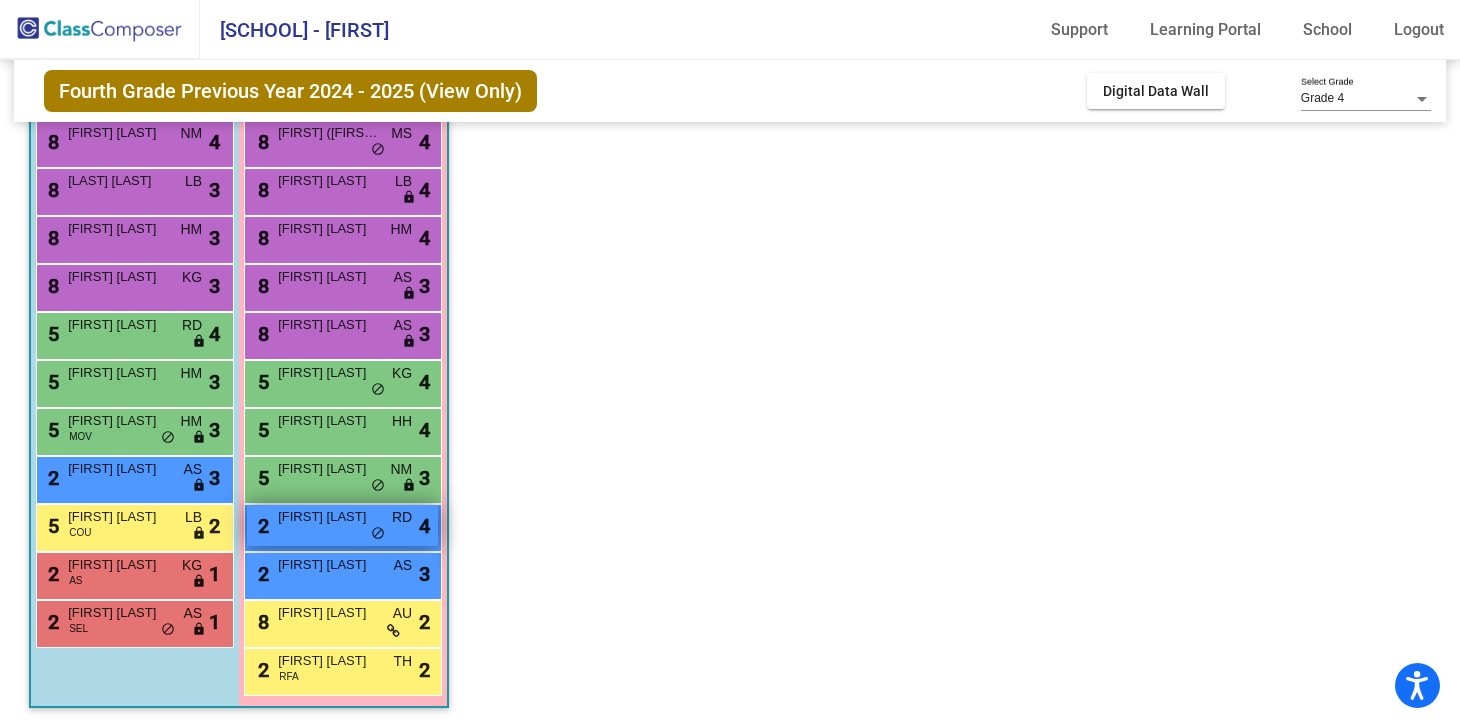 click on "[FIRST] [LAST]" at bounding box center (328, 517) 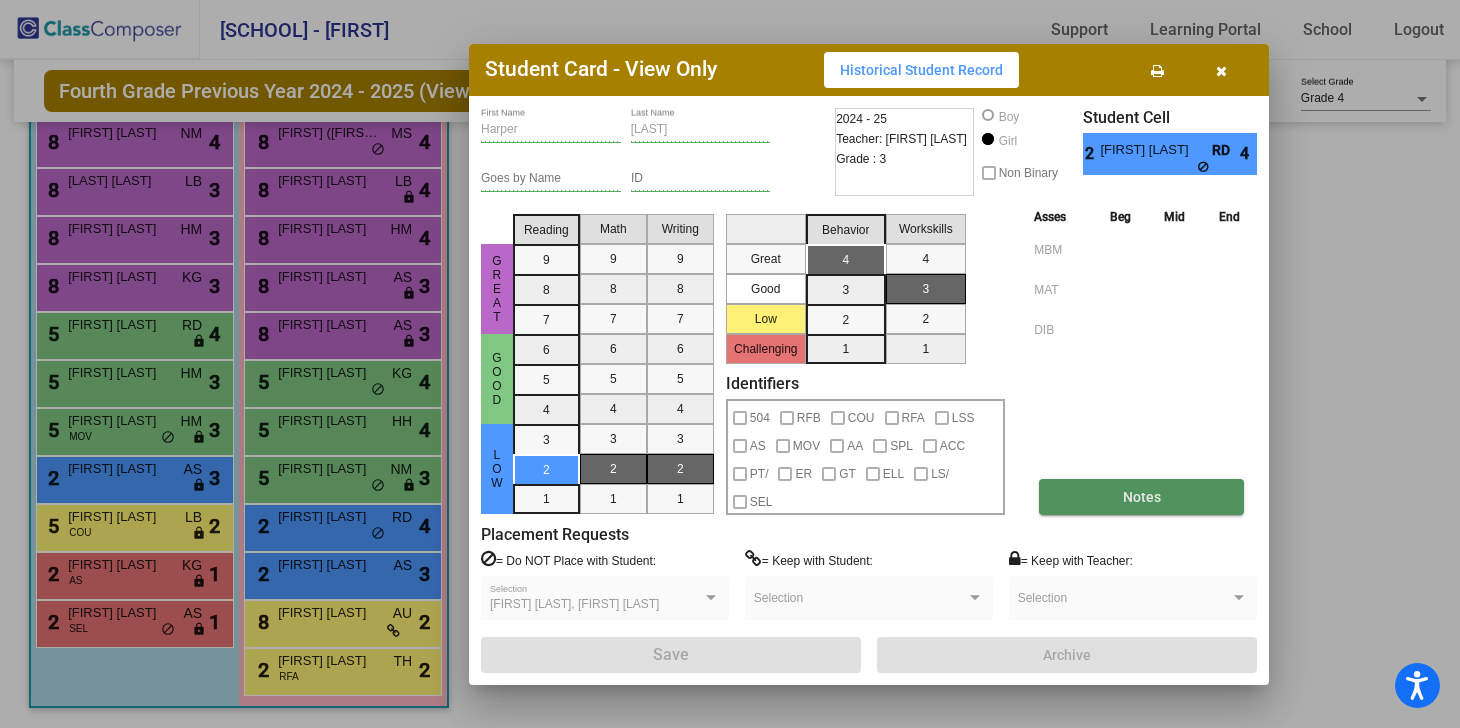 click on "Notes" at bounding box center (1141, 497) 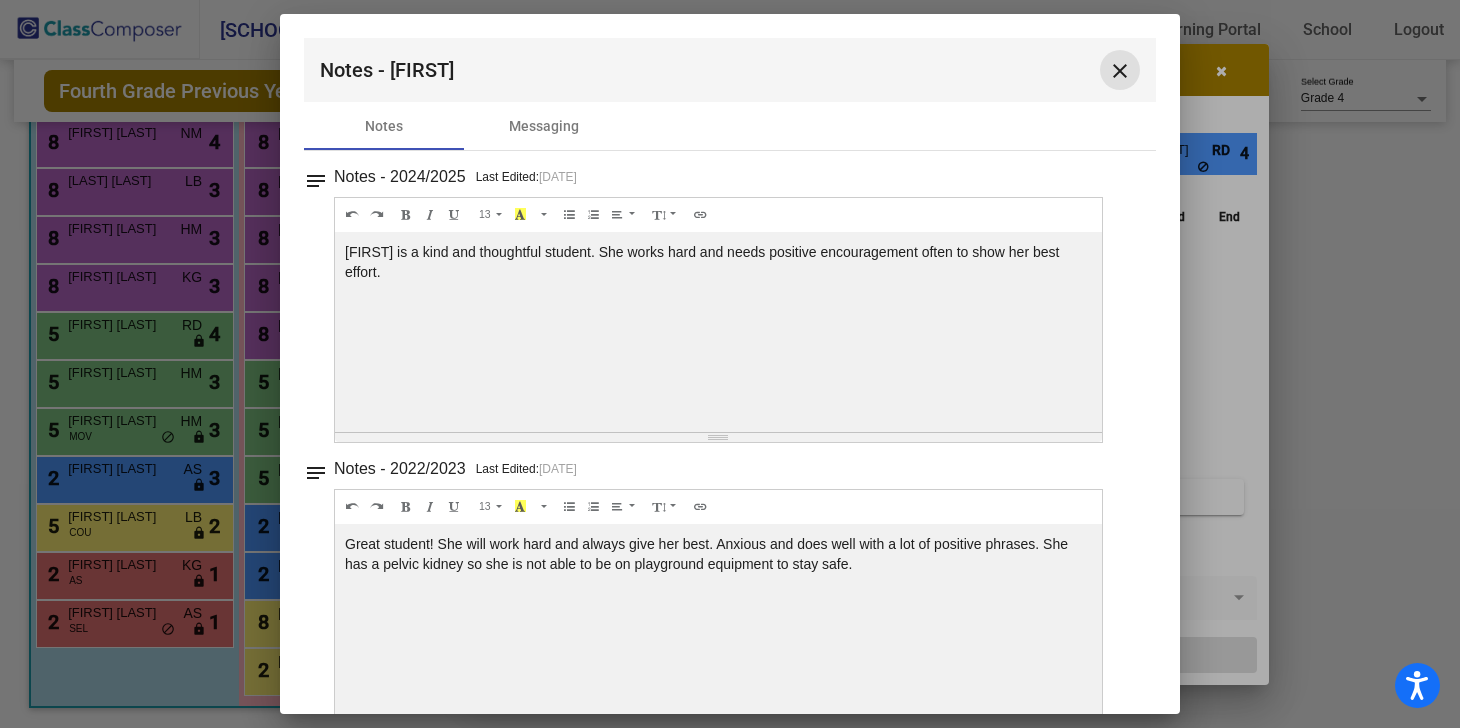 click on "close" at bounding box center (1120, 71) 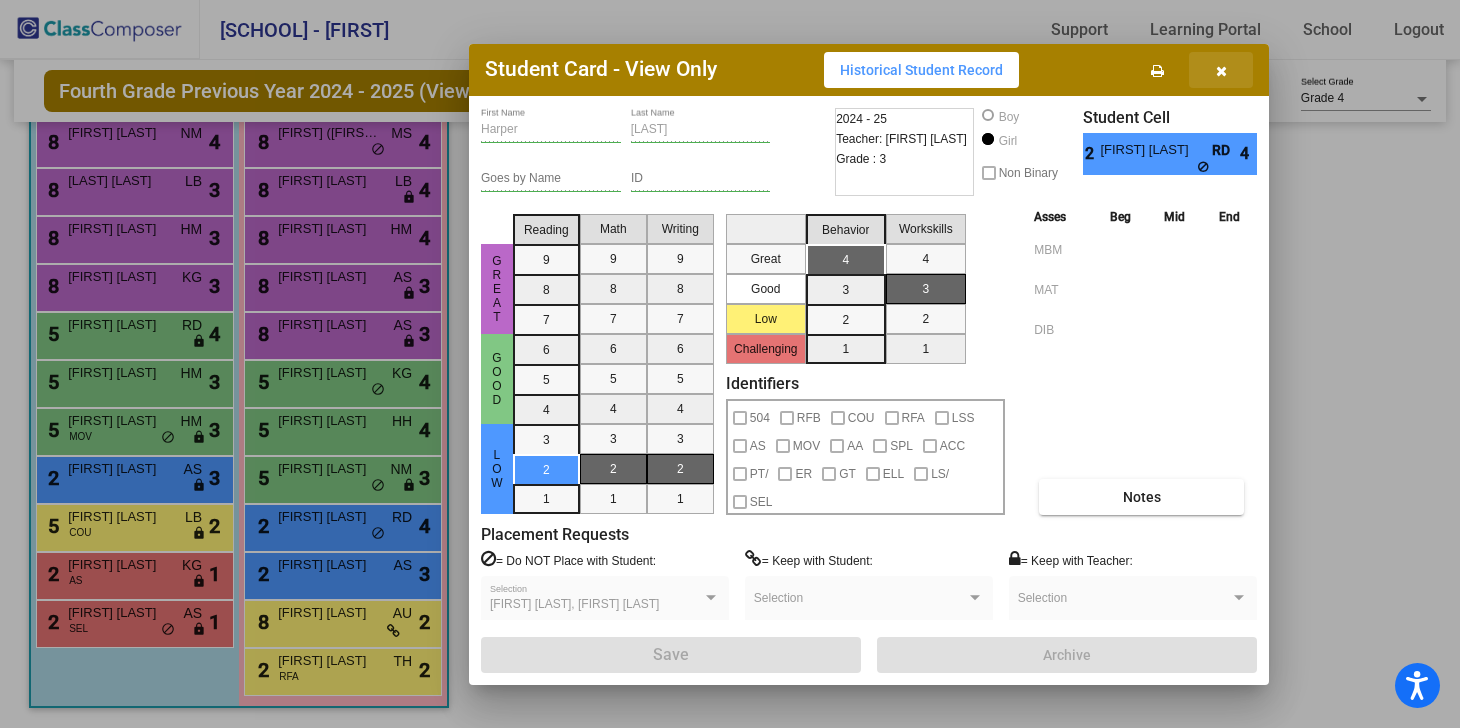 click at bounding box center (1221, 70) 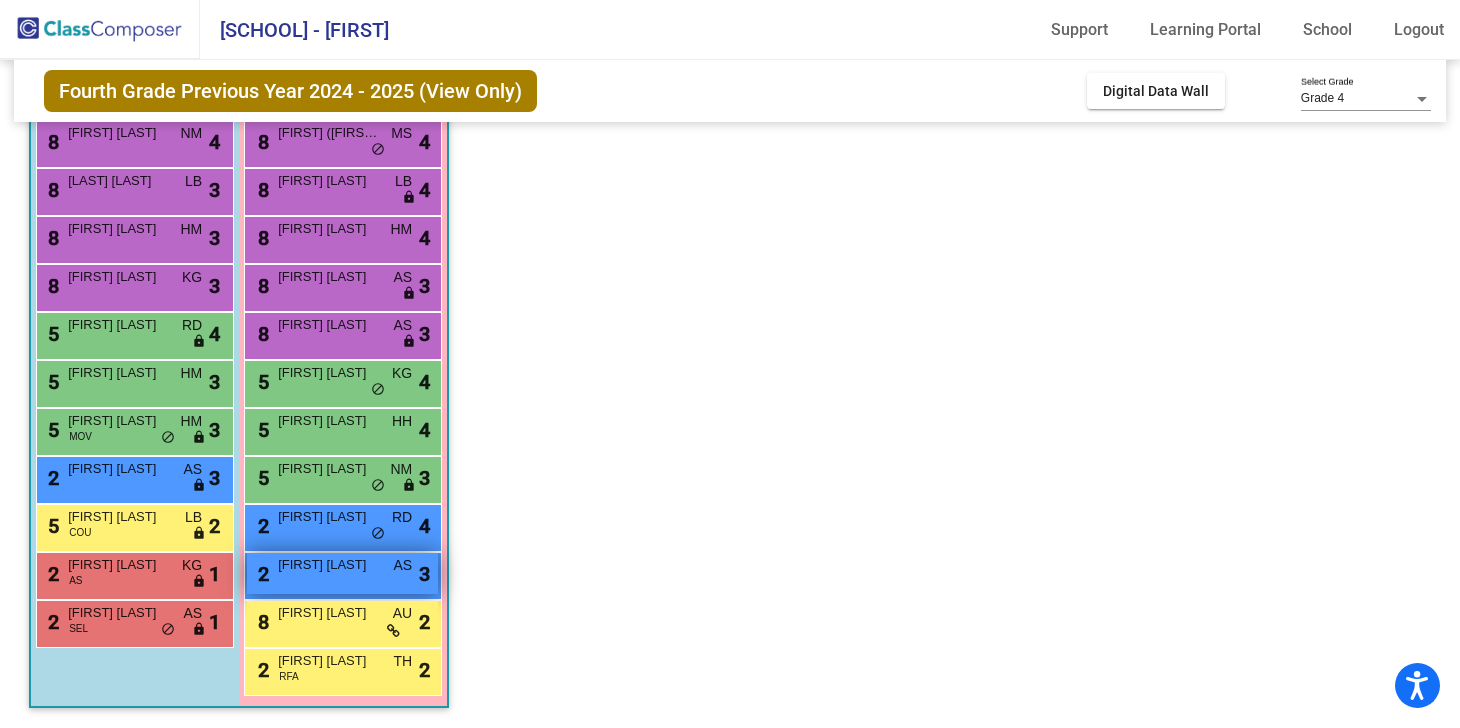 click on "[FIRST] [LAST]" at bounding box center (328, 565) 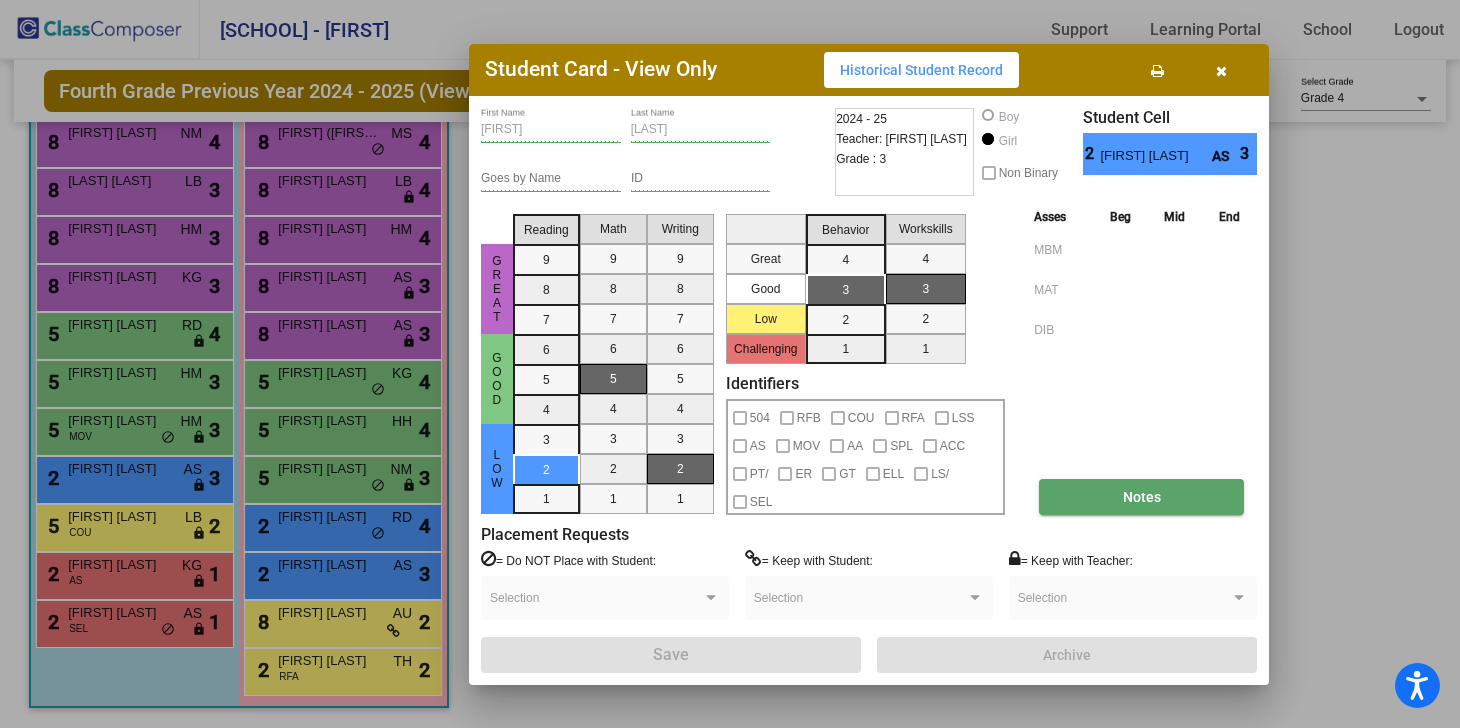 click on "Notes" at bounding box center (1141, 497) 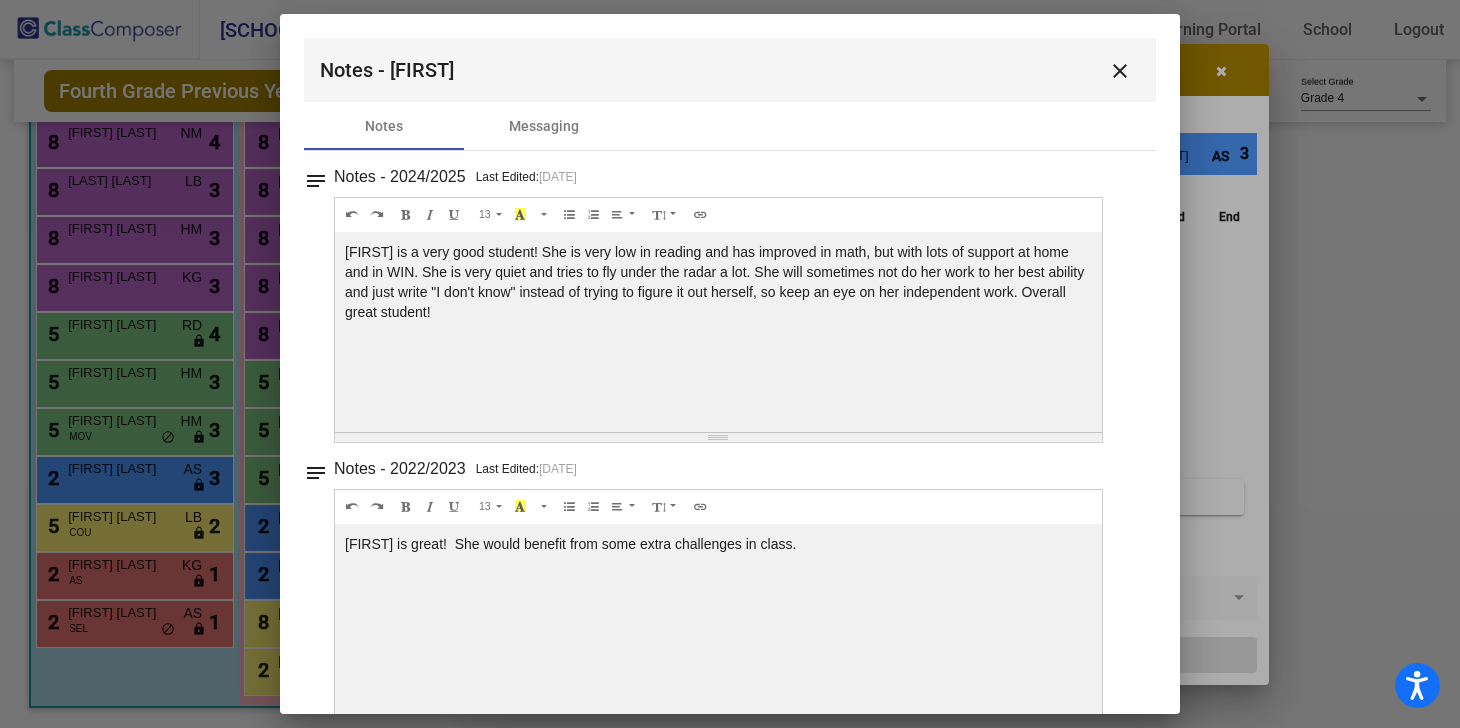 click on "close" at bounding box center (1120, 70) 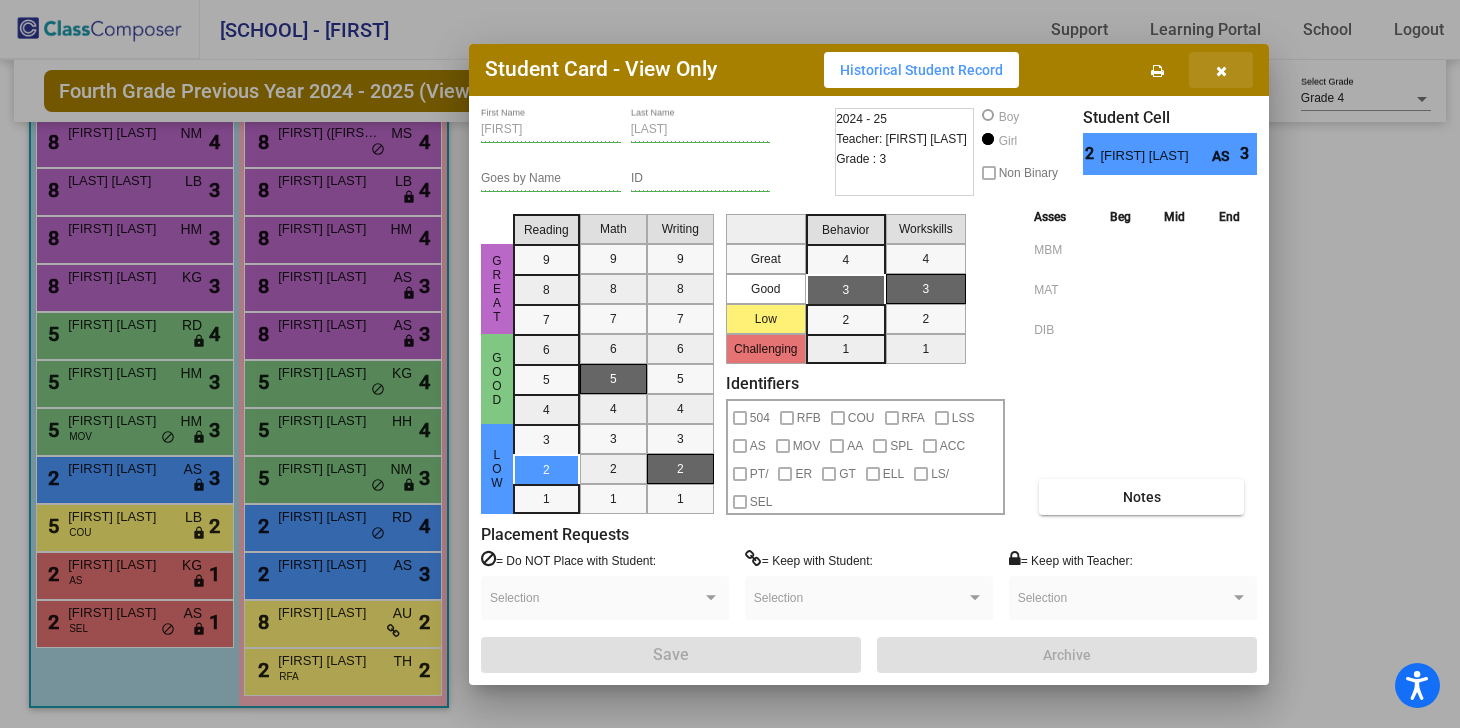 click at bounding box center (1221, 70) 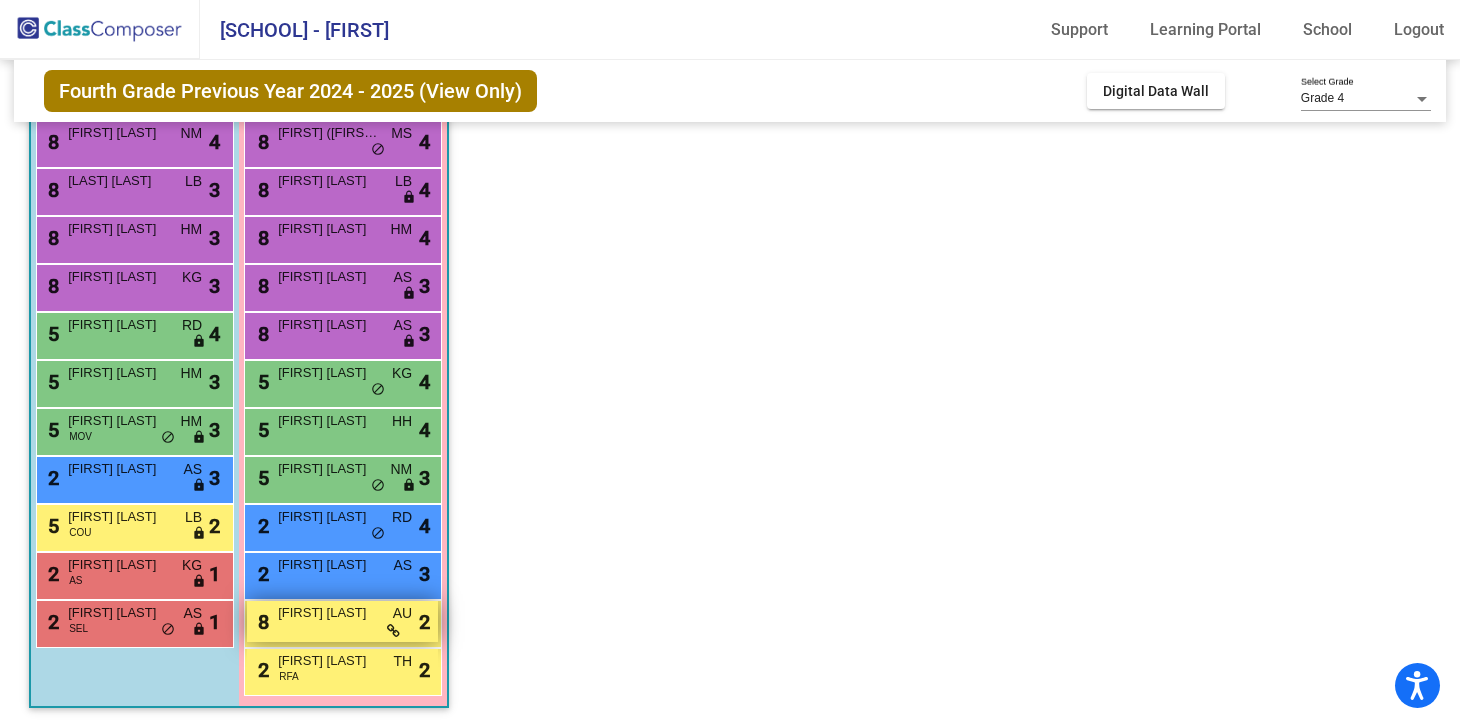 click on "[FIRST] [LAST]" at bounding box center (328, 613) 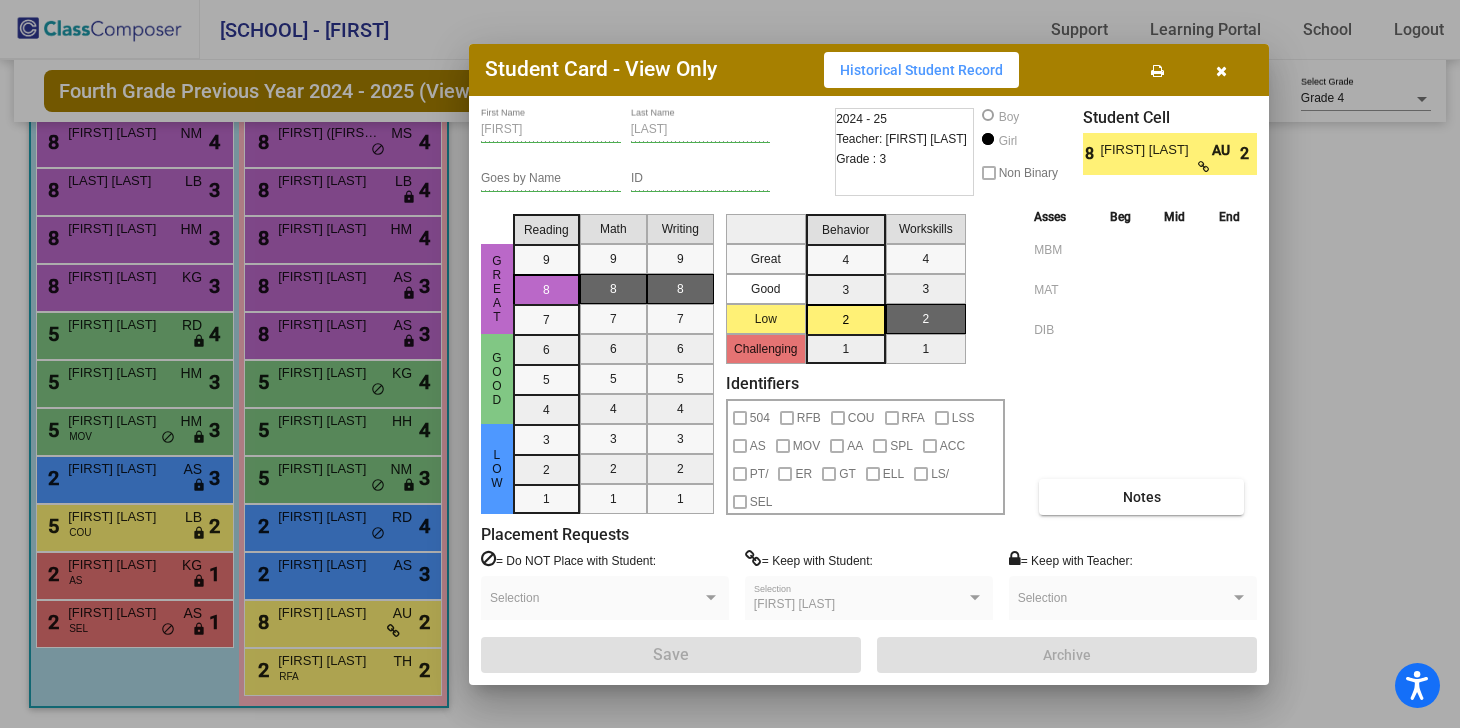 click on "Asses Beg Mid End MBM MAT DIB Notes" at bounding box center [1143, 360] 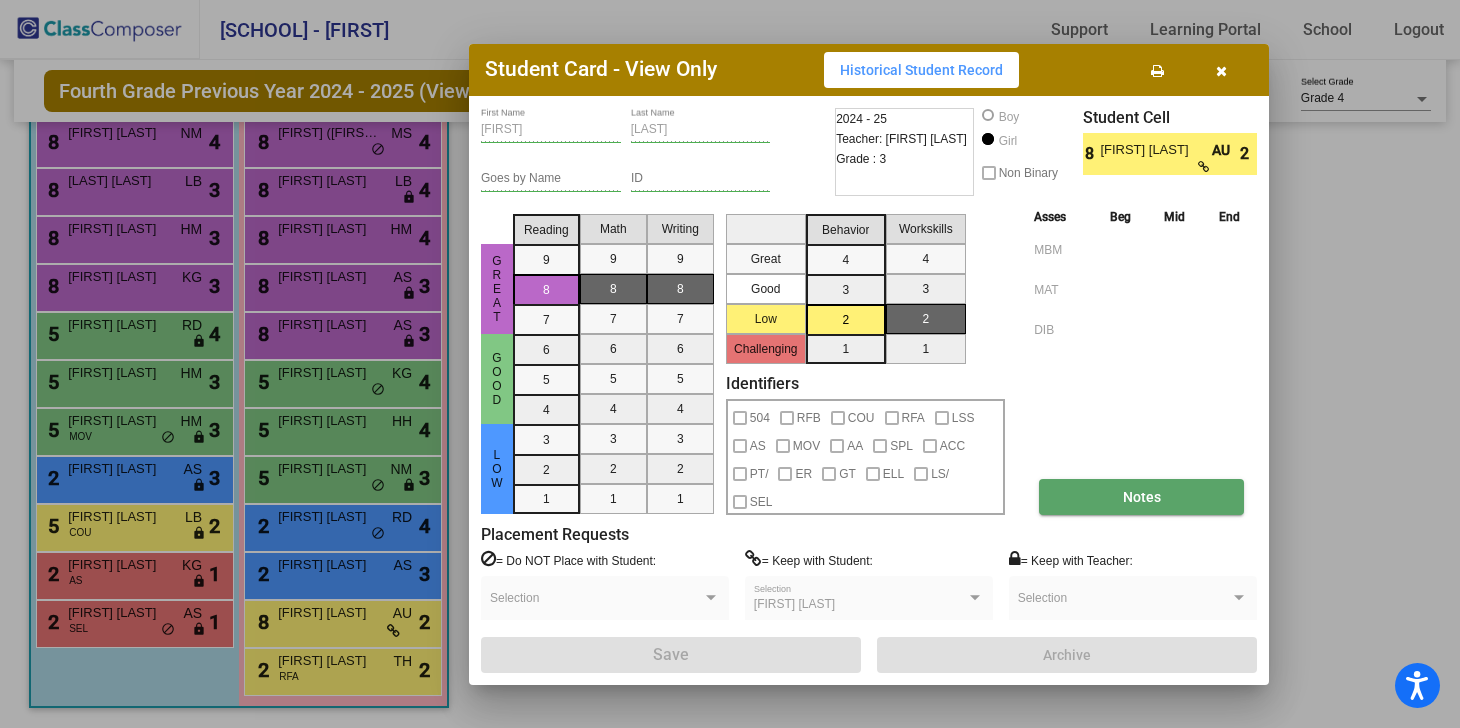 click on "Notes" at bounding box center [1141, 497] 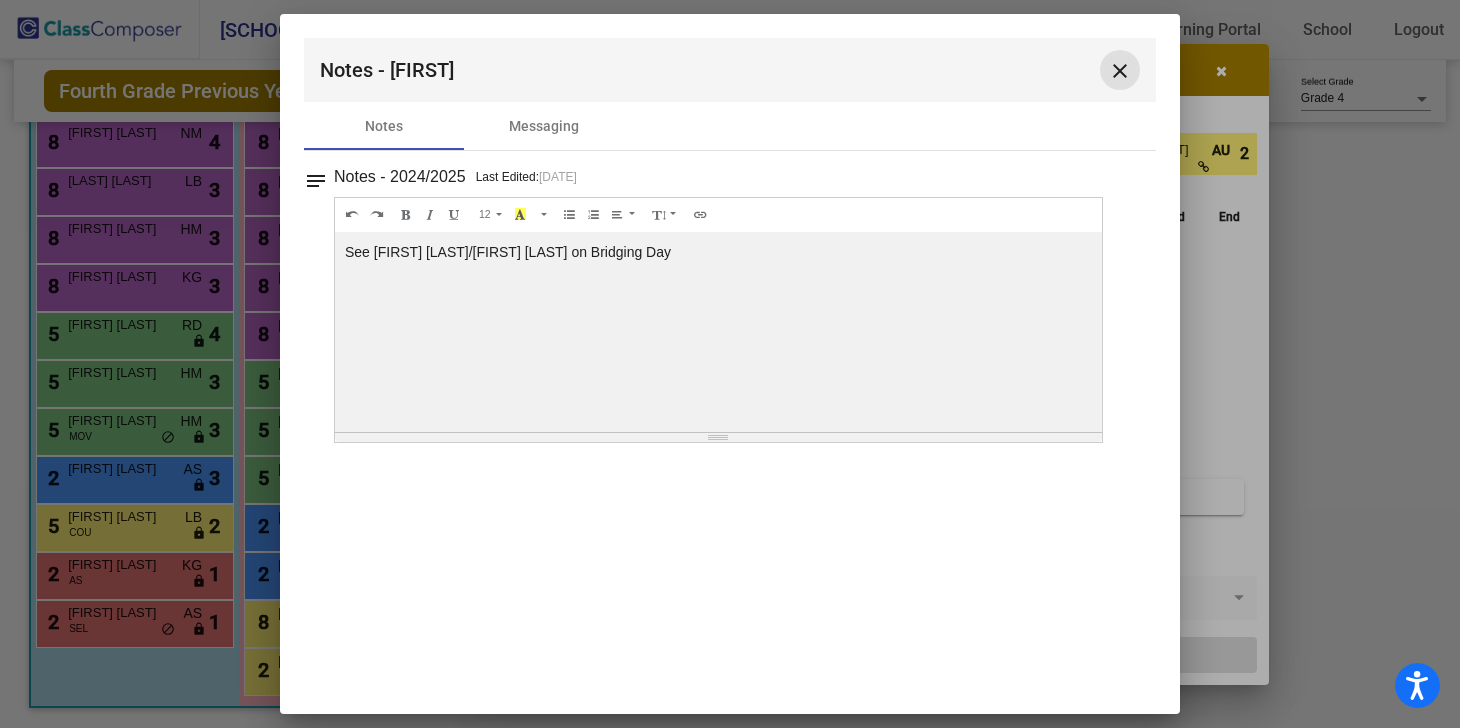 click on "close" at bounding box center (1120, 71) 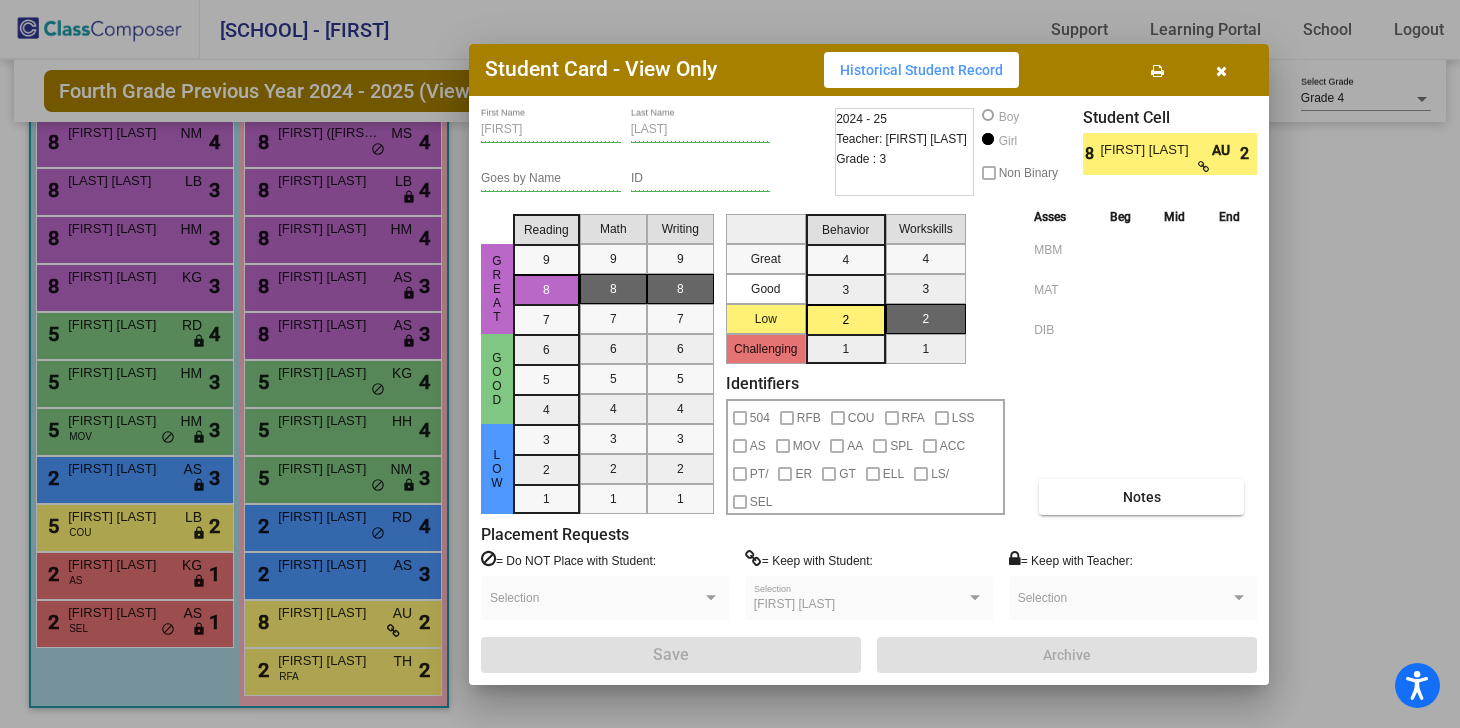 click at bounding box center [1221, 70] 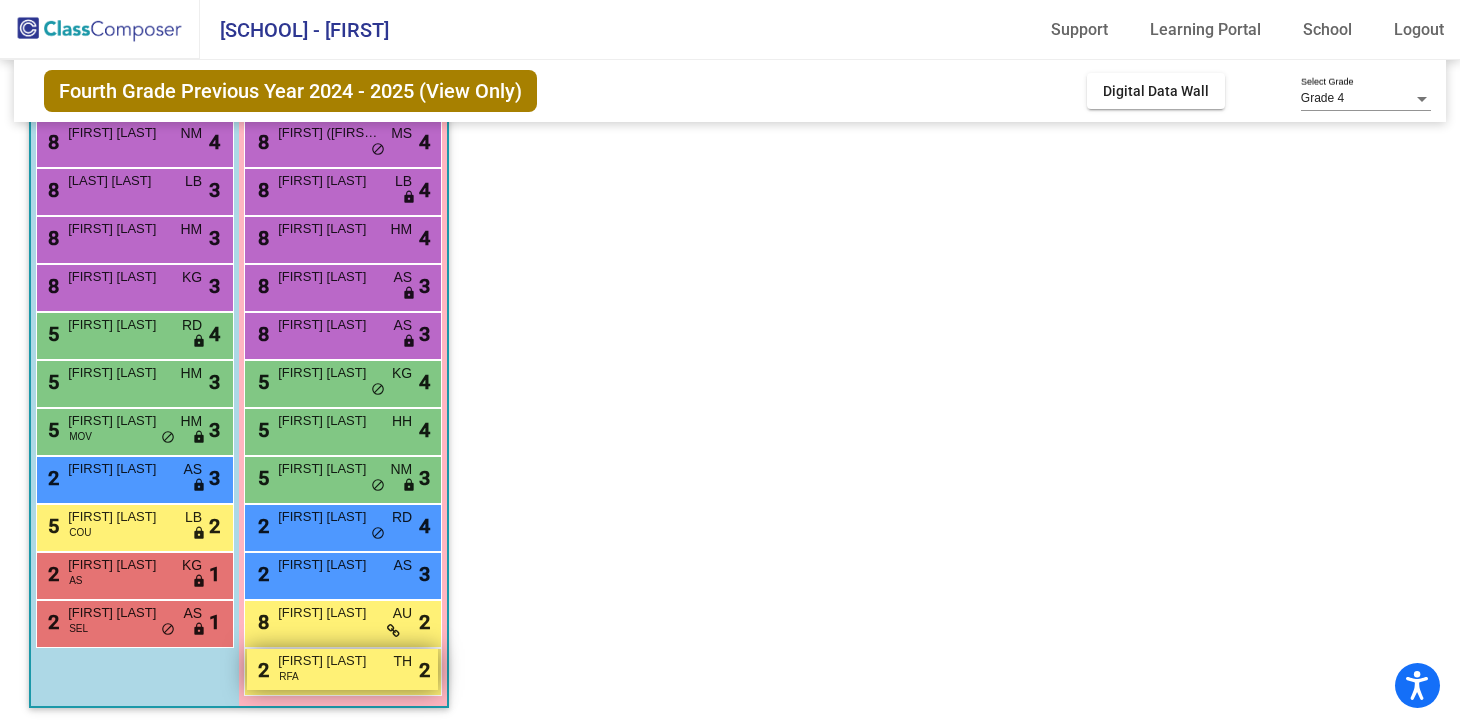 click on "[NUMBER] [STREET] [LAST] [WORD] [WORD] [WORD]" at bounding box center [342, 669] 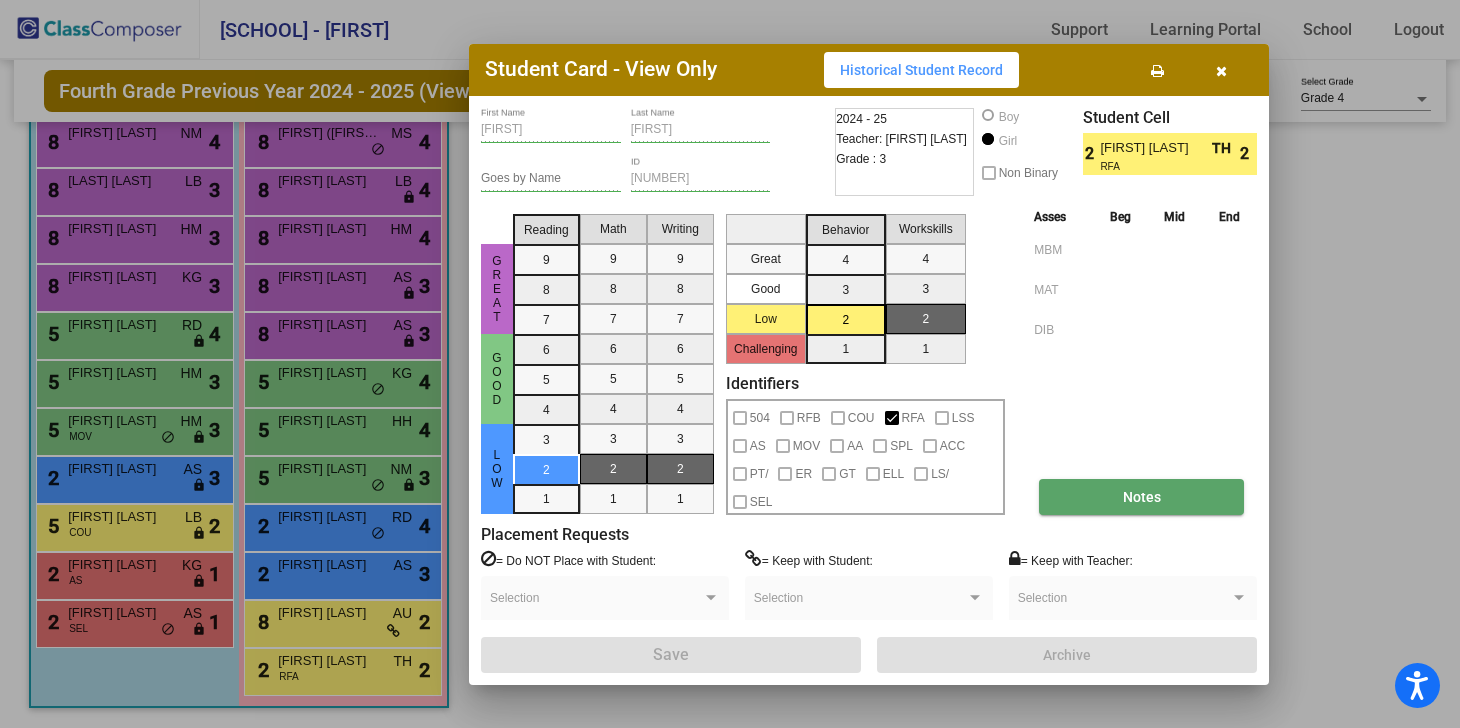 click on "Notes" at bounding box center [1142, 497] 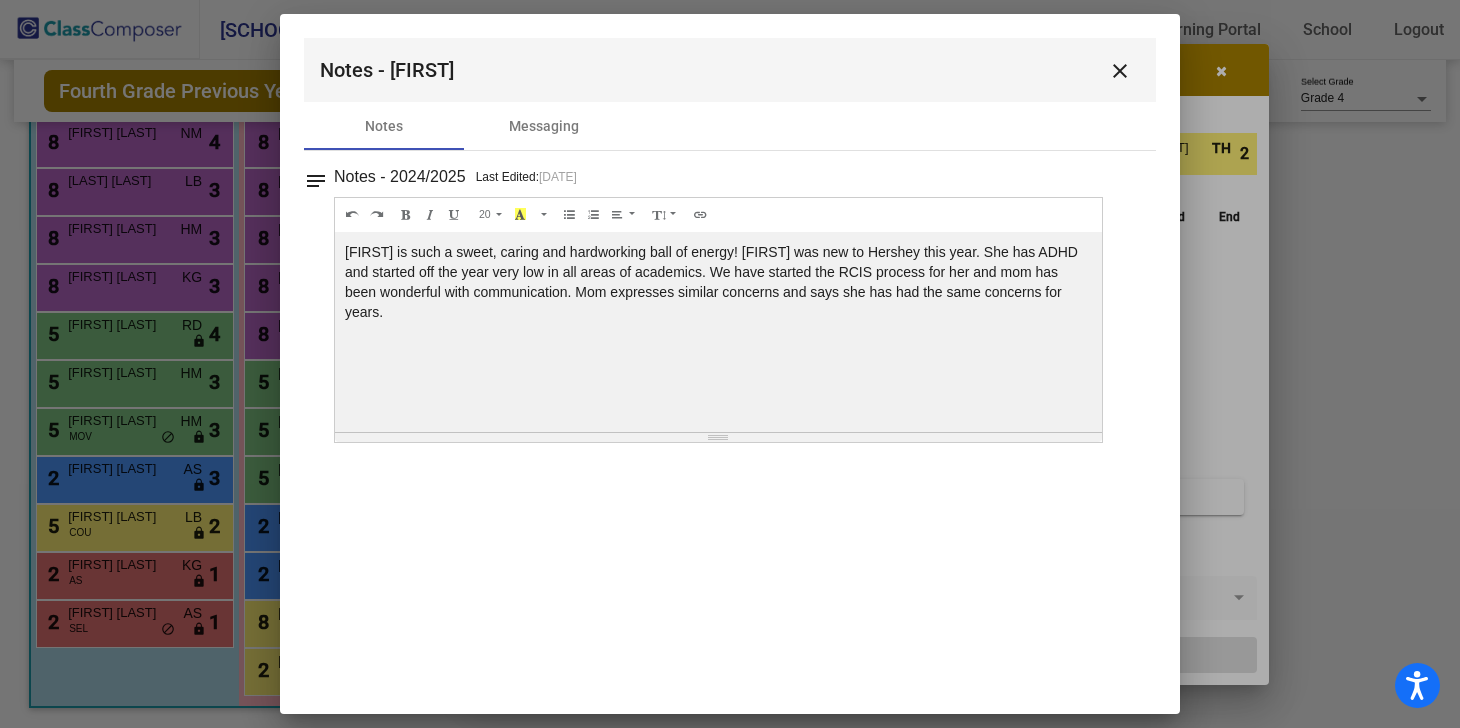 click on "Notes - [FIRST] close" at bounding box center [730, 70] 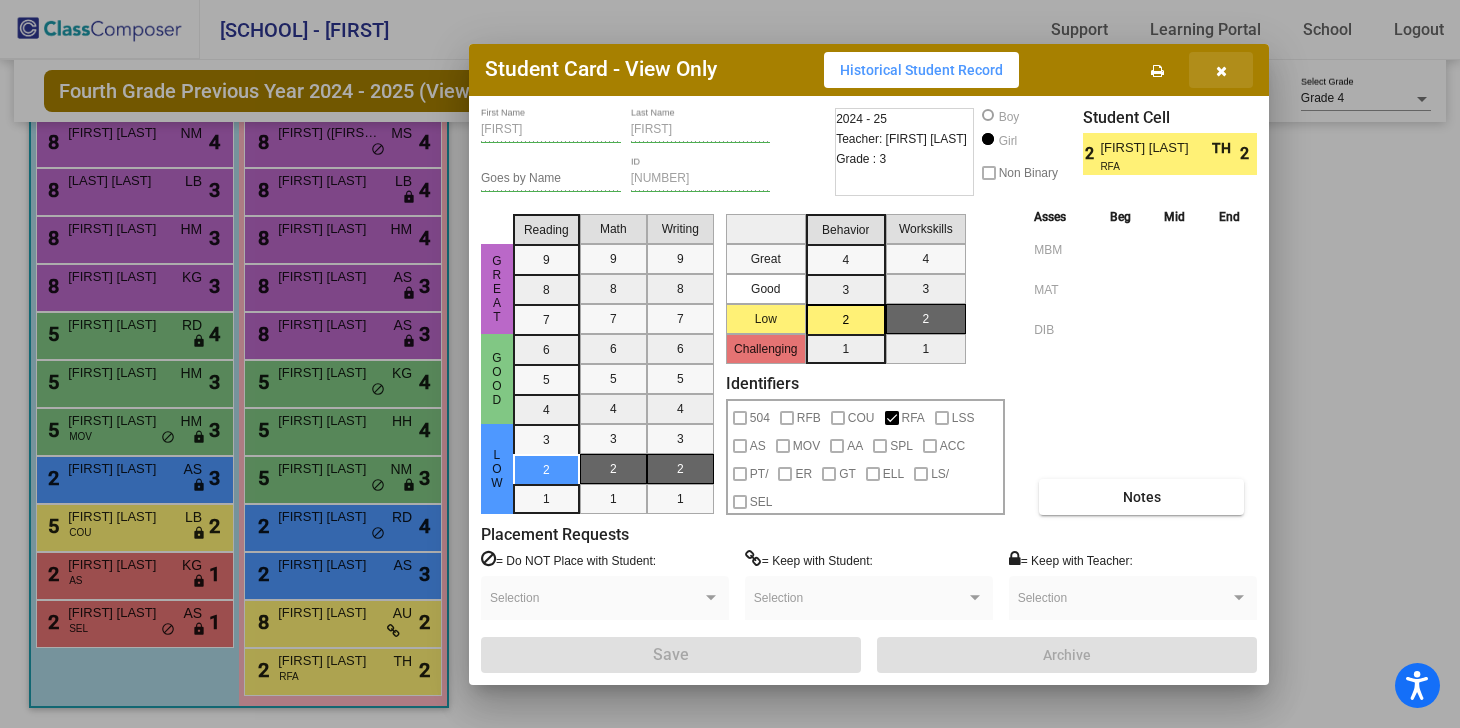 click at bounding box center (1221, 71) 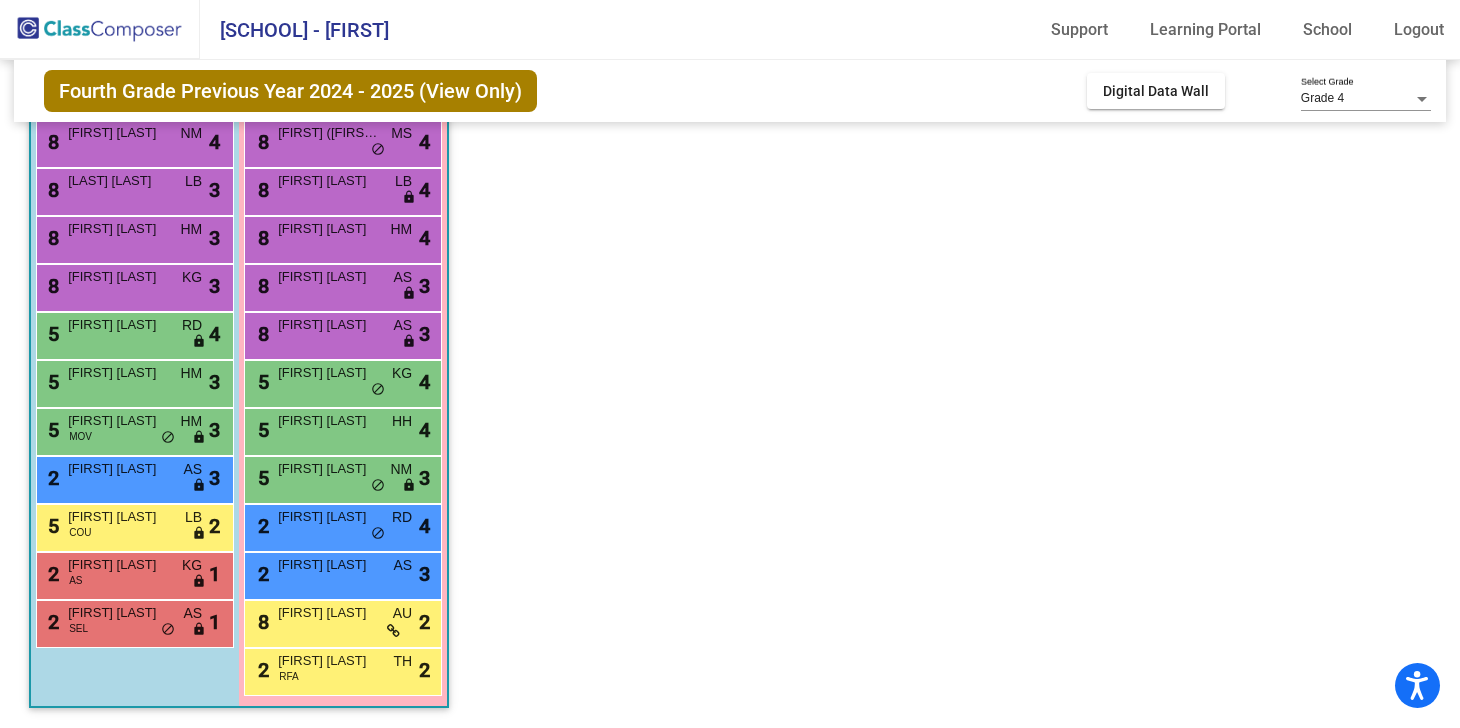 scroll, scrollTop: 0, scrollLeft: 0, axis: both 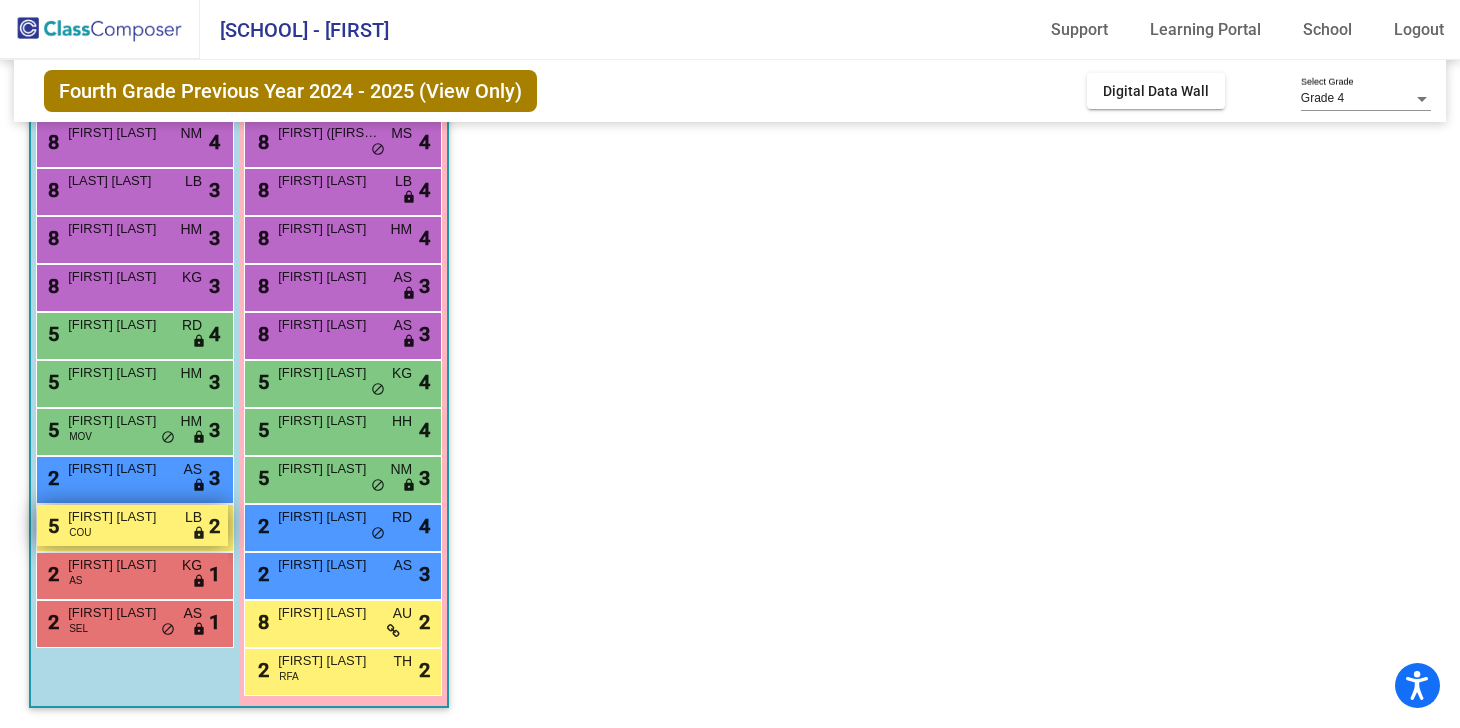click on "5 [FIRST] [LAST] COU LB lock do_not_disturb_alt 2" at bounding box center [132, 525] 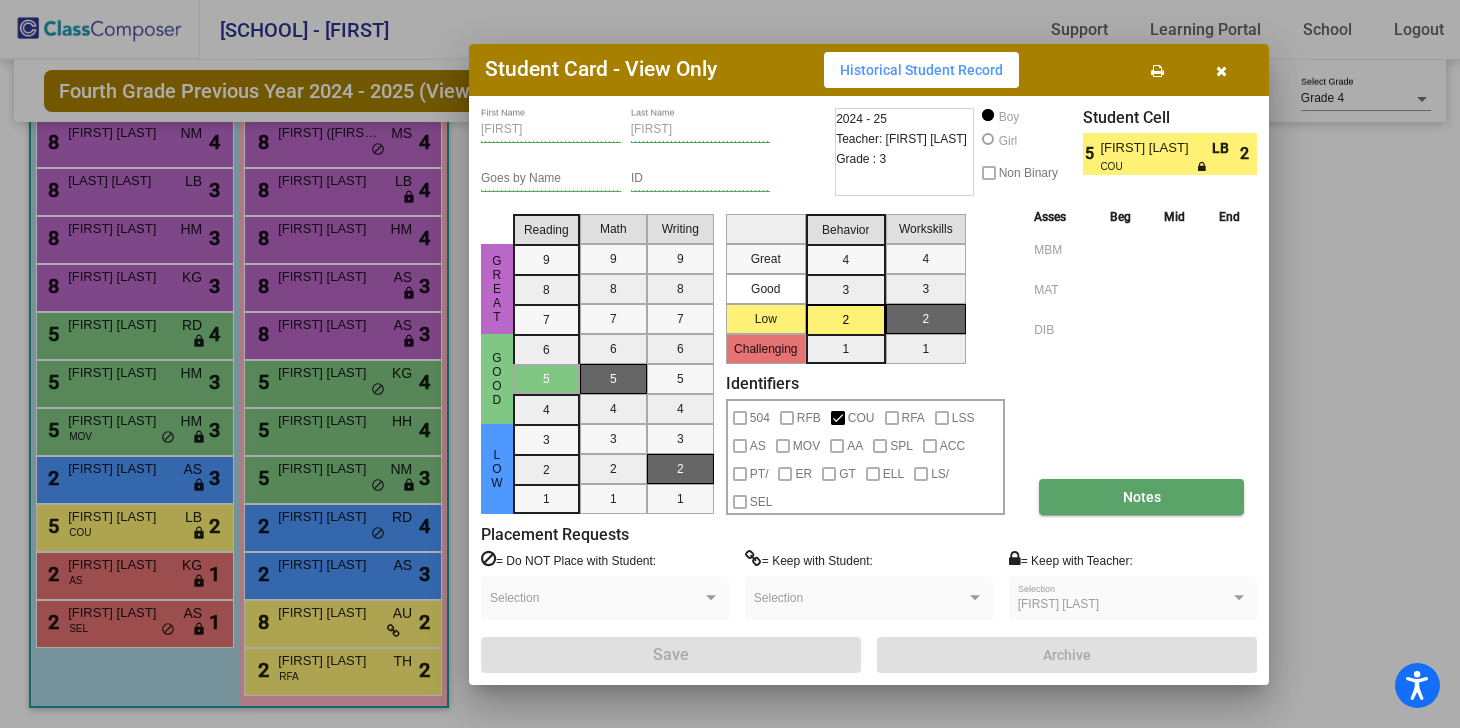 click on "Notes" at bounding box center [1141, 497] 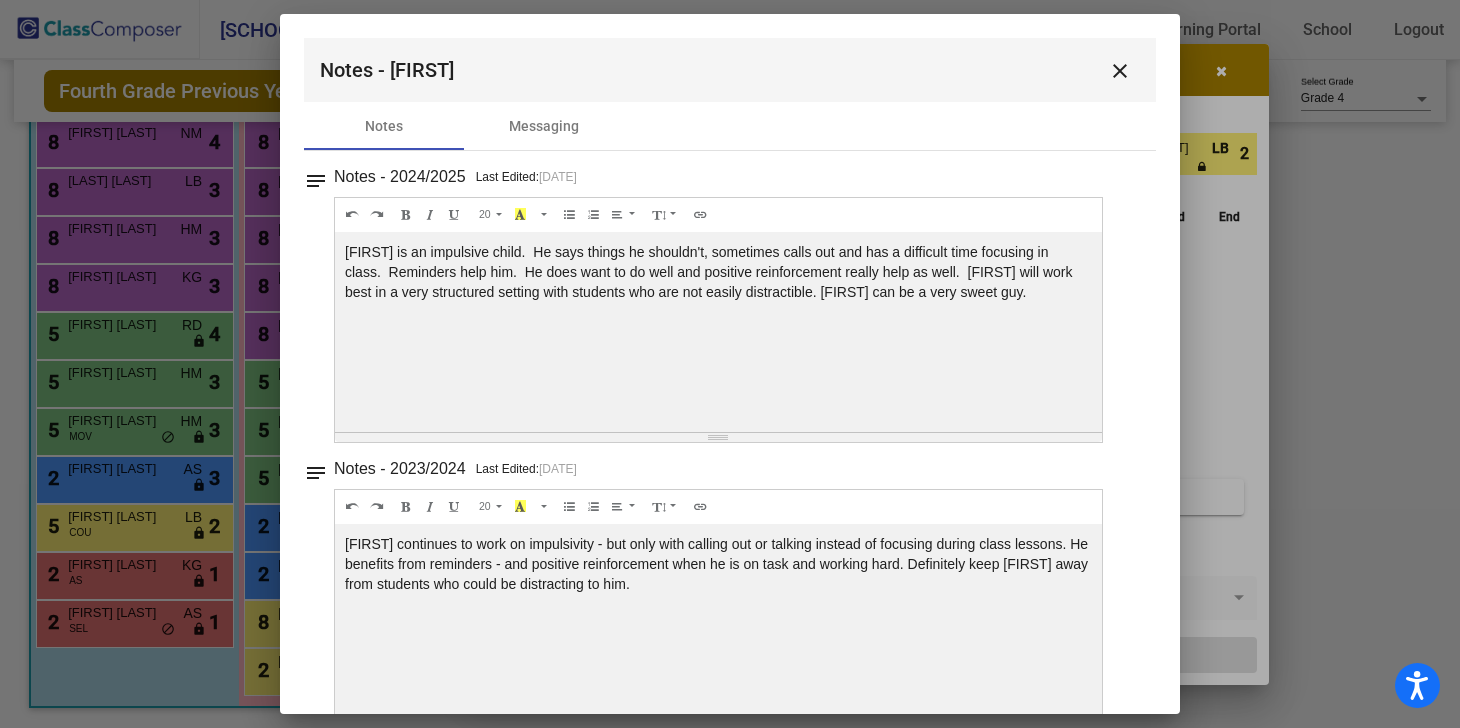 click on "close" at bounding box center (1120, 70) 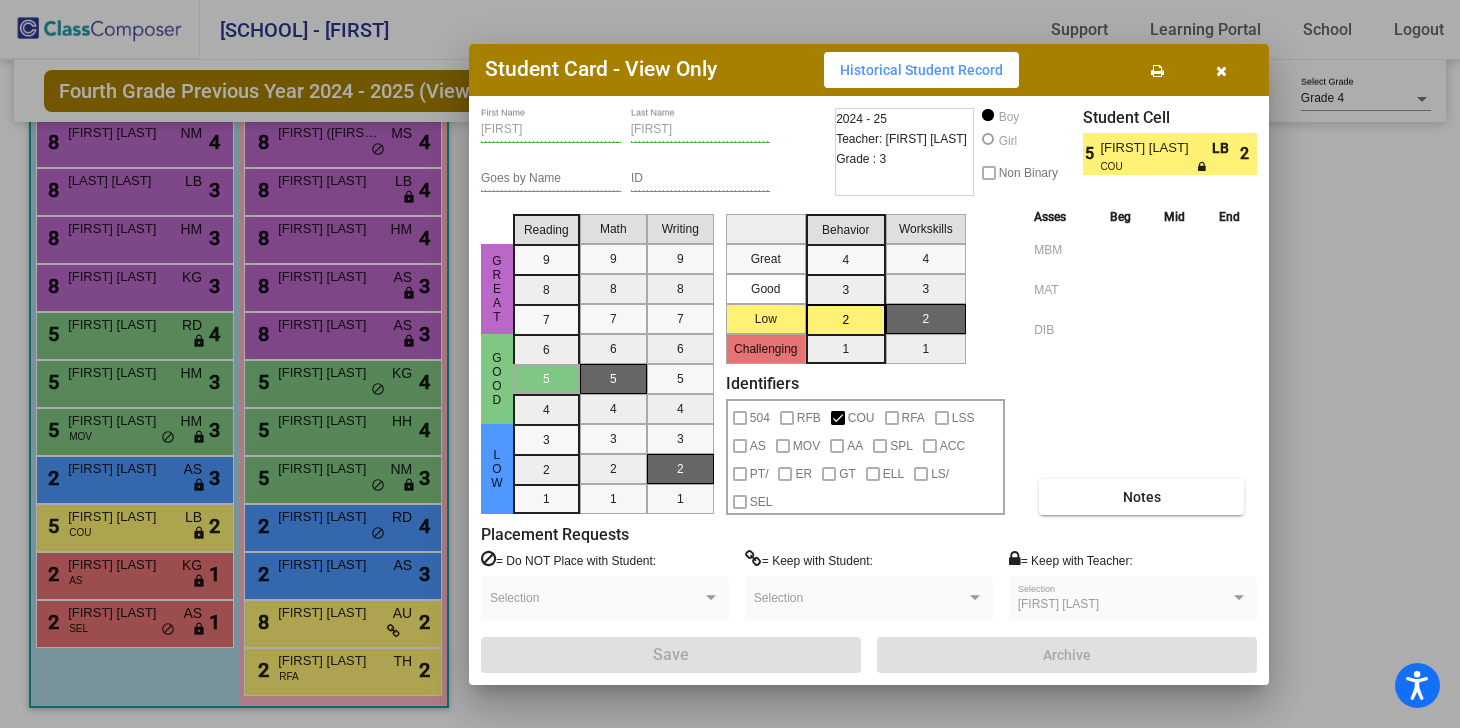 click at bounding box center [1221, 70] 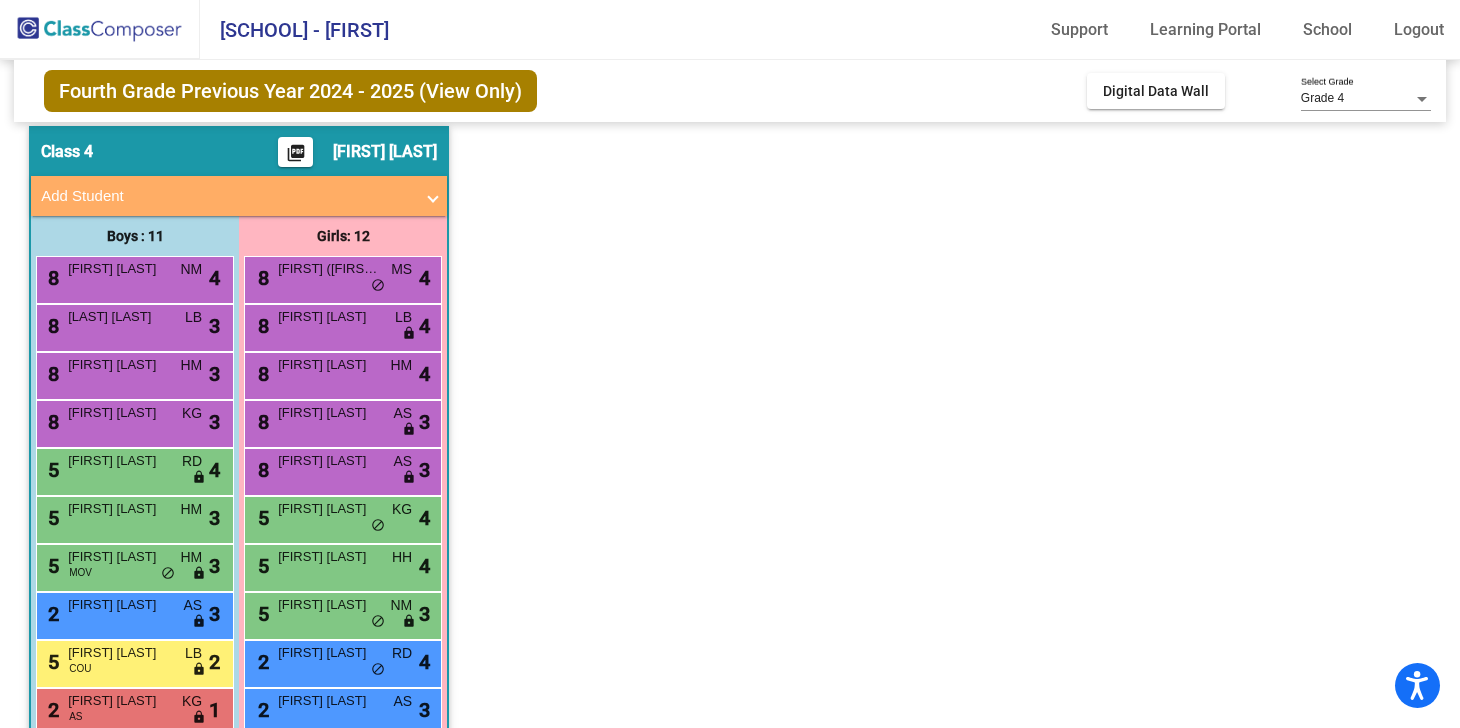 scroll, scrollTop: 0, scrollLeft: 0, axis: both 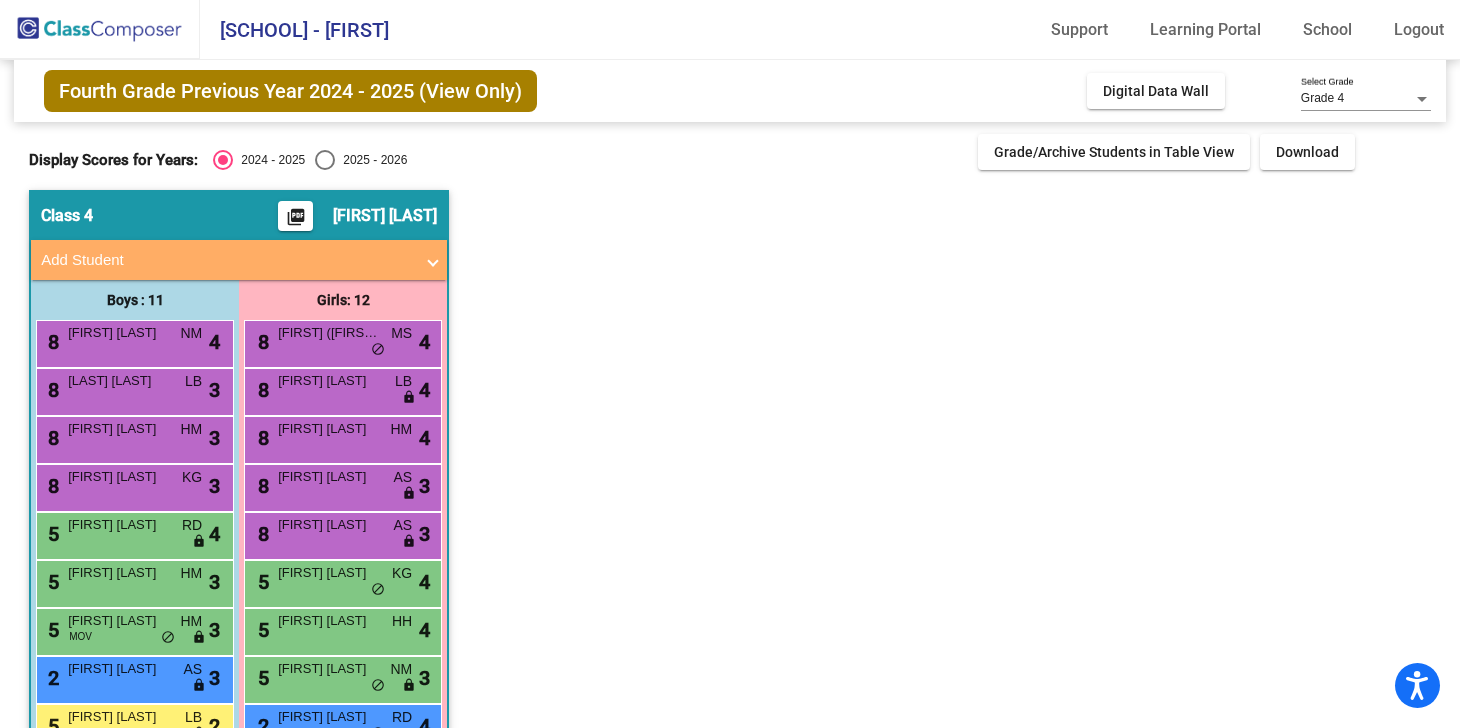 click on "Grade 4 Select Grade" 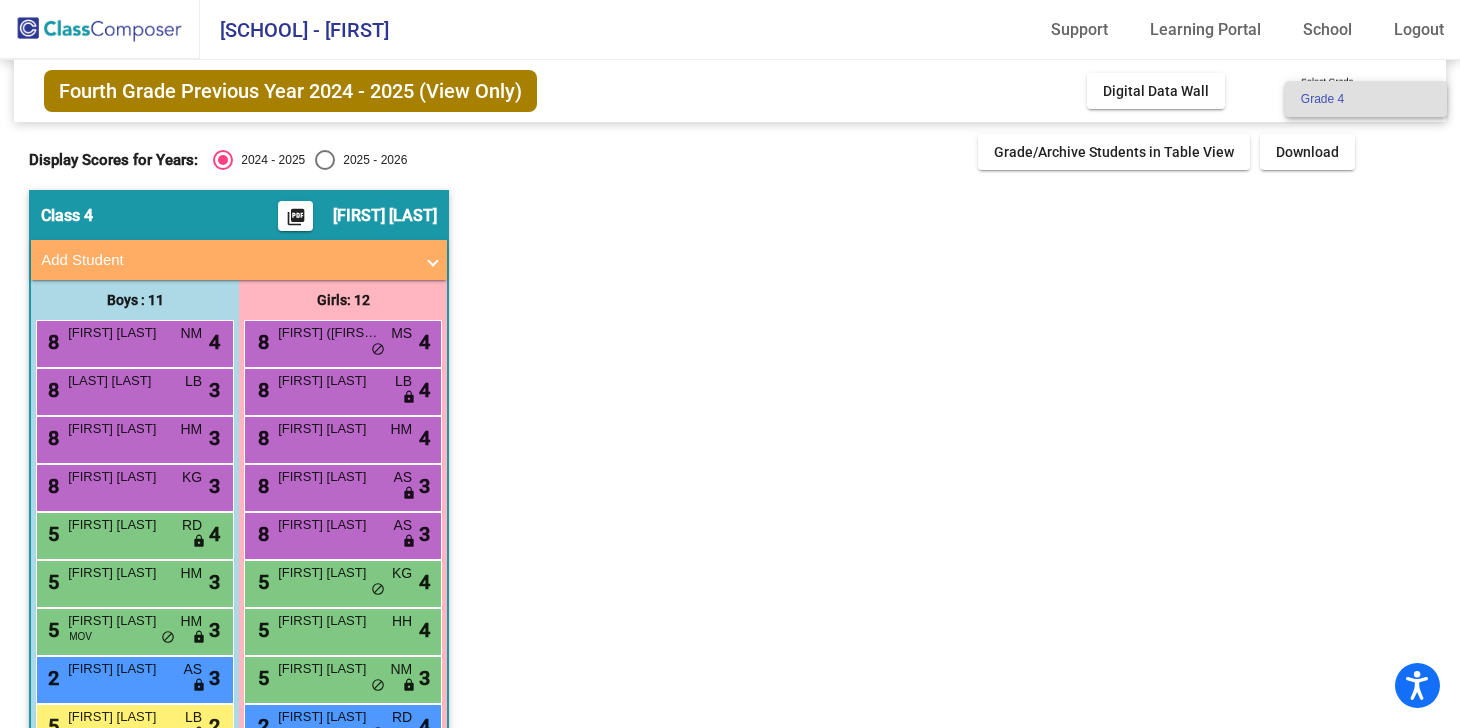 click at bounding box center (730, 364) 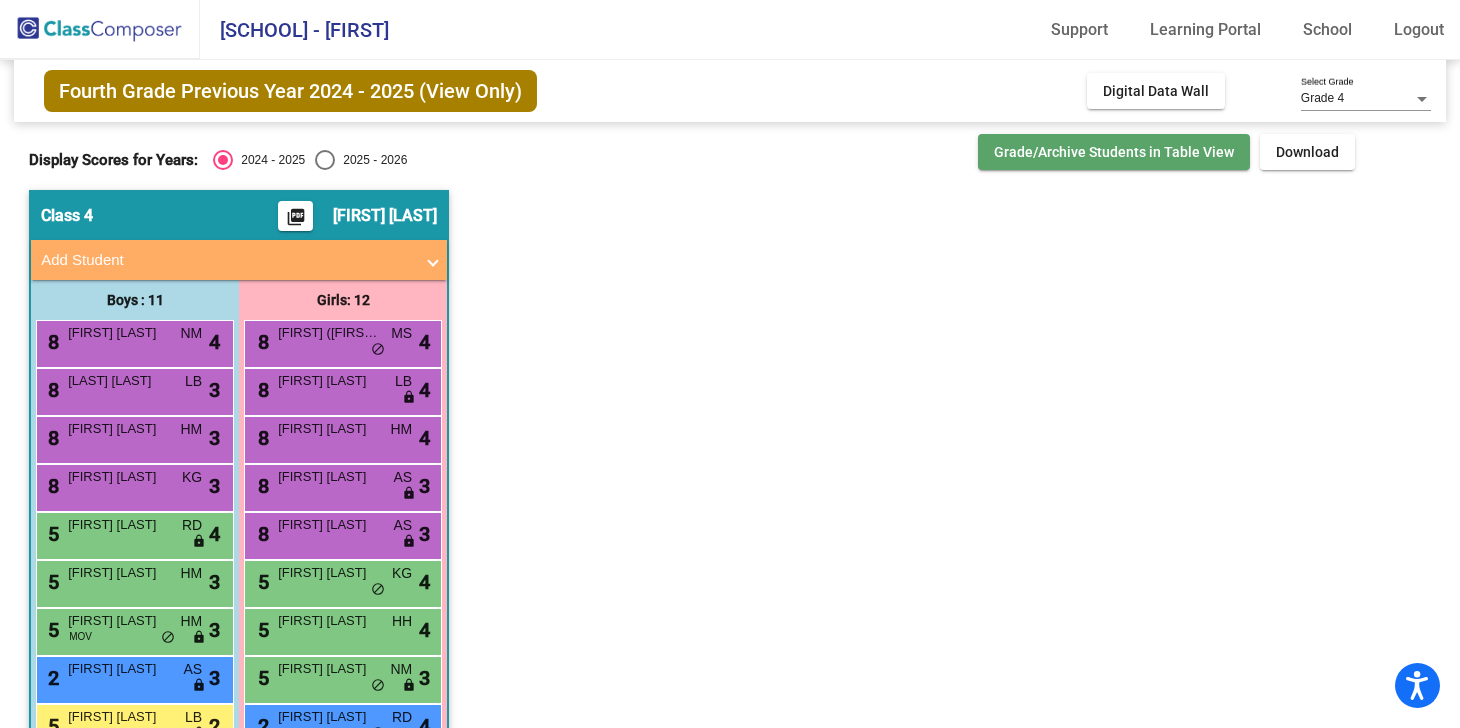 click on "Grade/Archive Students in Table View" 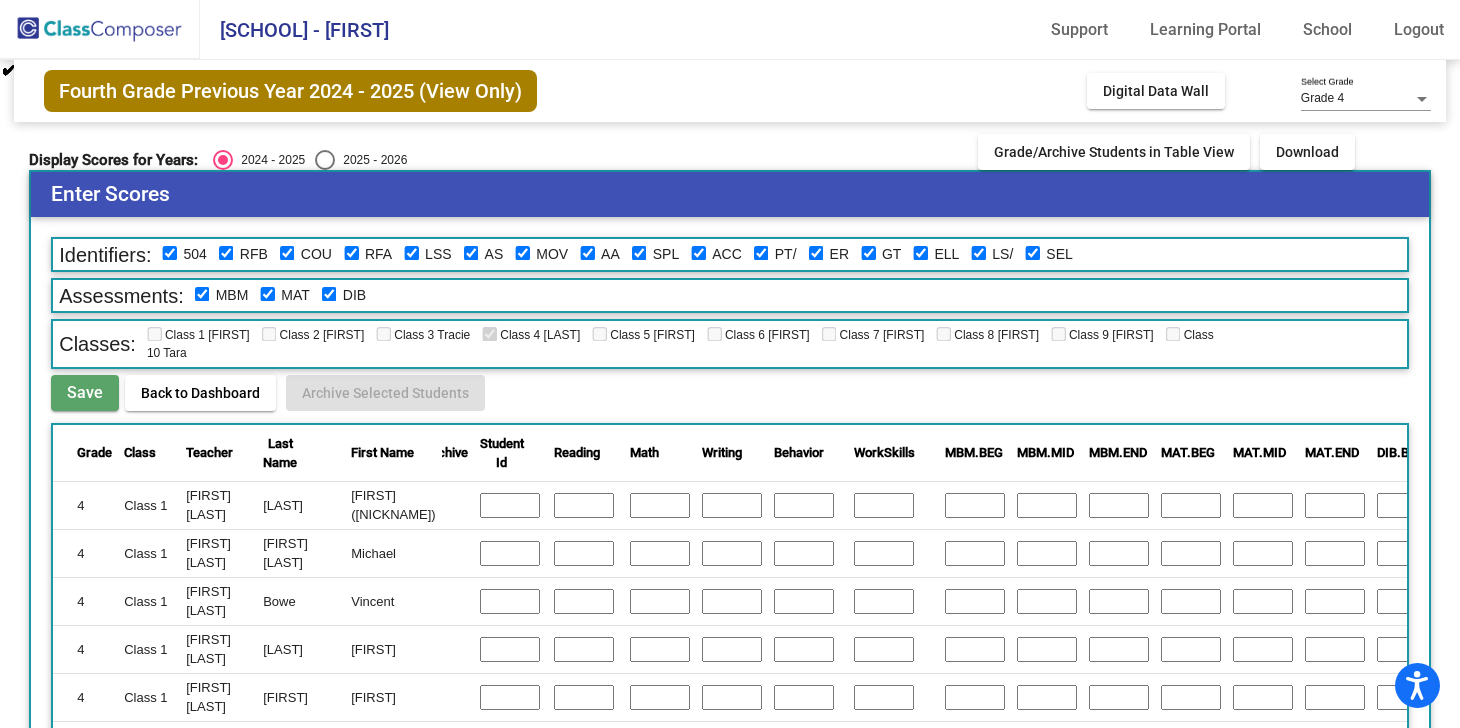 scroll, scrollTop: 774, scrollLeft: 0, axis: vertical 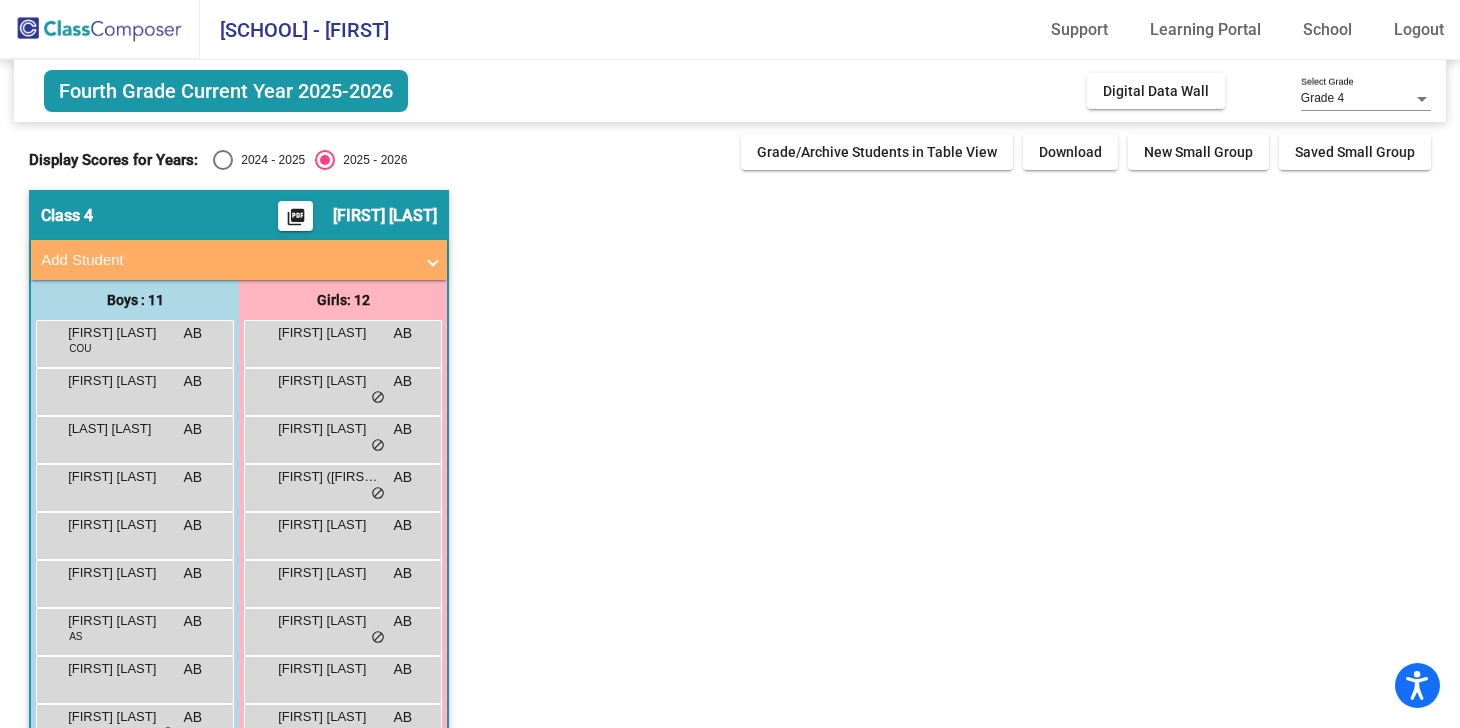 click on "2024 - 2025" at bounding box center (269, 160) 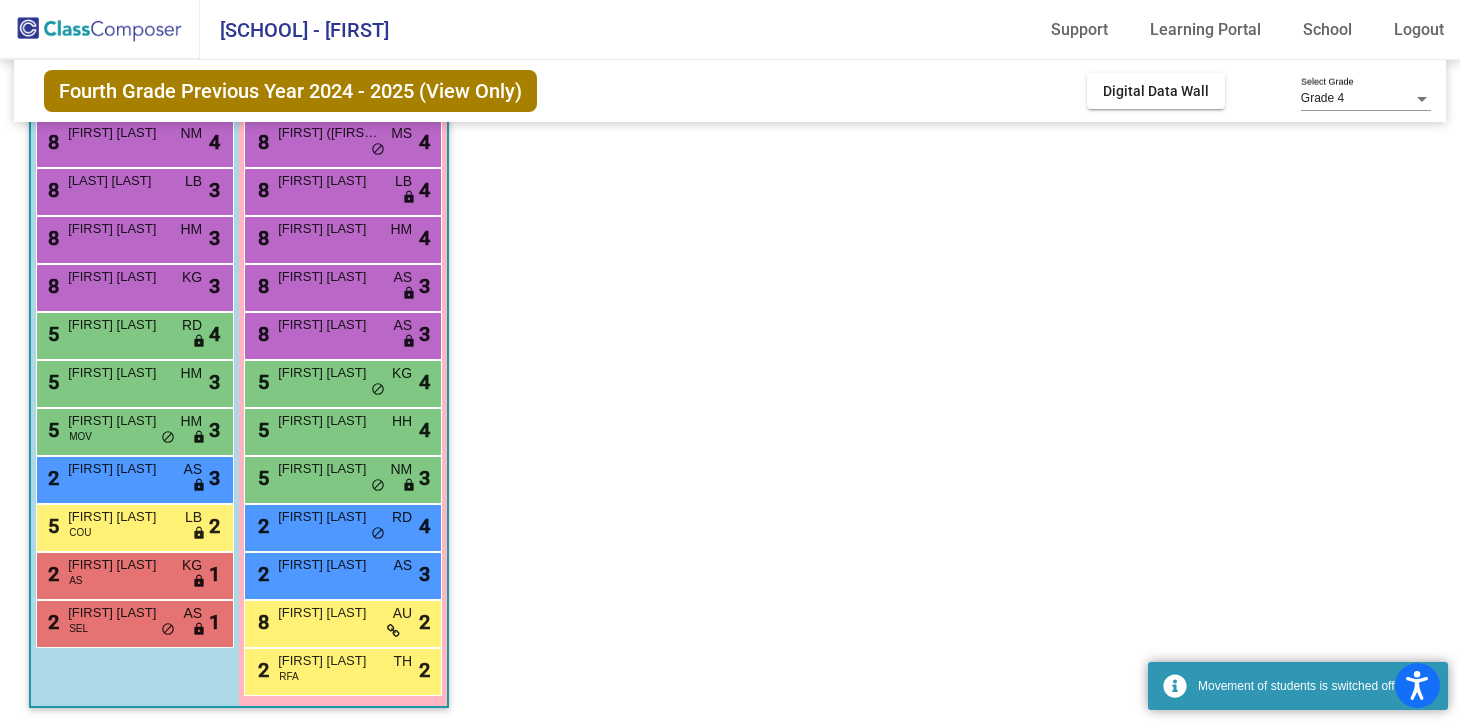 scroll, scrollTop: 0, scrollLeft: 0, axis: both 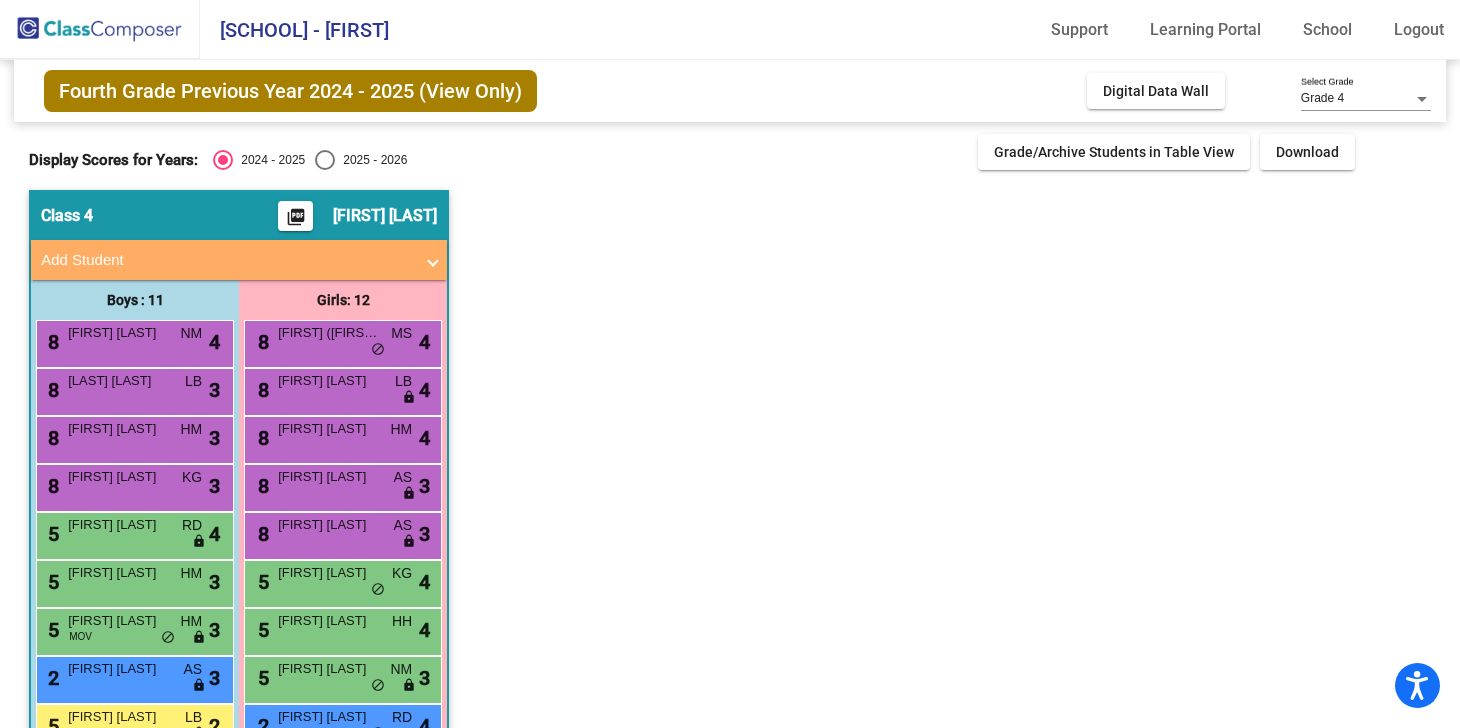click on "Add Student" at bounding box center (227, 260) 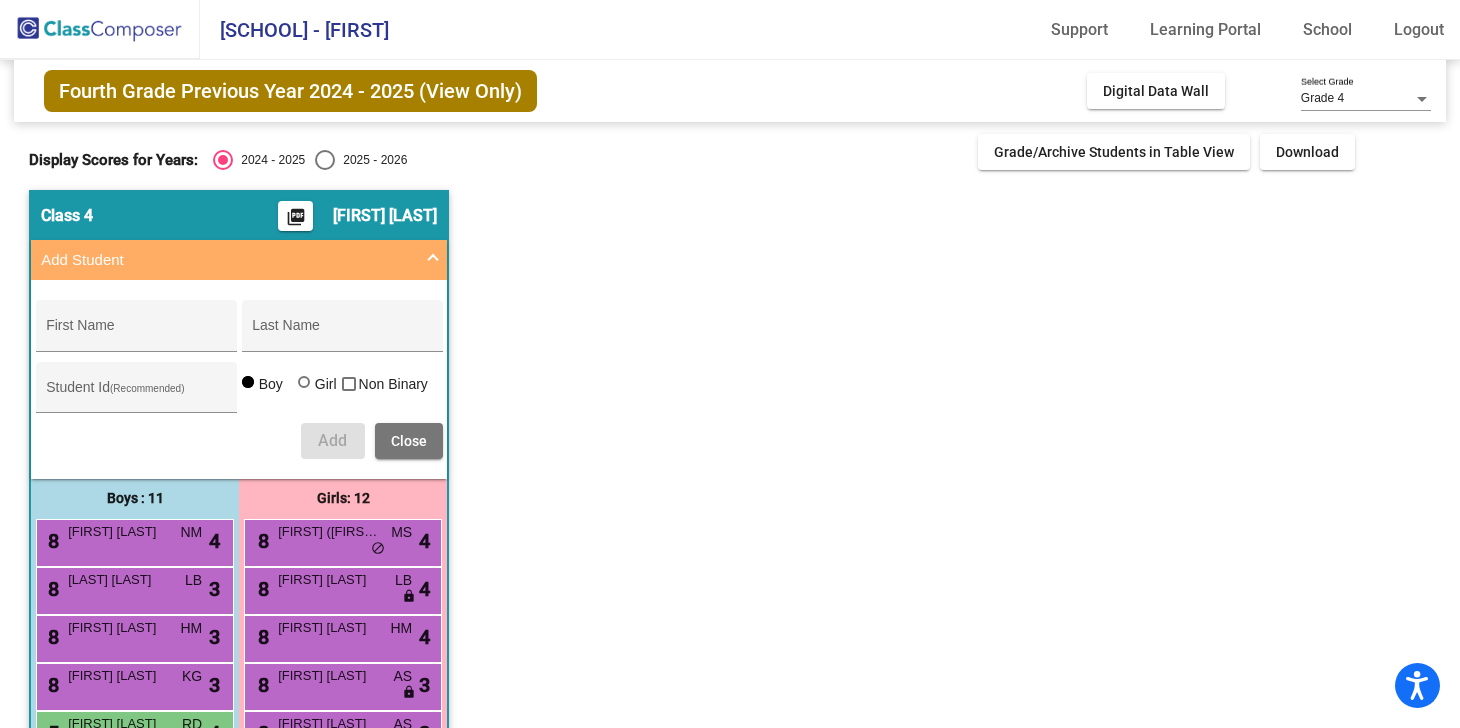 click on "Class 4 picture_as_pdf [FIRST] [LAST] Add Student First Name Last Name Student Id (Recommended) Boy Girl Non Binary Add Close Boys : 11 8 [FIRST] [LAST] NM lock do_not_disturb_alt 4 8 [FIRST] [LAST] LB lock do_not_disturb_alt 3 8 [FIRST] [LAST] HM lock do_not_disturb_alt 3 8 [FIRST] [LAST] KG lock do_not_disturb_alt 3 5 [FIRST] [LAST] RD lock do_not_disturb_alt 4 5 [FIRST] [LAST] HM lock do_not_disturb_alt 3 5 [FIRST] [LAST] MOV HM lock do_not_disturb_alt 3 2 [FIRST] [LAST] AS lock do_not_disturb_alt 3 5 [FIRST] [LAST] COU LB lock do_not_disturb_alt 2 2 [FIRST] [LAST] AS KG lock do_not_disturb_alt 1 2 [FIRST] [LAST] SEL AS lock do_not_disturb_alt 1 Girls: 12 8 [FIRST] ([NICKNAME]) [LAST] MS lock do_not_disturb_alt 4 8 [FIRST] [LAST] LB lock do_not_disturb_alt 4 8 [FIRST] [LAST] HM lock do_not_disturb_alt 4 8 [FIRST] [LAST] AS lock do_not_disturb_alt 3 8 [FIRST] [LAST] AS lock do_not_disturb_alt 3 5 [FIRST] [LAST] KG lock do_not_disturb_alt 4 5 [FIRST] [LAST] HH lock do_not_disturb_alt 4" 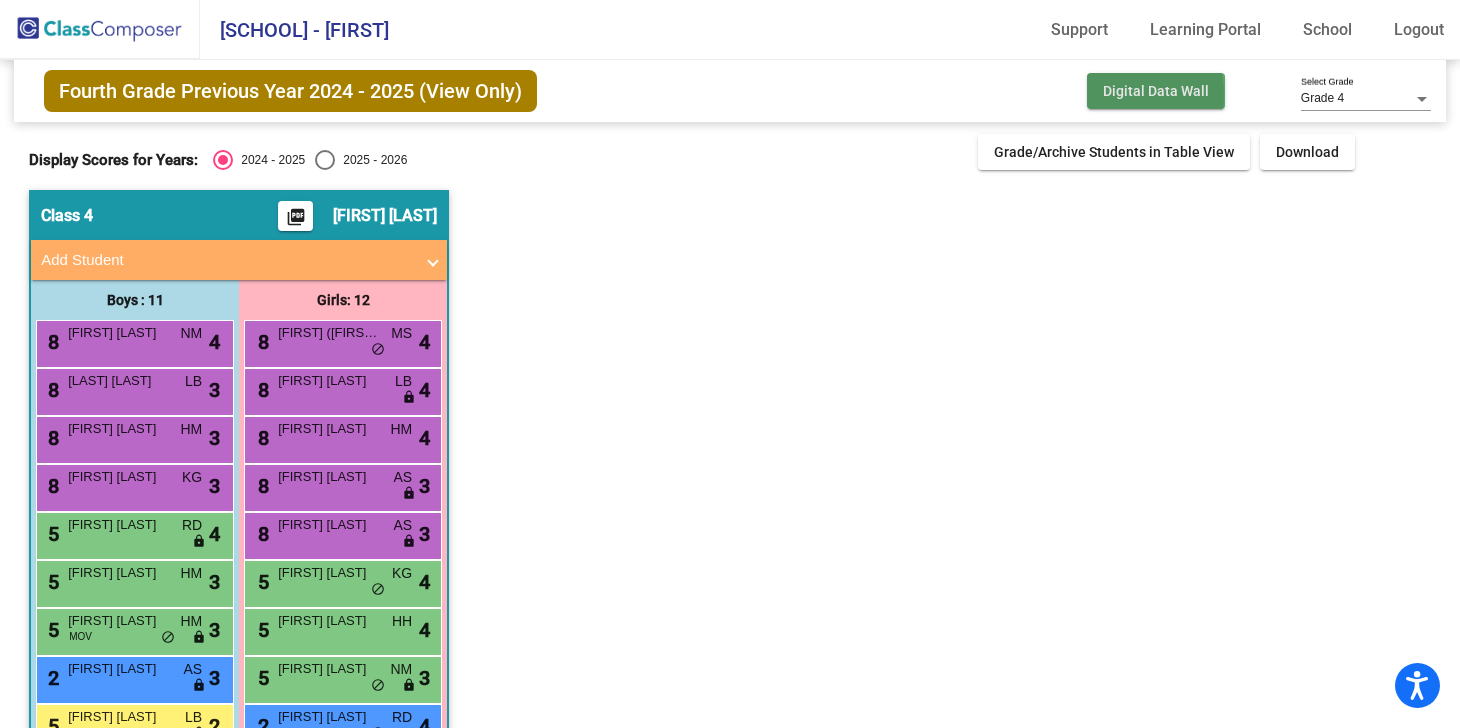 click on "Digital Data Wall" 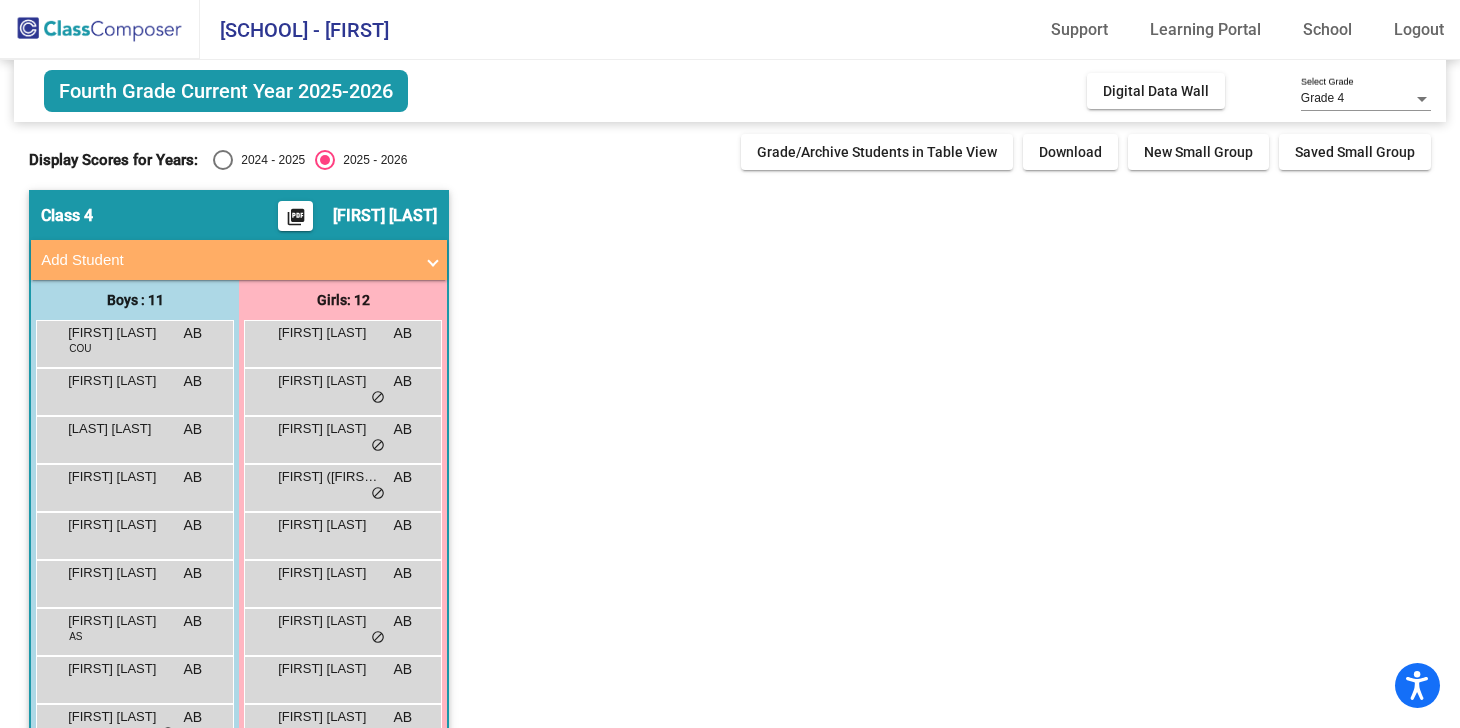click on "Fourth Grade Current Year 2025-2026 Add, Move, or Retain Students Off On Incoming Digital Data Wall" 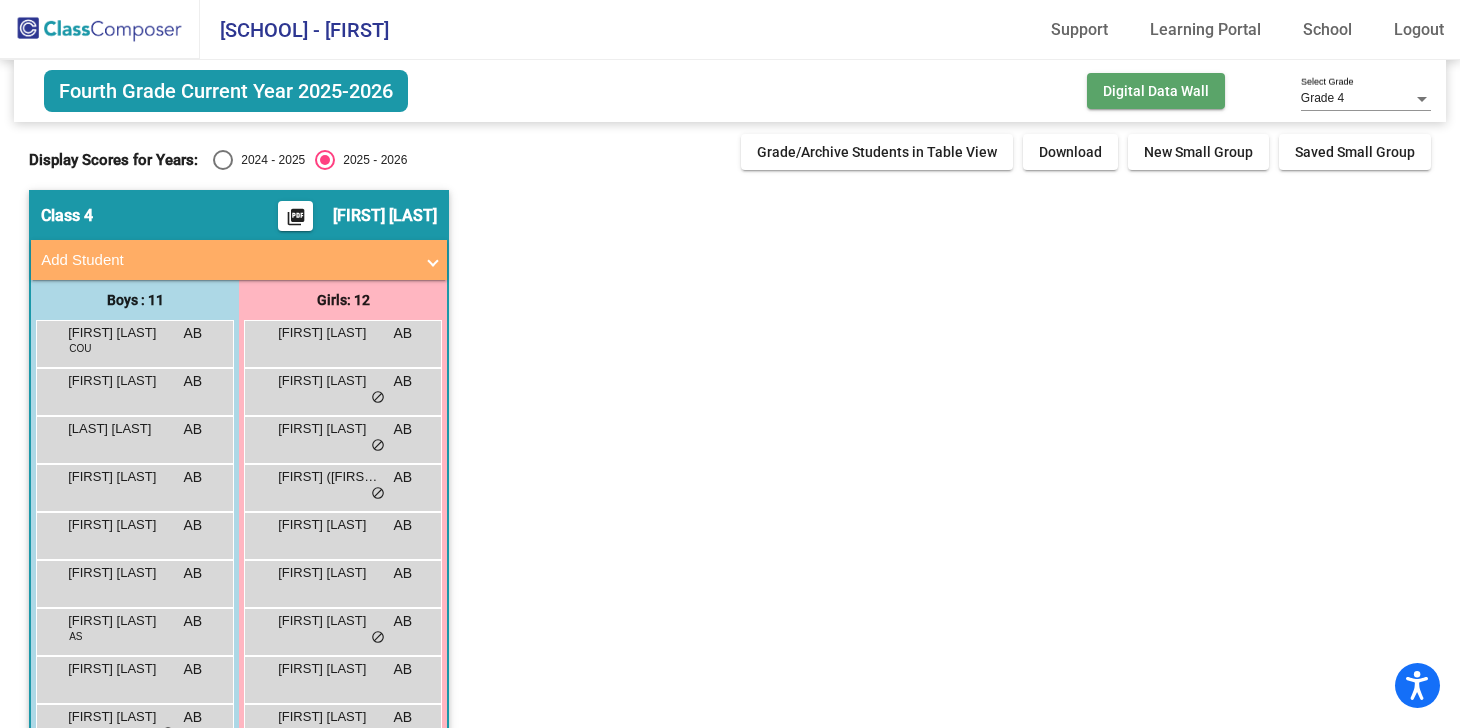 click on "Digital Data Wall" 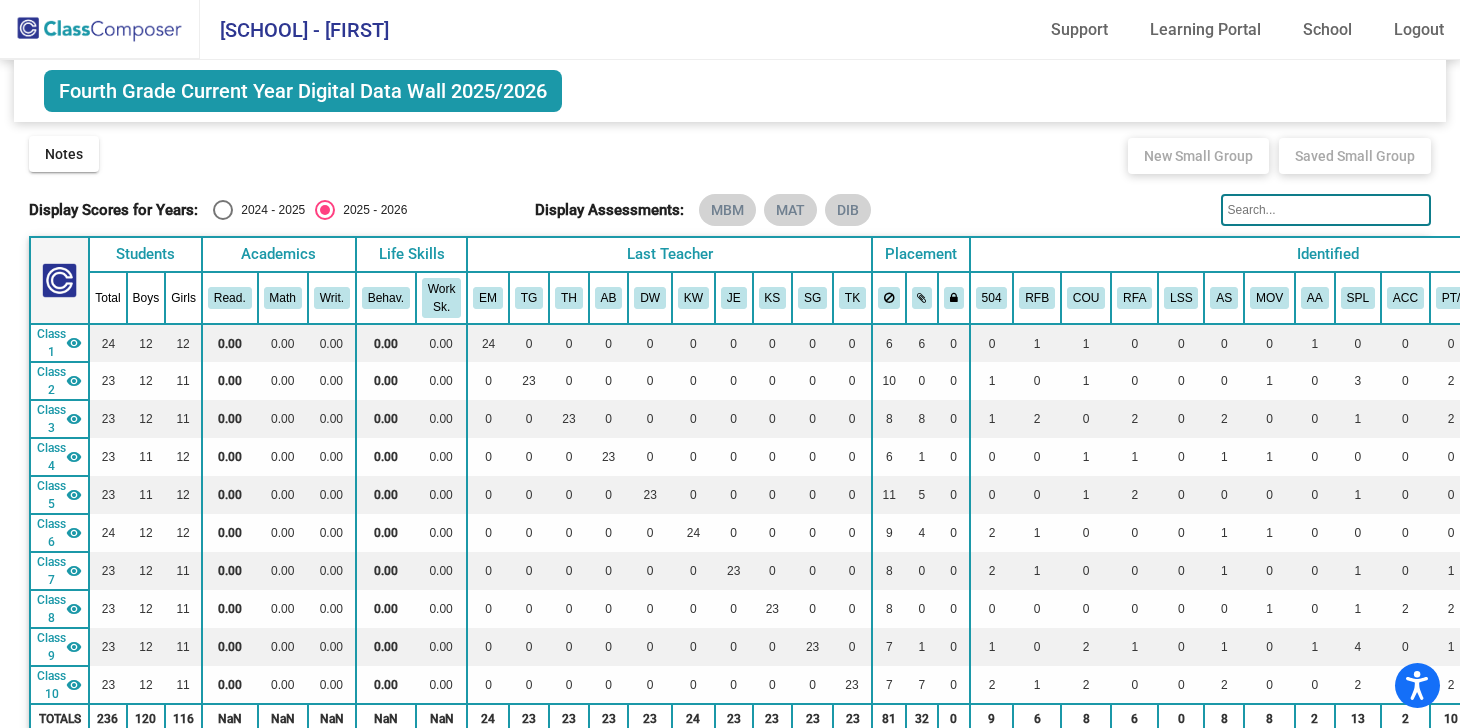 click on "Display Scores for Years: 2024 - 2025 2025 - 2026 Display Assessments: MBM MAT DIB" 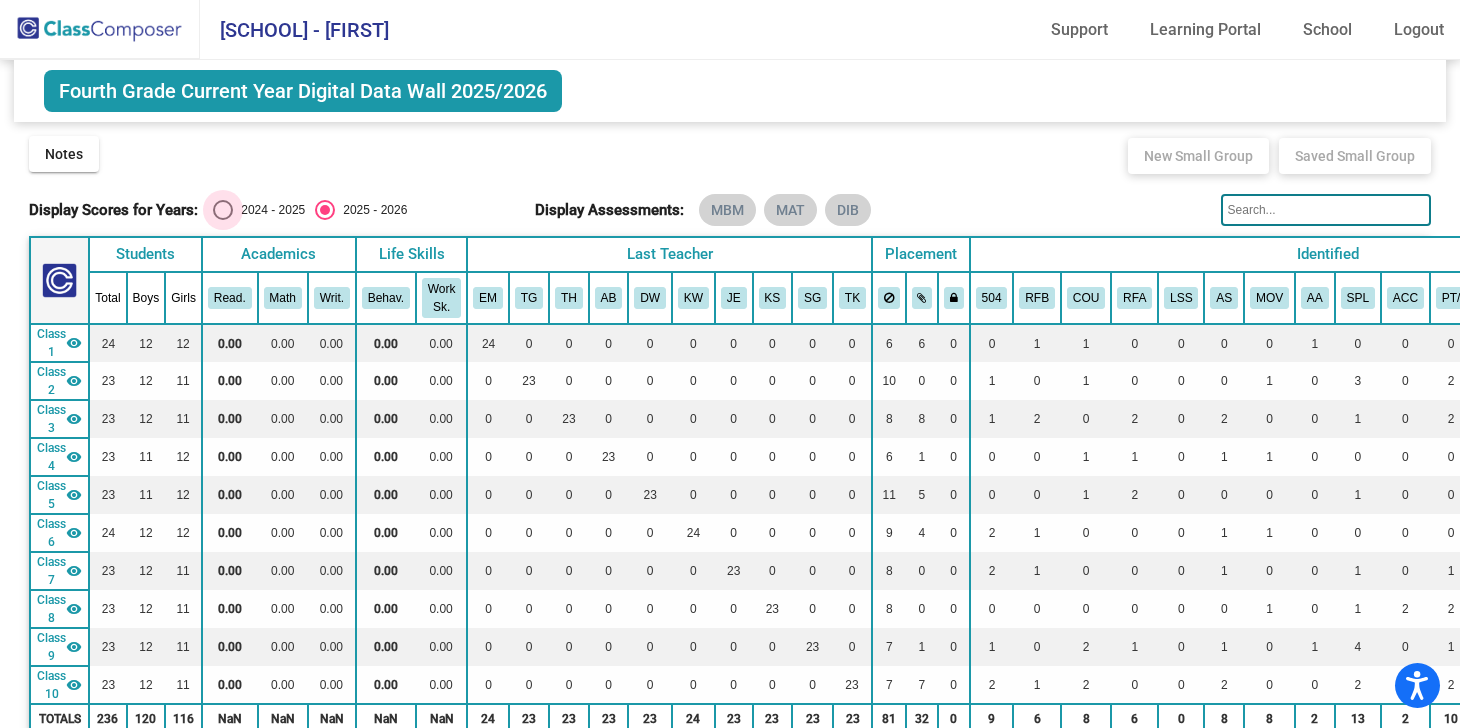 click on "2024 - 2025" at bounding box center [269, 210] 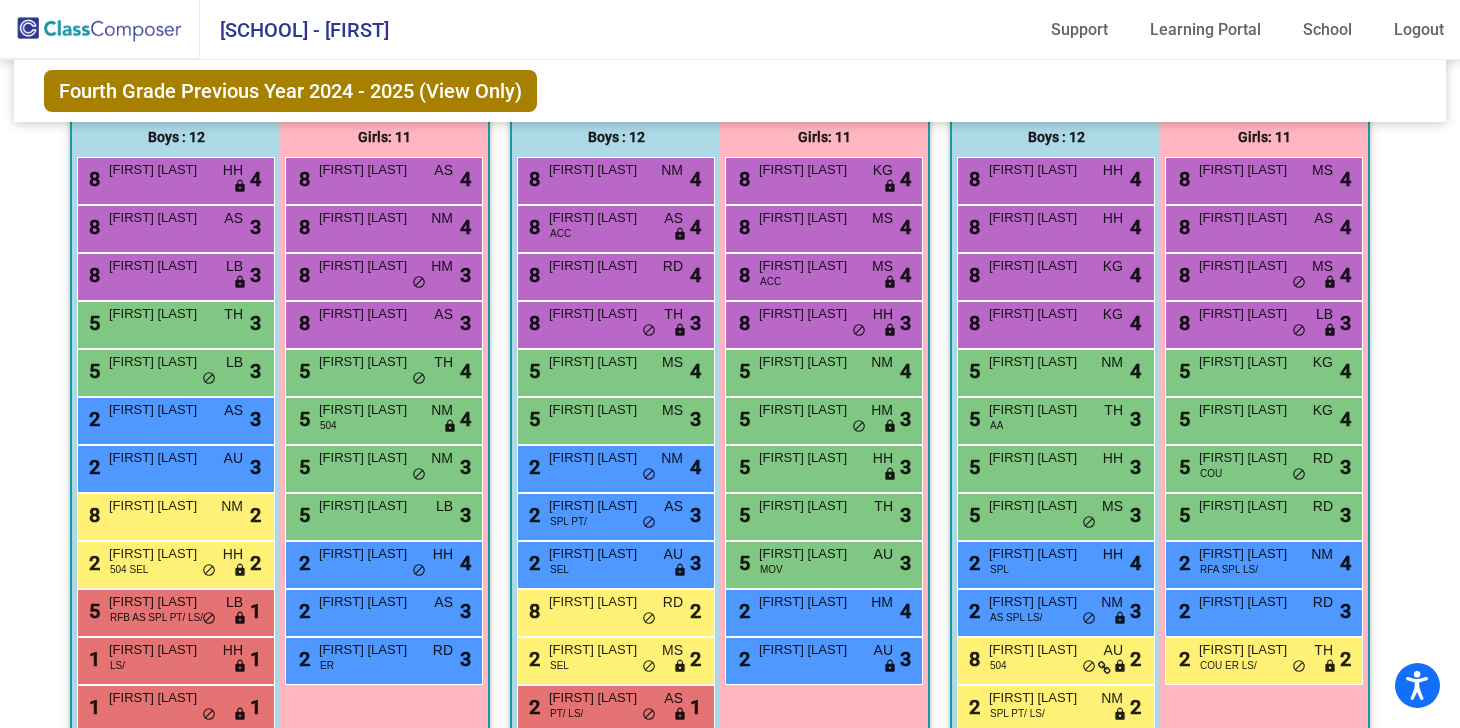 scroll, scrollTop: 2900, scrollLeft: 0, axis: vertical 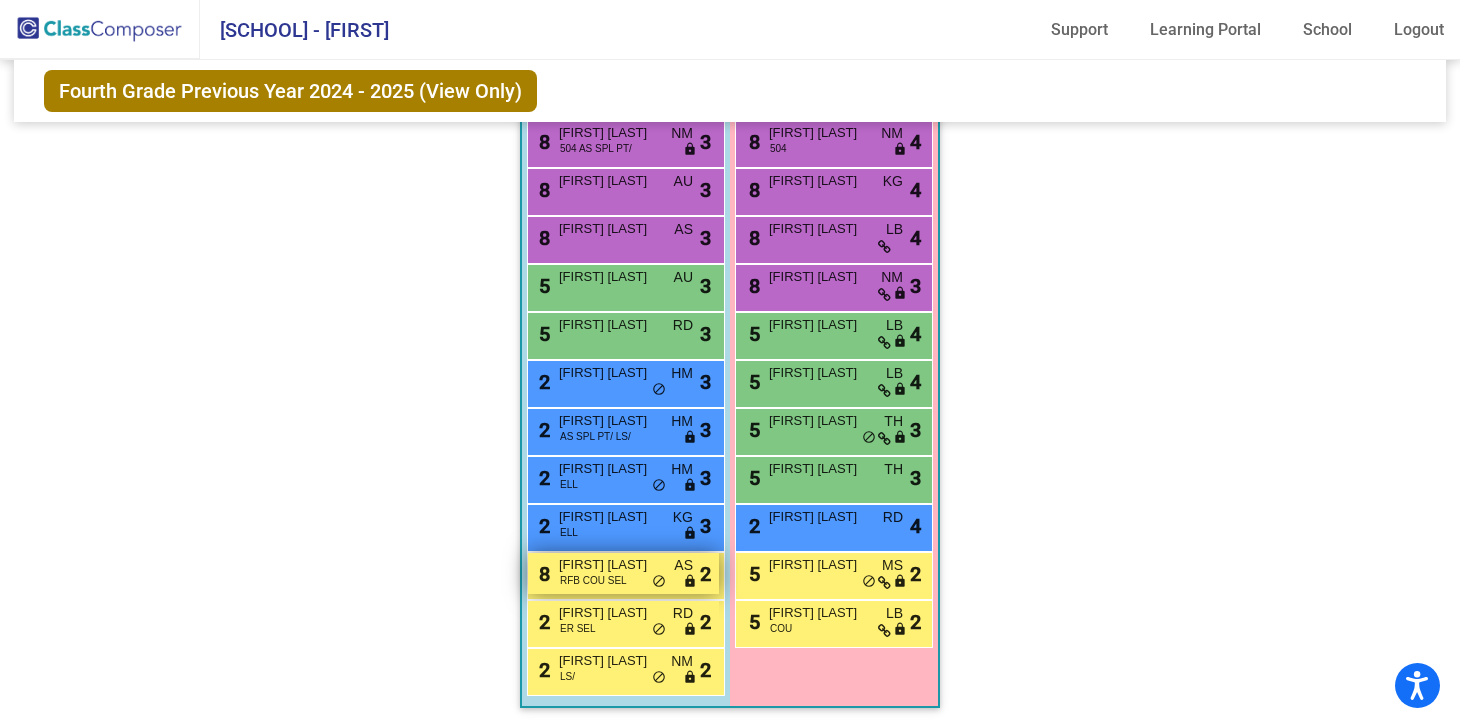 click on "RFB COU SEL" at bounding box center (593, 580) 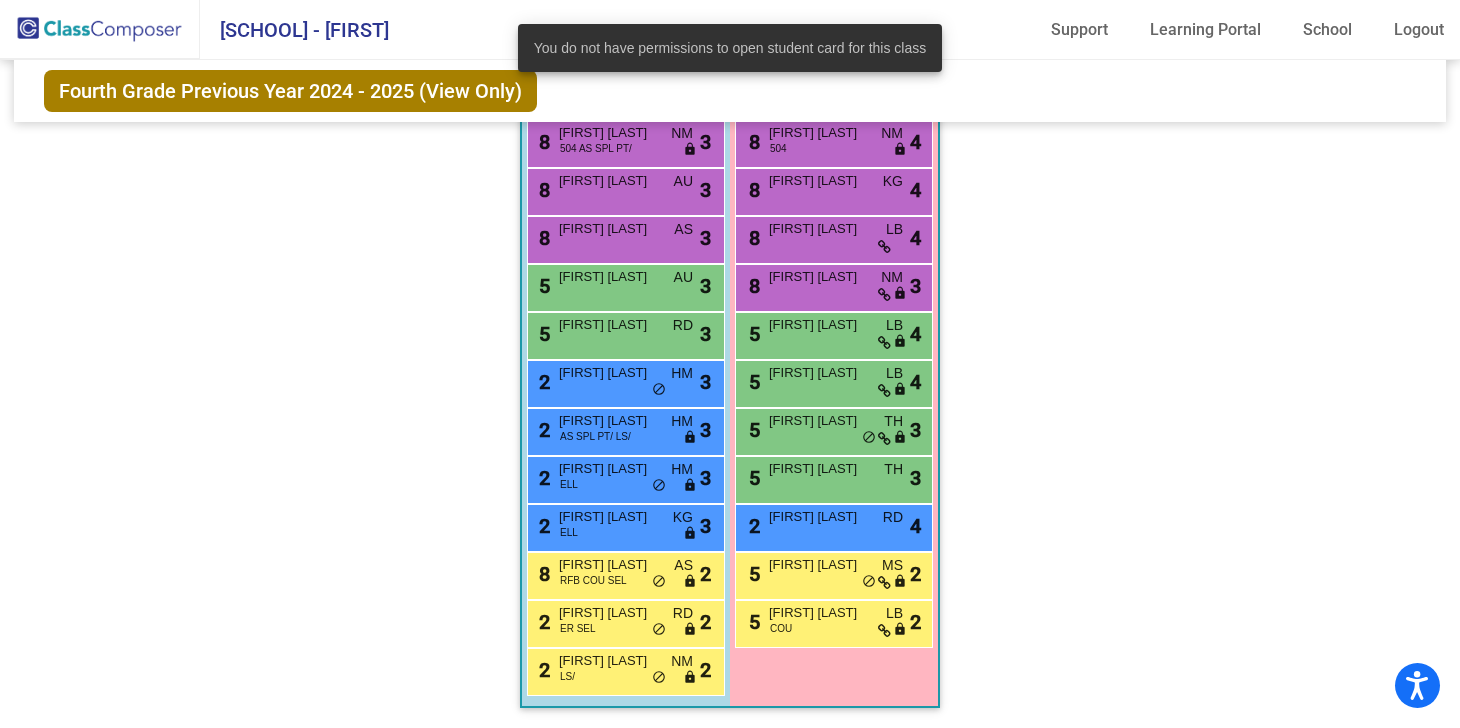 click on "Hallway - Hallway Class picture_as_pdf Add Student First Name Last Name Student Id (Recommended) Boy Girl Non Binary Add Close Boys : 2 [FIRST] [LAST] lock do_not_disturb_alt [FIRST] [LAST] lock do_not_disturb_alt Girls: 2 [FIRST] [LAST] lock do_not_disturb_alt [FIRST] [LAST] lock do_not_disturb_alt Class 1 picture_as_pdf [FIRST] [LAST] Add Student First Name Last Name Student Id (Recommended) Boy Girl Non Binary Add Close Boys : 12 8 [FIRST] [LAST] HM lock do_not_disturb_alt 4 8 [FIRST] [LAST] RD lock do_not_disturb_alt 3 8 [FIRST] [LAST] SEL MS lock do_not_disturb_alt 3 8 [FIRST] [LAST] AU lock do_not_disturb_alt 3 8 [FIRST] [LAST] RD lock do_not_disturb_alt 3 5 [FIRST] [LAST] LB lock do_not_disturb_alt 4 5 [FIRST] [LAST] ELL NM lock do_not_disturb_alt 3 5 [FIRST] [LAST] AA RD lock do_not_disturb_alt 3 5 [FIRST] [LAST] AU lock do_not_disturb_alt 3 5 [FIRST] [LAST] NM lock do_not_disturb_alt 3 2 [FIRST] [LAST] MS lock do_not_disturb_alt 3 2 [FIRST] [LAST] AS lock do_not_disturb_alt 2 Girls: 12 8 TH 4" 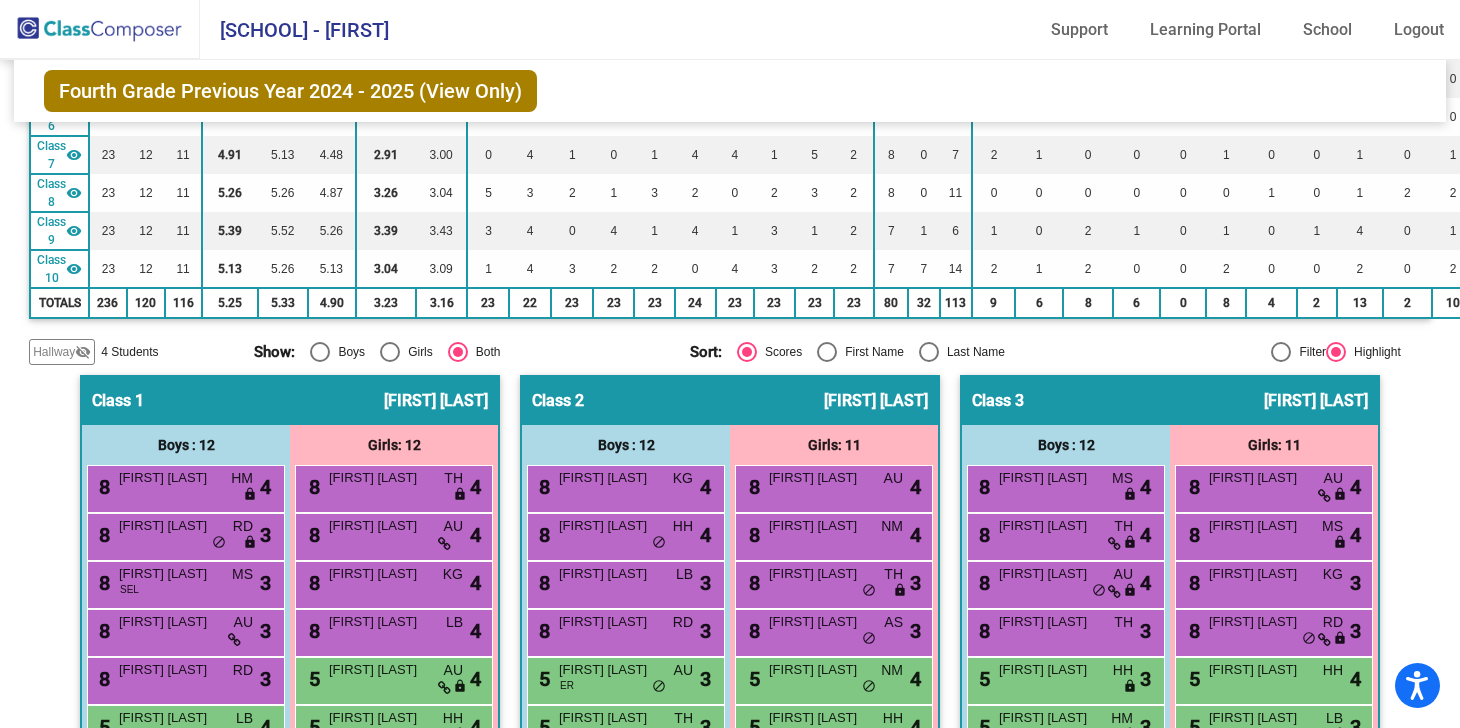 scroll, scrollTop: 0, scrollLeft: 0, axis: both 